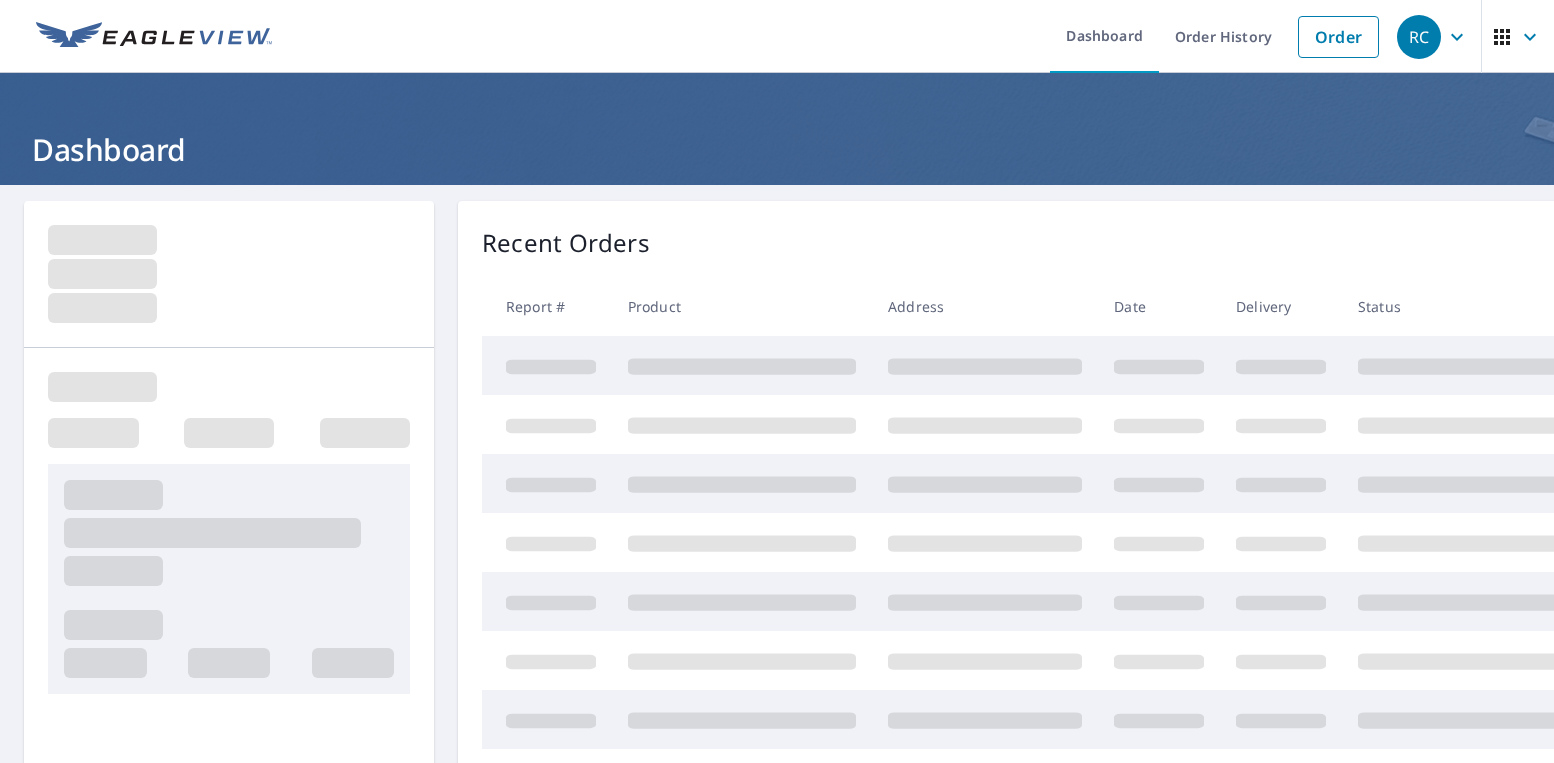 scroll, scrollTop: 0, scrollLeft: 0, axis: both 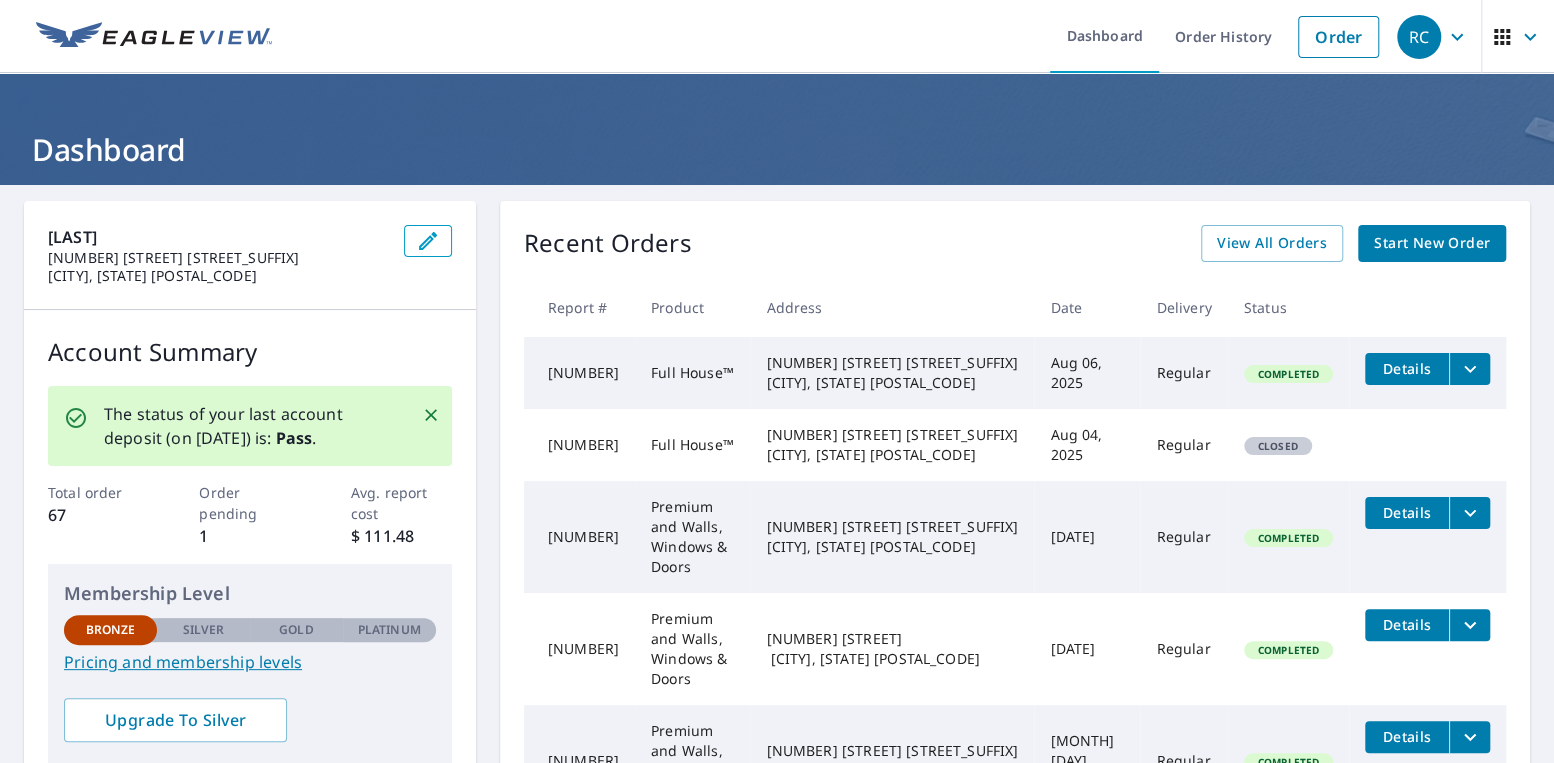 click on "[NUMBER]" at bounding box center [579, 373] 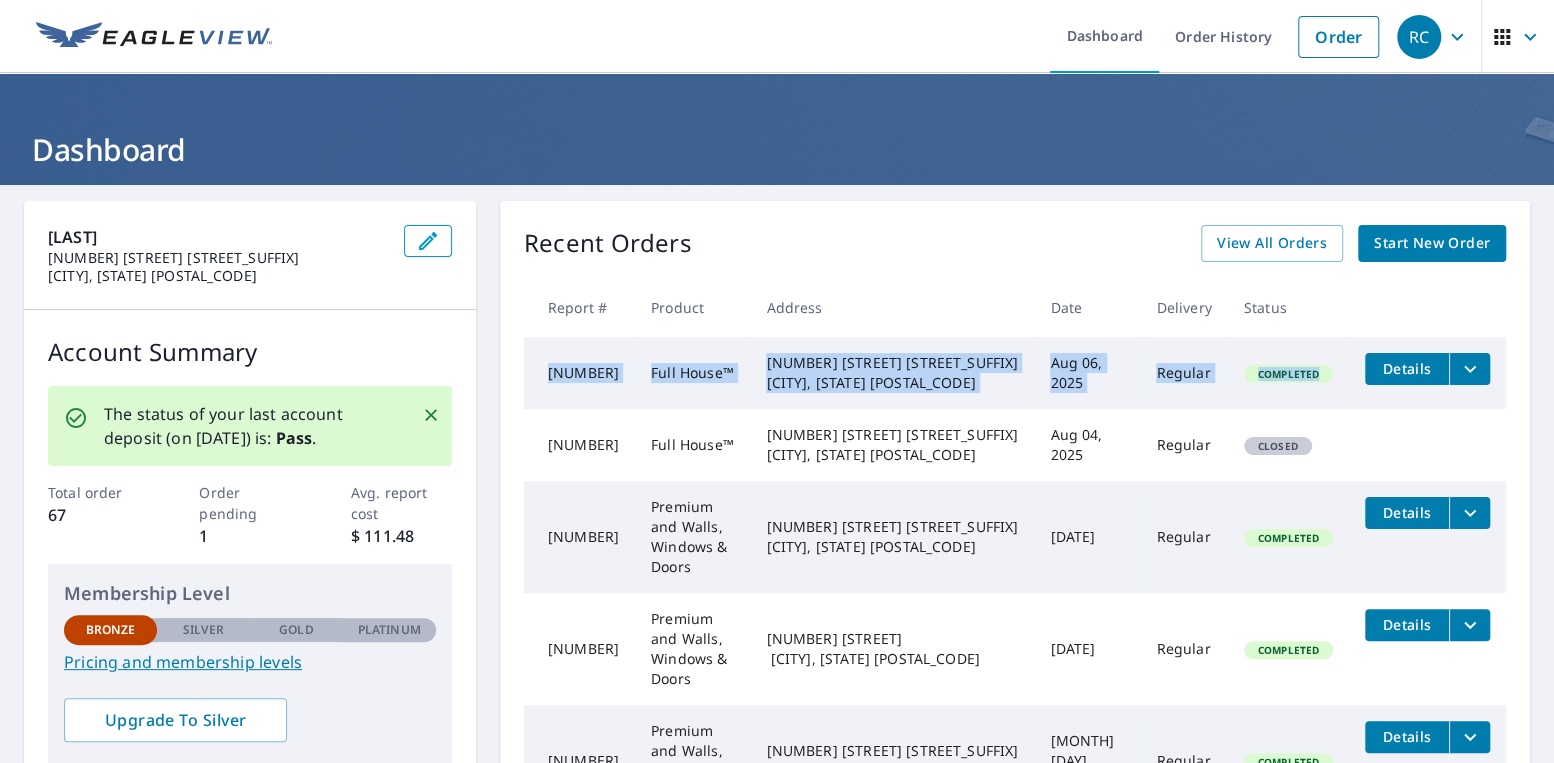 drag, startPoint x: 544, startPoint y: 367, endPoint x: 1317, endPoint y: 379, distance: 773.09314 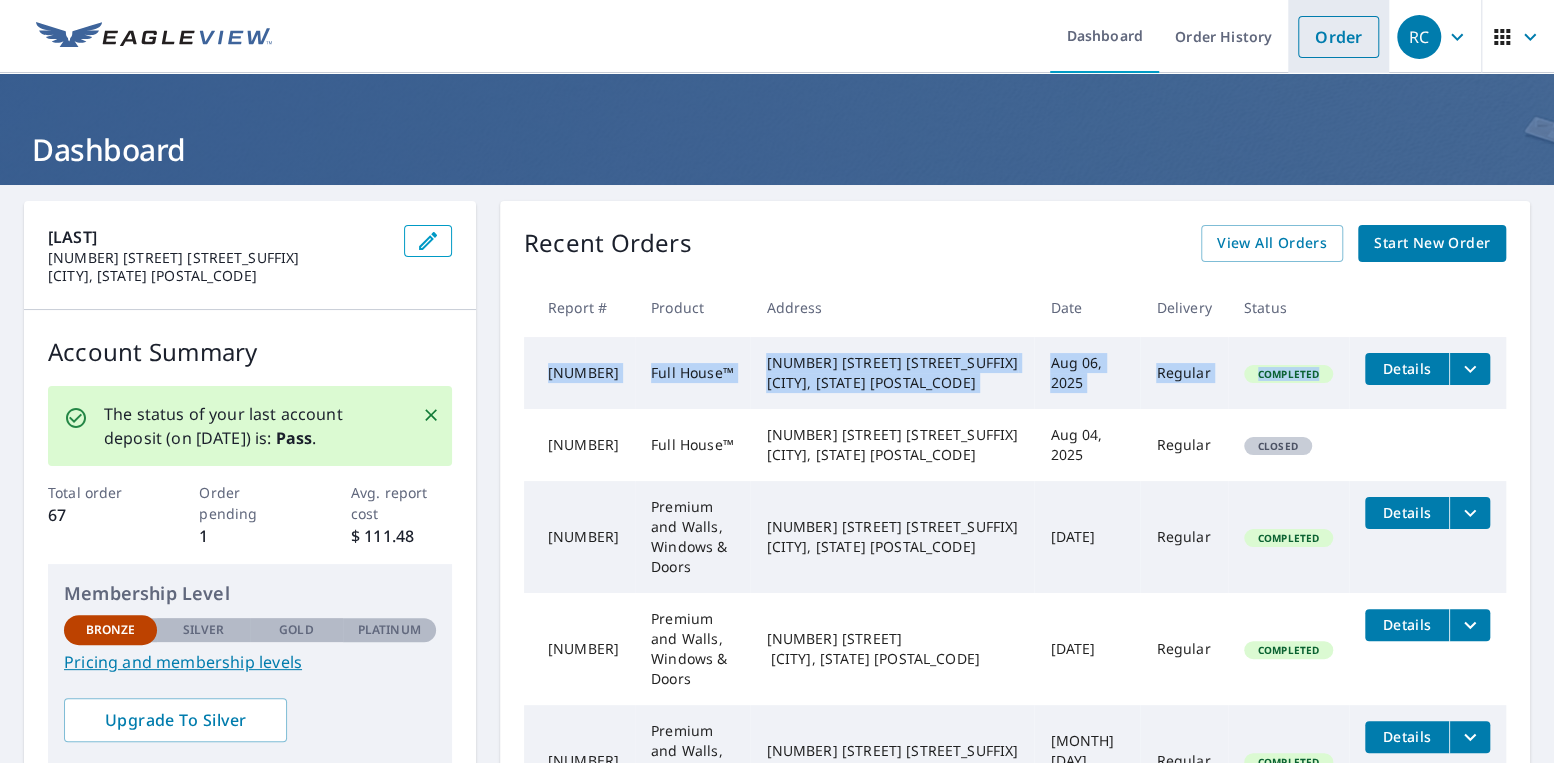 click on "Order" at bounding box center [1338, 37] 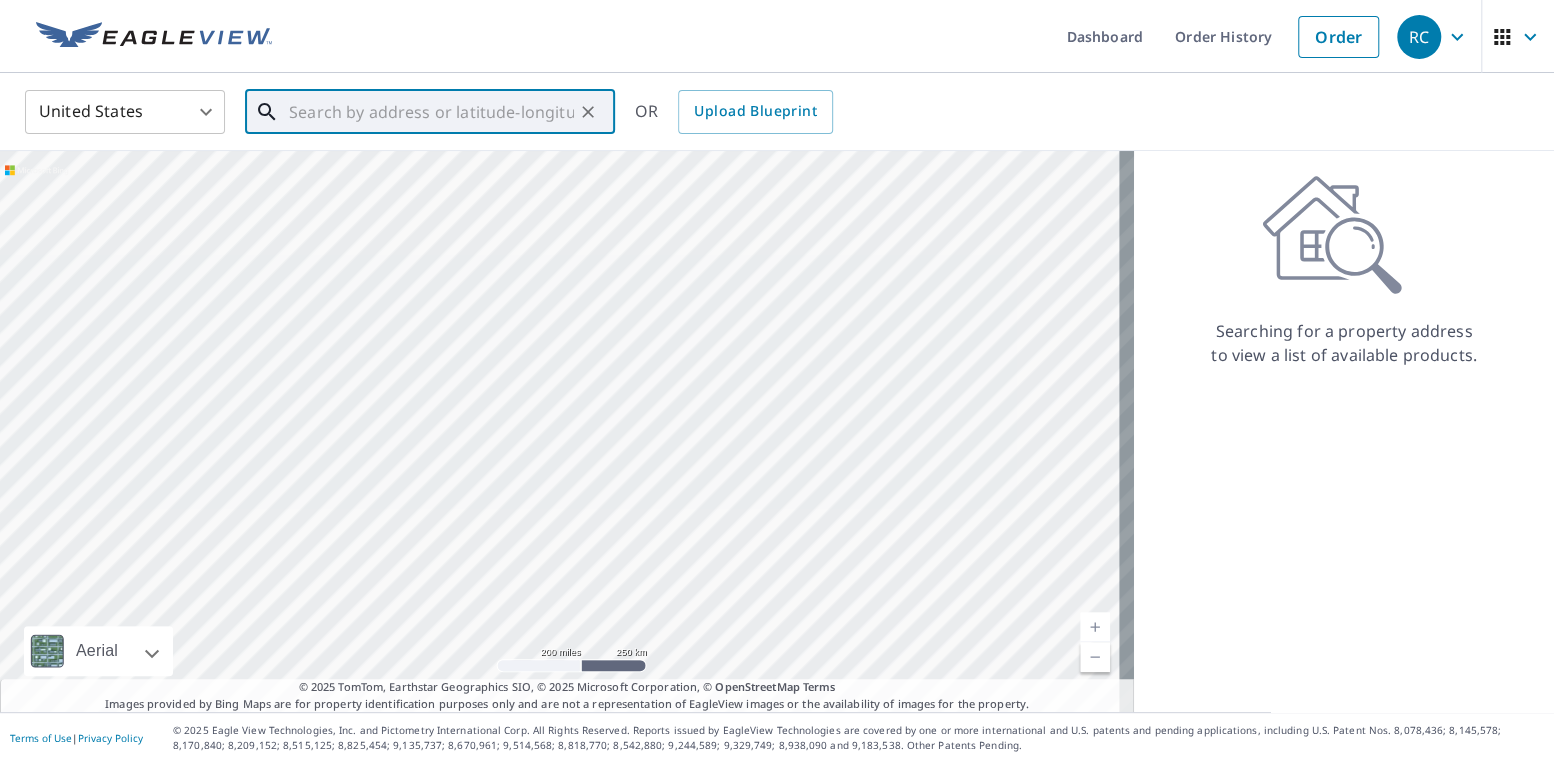 click at bounding box center [431, 112] 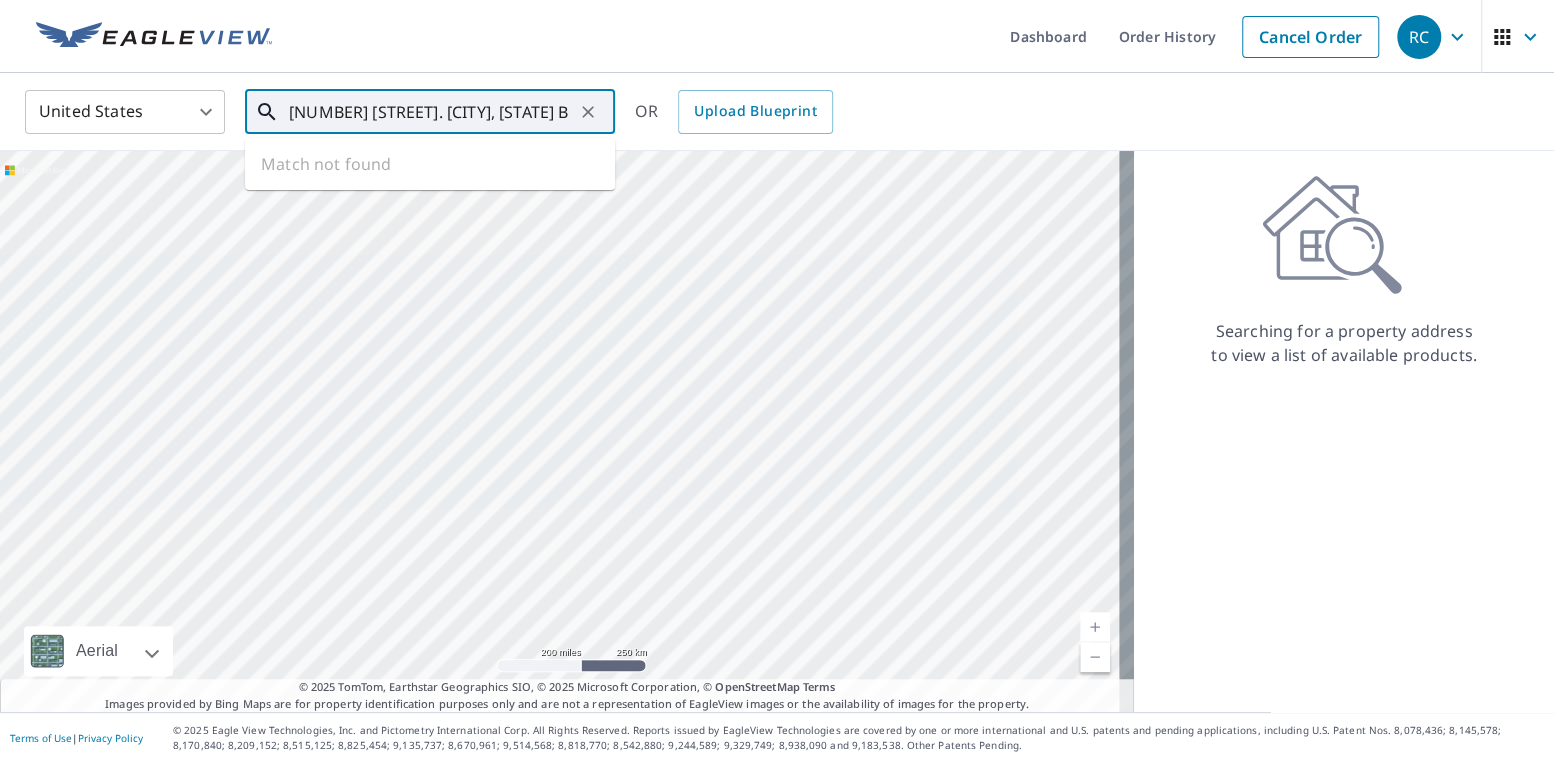 scroll, scrollTop: 0, scrollLeft: 30, axis: horizontal 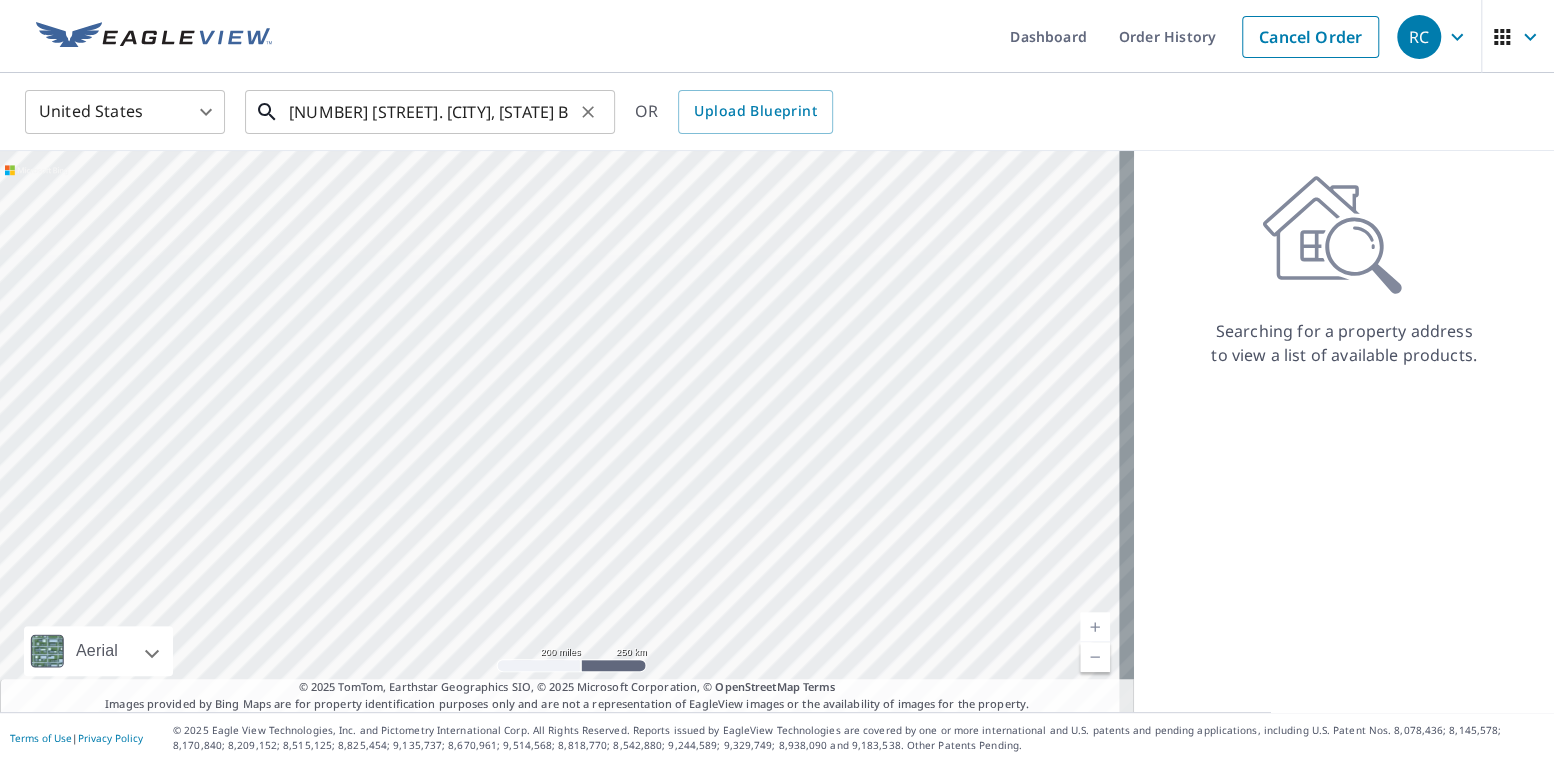 click at bounding box center [588, 112] 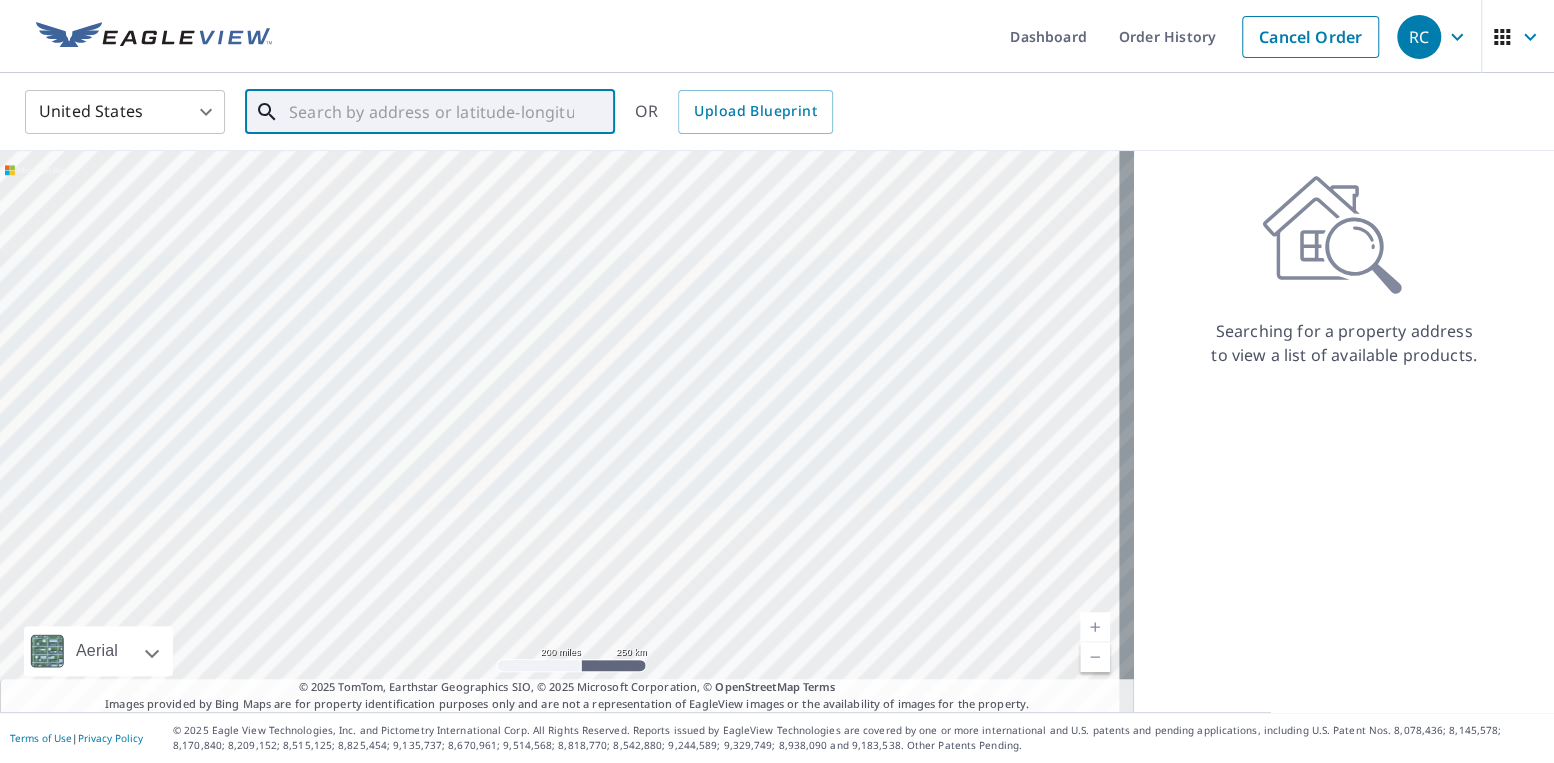 click at bounding box center (431, 112) 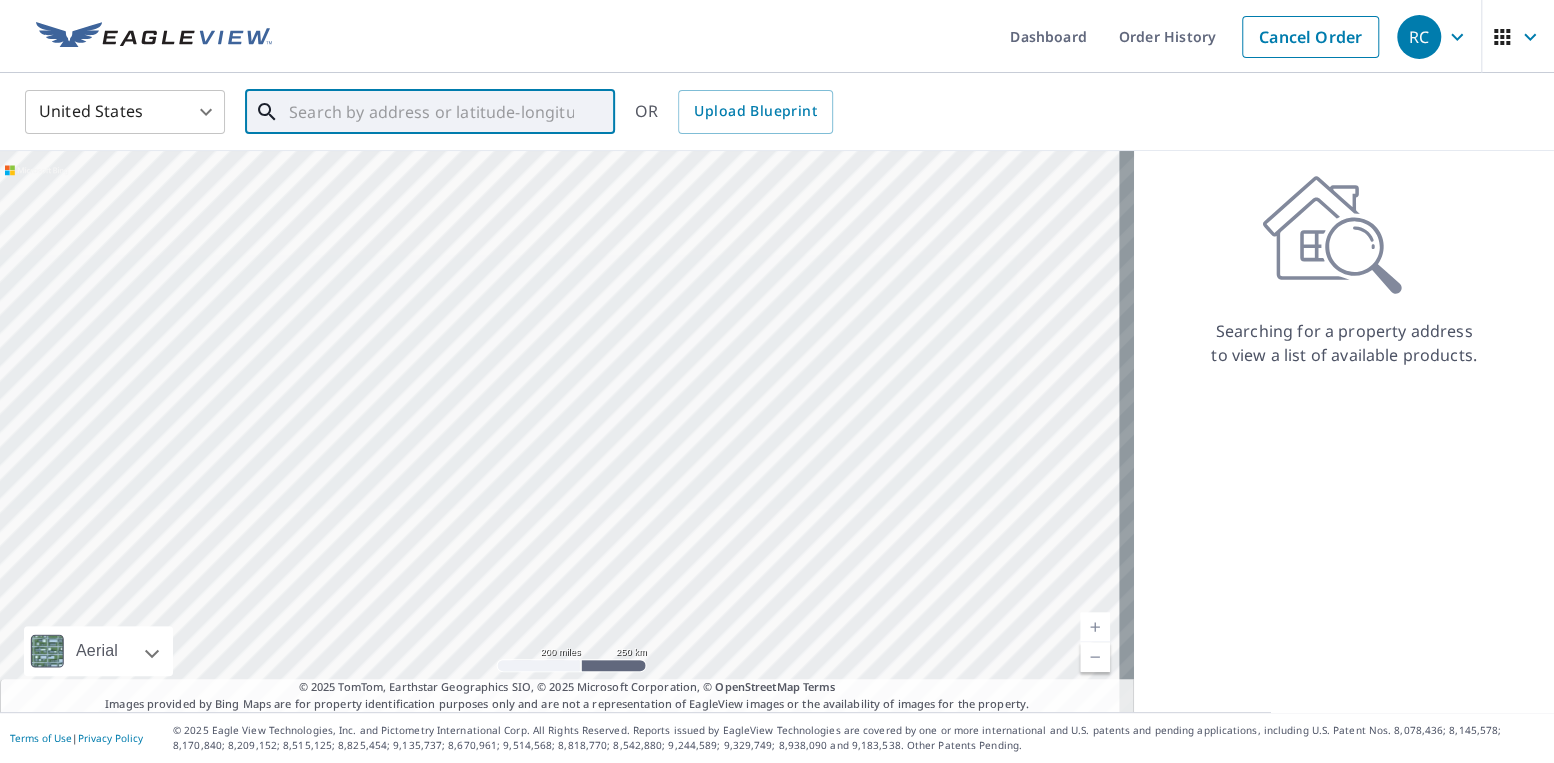 click at bounding box center [431, 112] 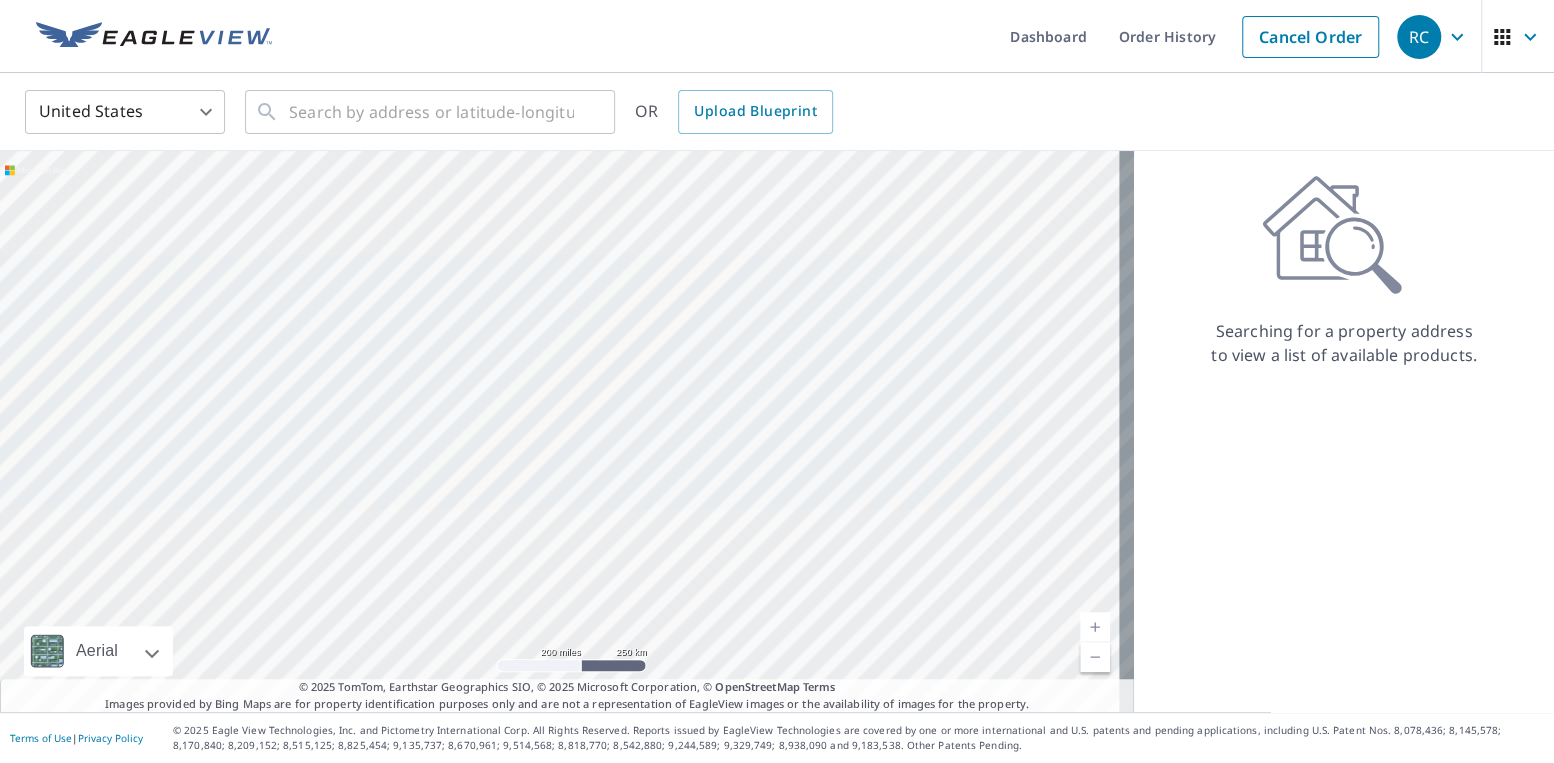 click on "RC RC
Dashboard Order History Cancel Order RC United States US ​ ​ OR Upload Blueprint Aerial Road A standard road map Aerial A detailed look from above Labels Labels 200 miles 250 km © 2025 TomTom, Earthstar Geographics  SIO, © 2025 Microsoft Corporation Terms © 2025 TomTom, Earthstar Geographics SIO, © 2025 Microsoft Corporation, ©   OpenStreetMap   Terms Images provided by Bing Maps are for property identification purposes only and are not a representation of EagleView images or the availability of images for the property. Searching for a property address to view a list of available products. Terms of Use  |  Privacy Policy © 2025 Eagle View Technologies, Inc. and Pictometry International Corp. All Rights Reserved. Reports issued by EagleView Technologies are covered by   one or more international and U.S. patents and pending applications, including U.S. Patent Nos. 8,078,436; 8,145,578; 8,170,840; 8,209,152;" at bounding box center [777, 381] 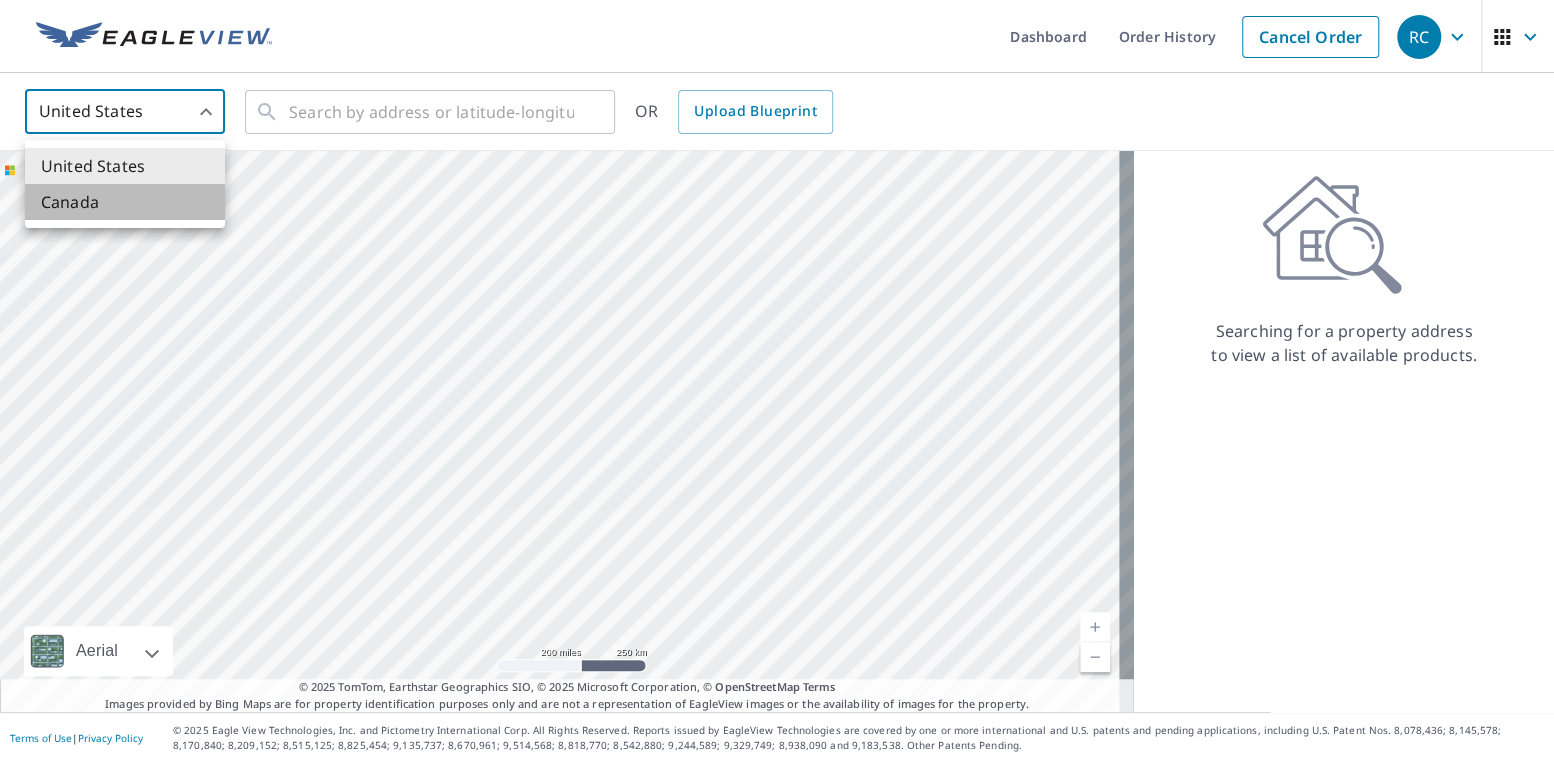 click on "Canada" at bounding box center (125, 202) 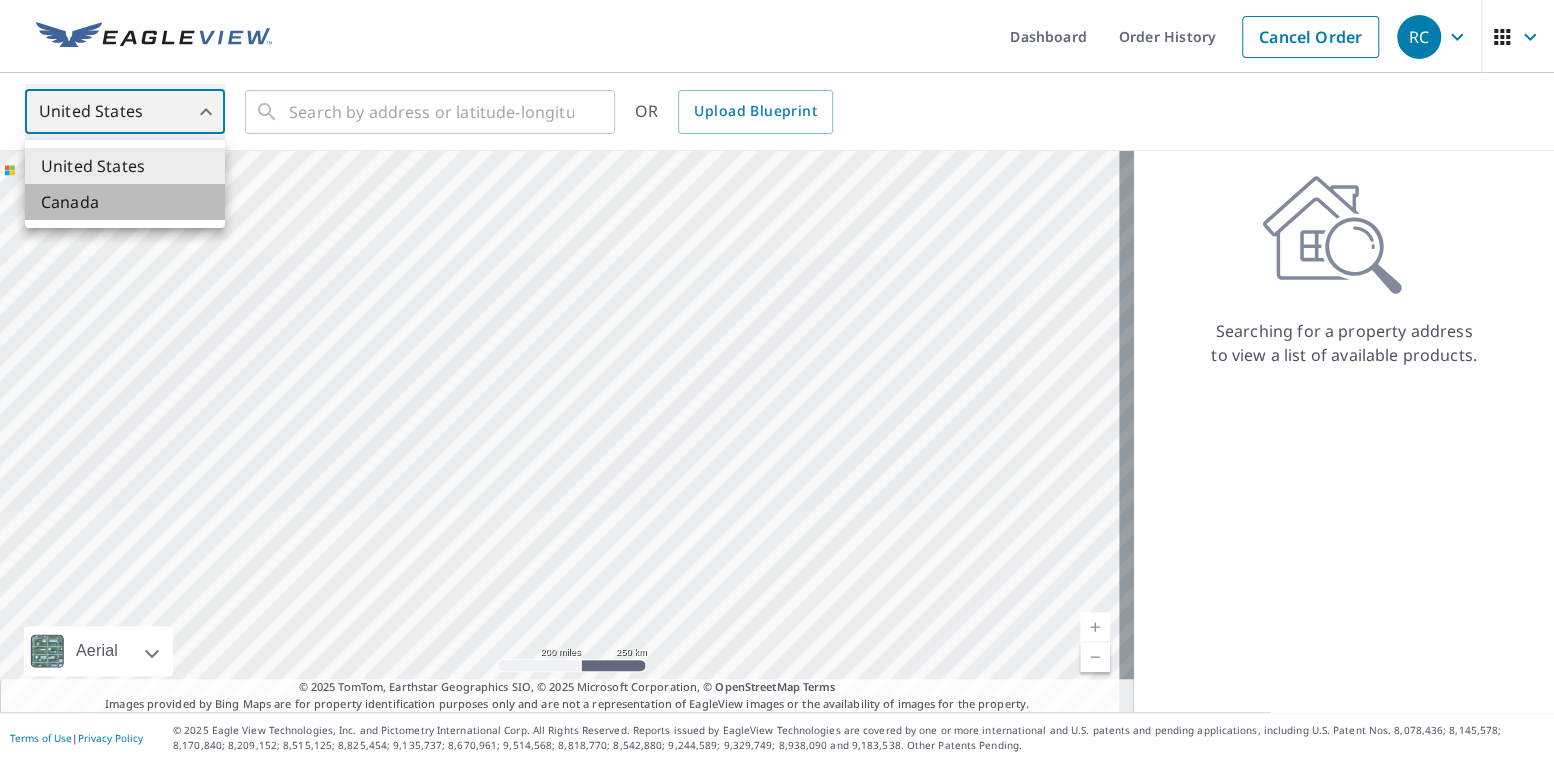 type on "CA" 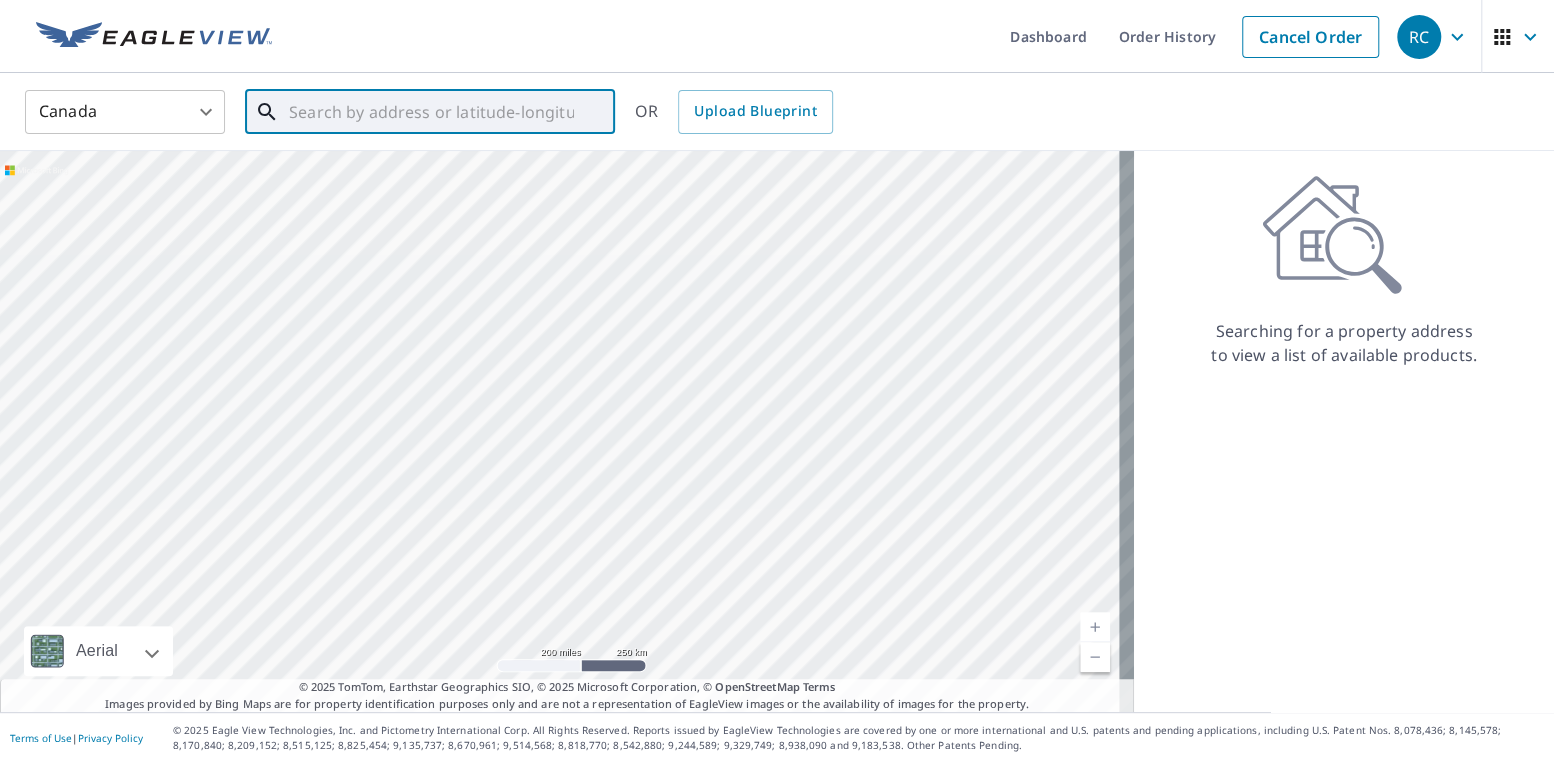 click at bounding box center (431, 112) 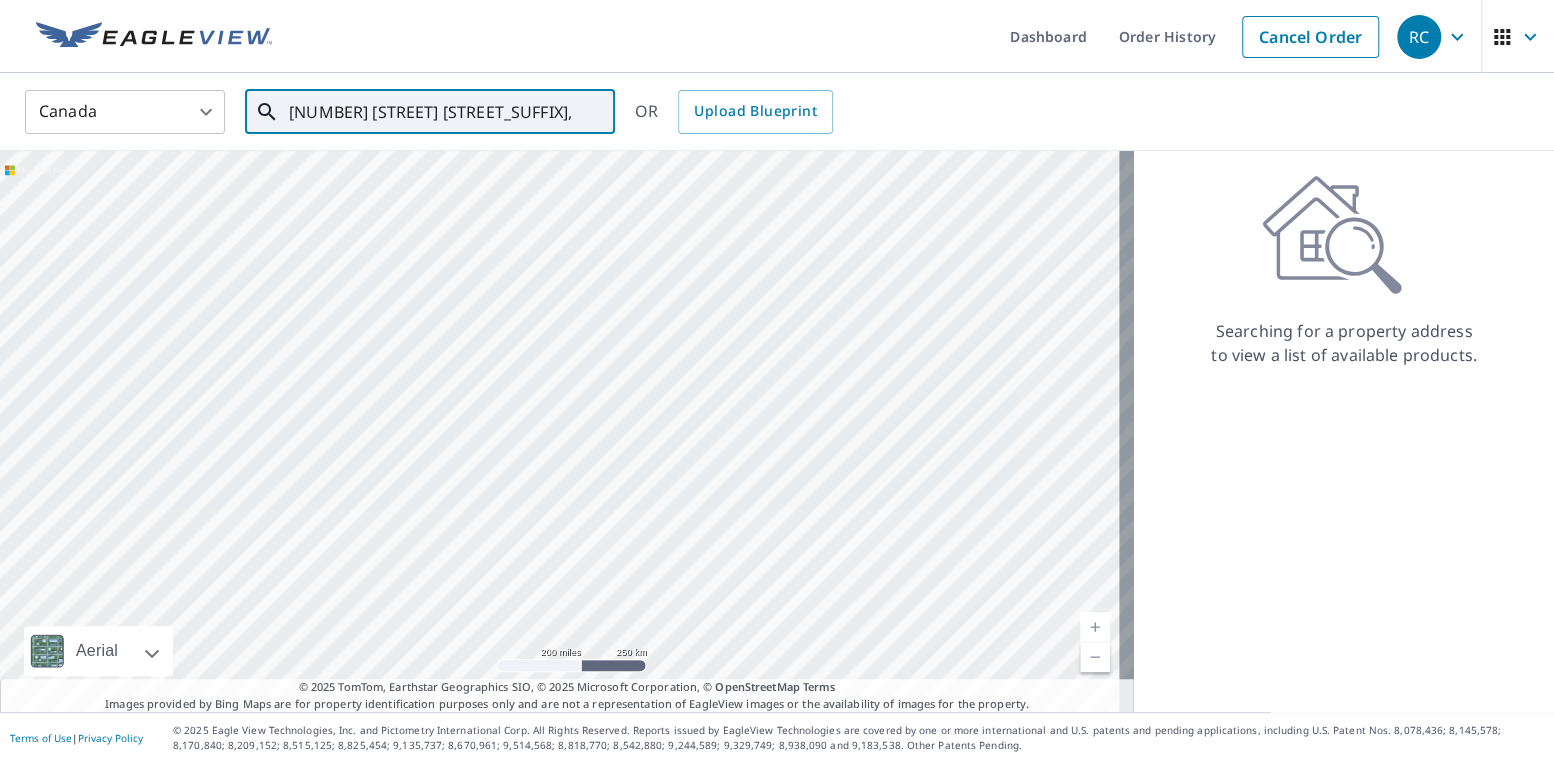 scroll, scrollTop: 0, scrollLeft: 53, axis: horizontal 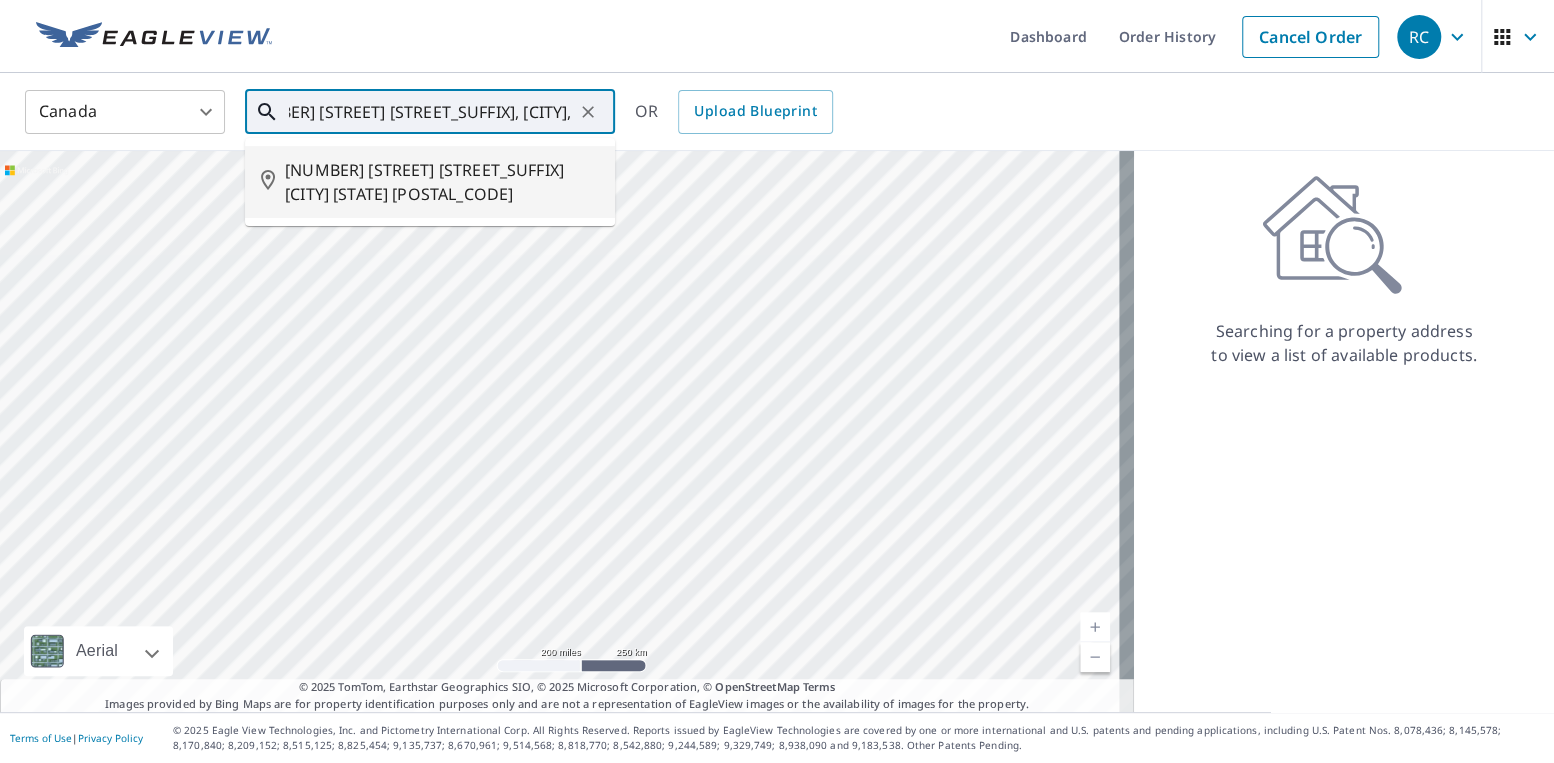 click on "[NUMBER] [STREET] [STREET_SUFFIX] [CITY] [STATE] [POSTAL_CODE]" at bounding box center [442, 182] 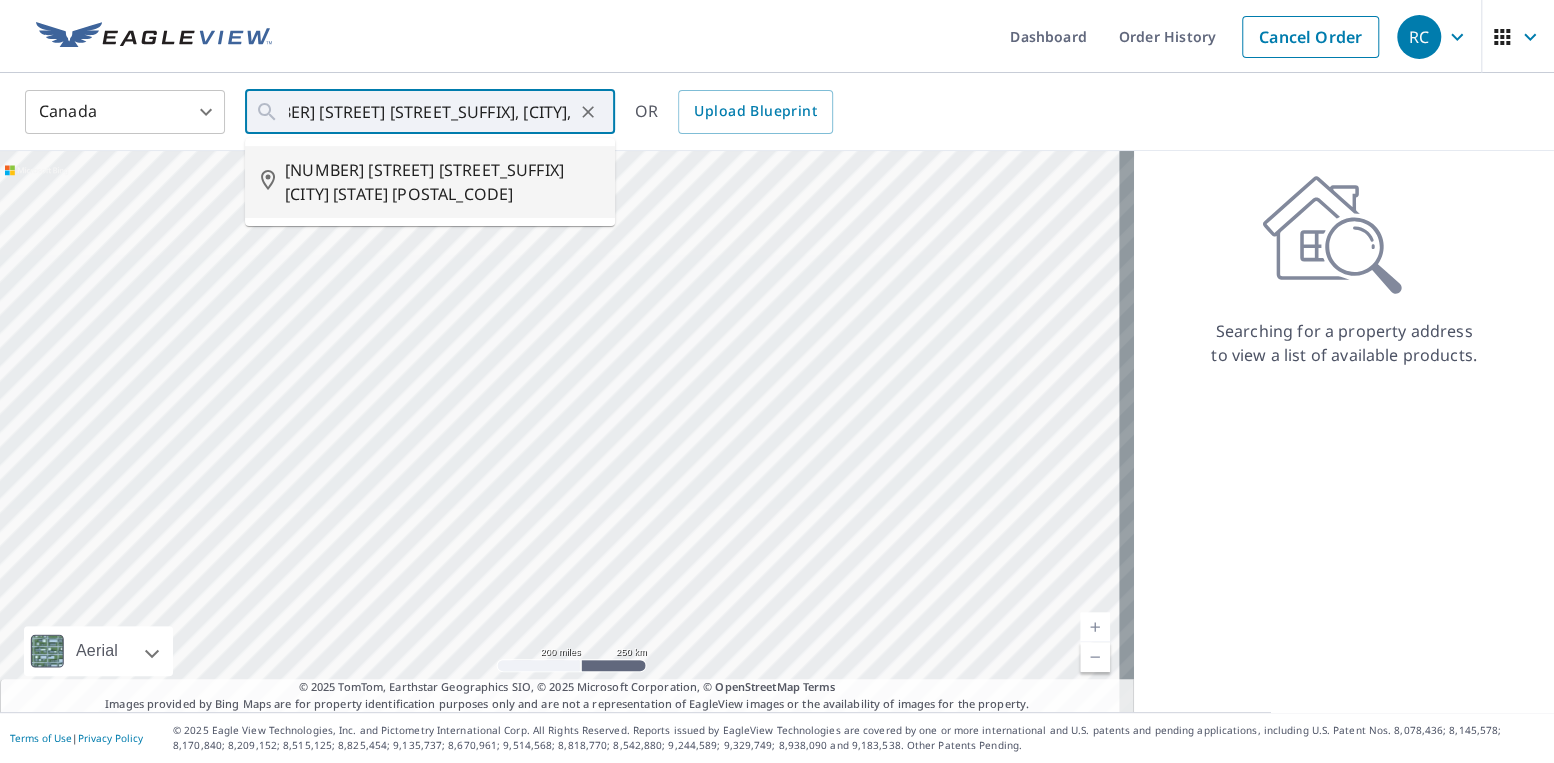 type on "[NUMBER] [STREET] [STREET_SUFFIX] [CITY] [STATE] [POSTAL_CODE]" 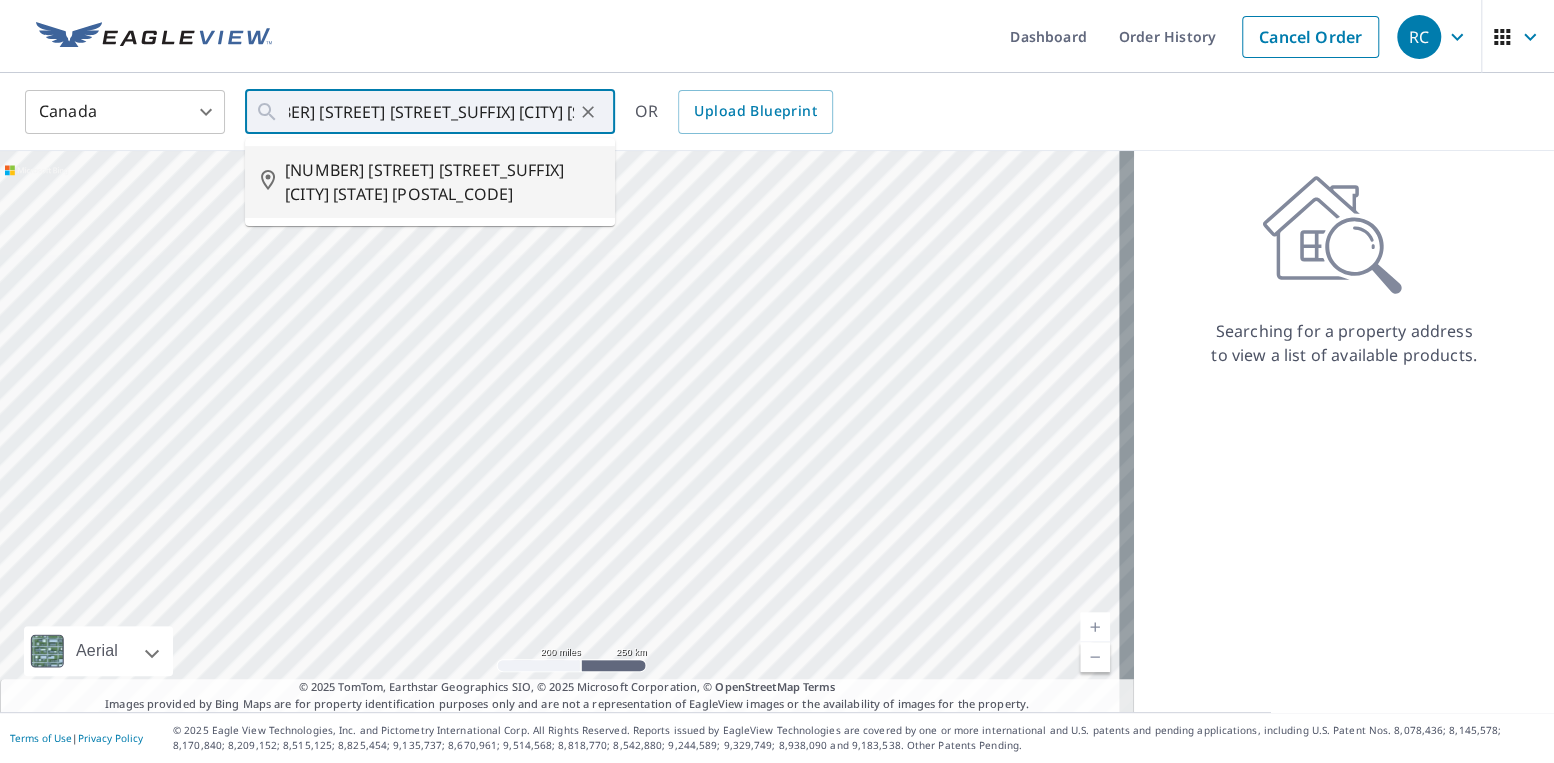 scroll, scrollTop: 0, scrollLeft: 0, axis: both 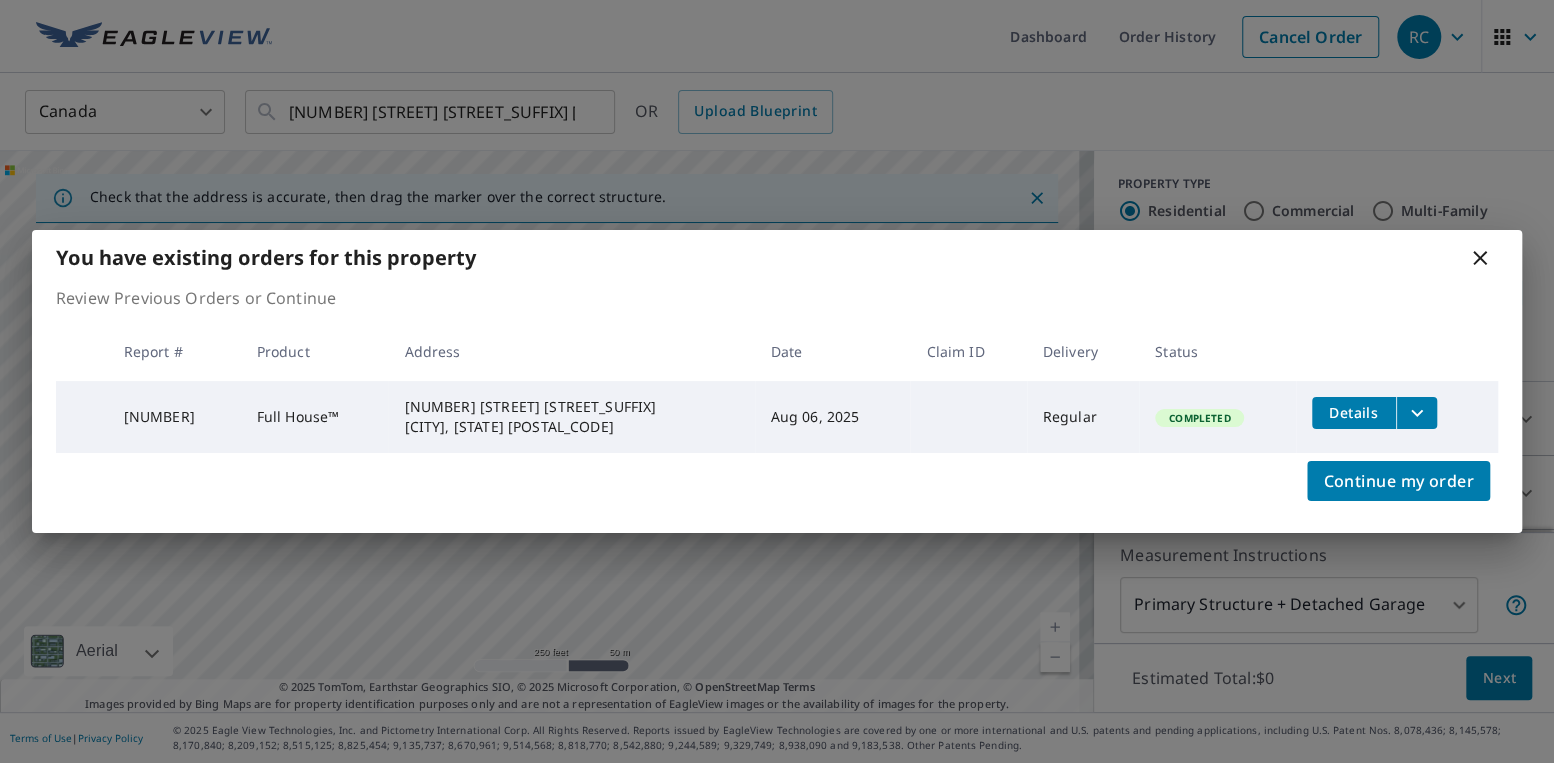 click 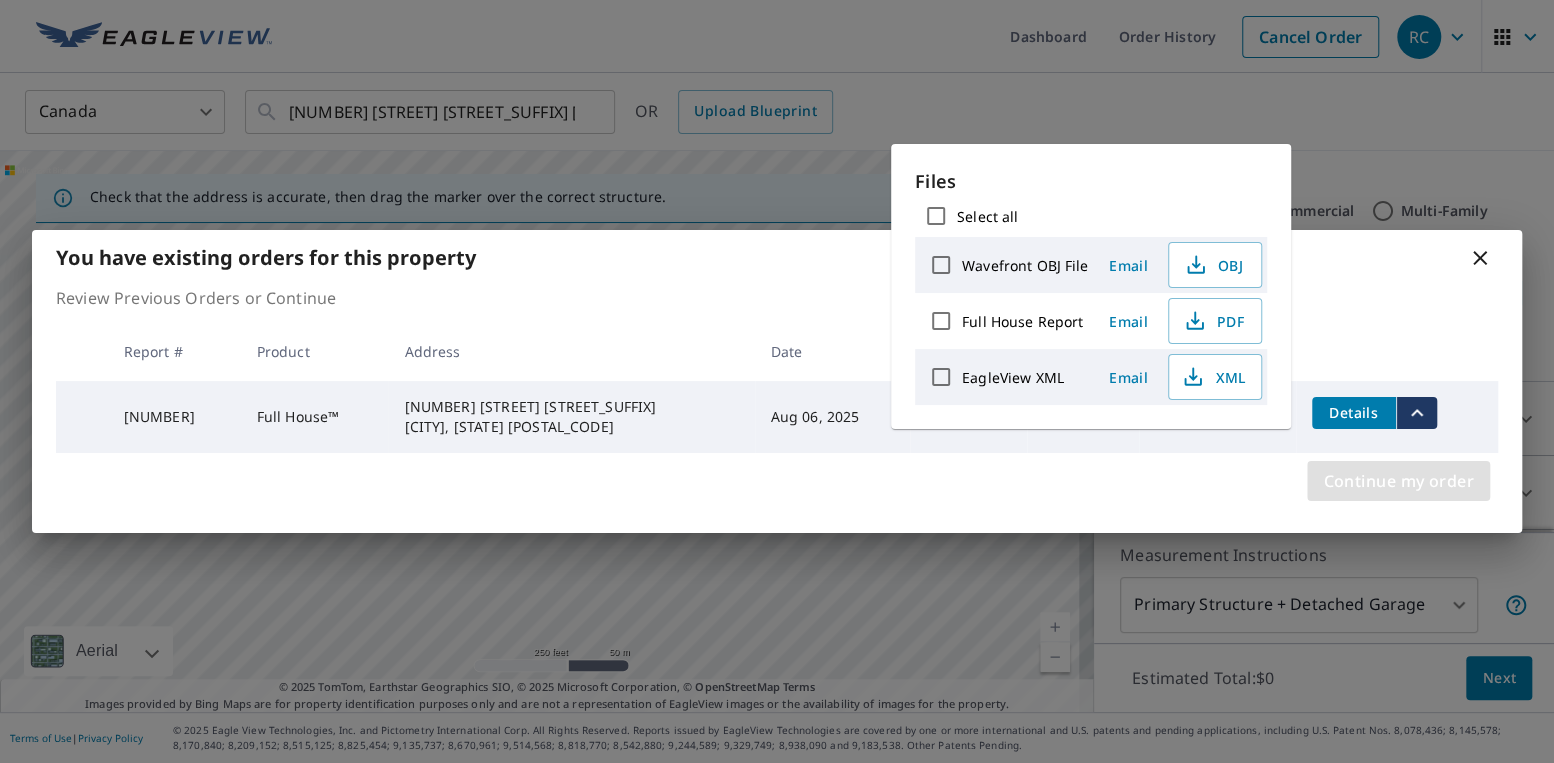 click on "Continue my order" at bounding box center (1398, 481) 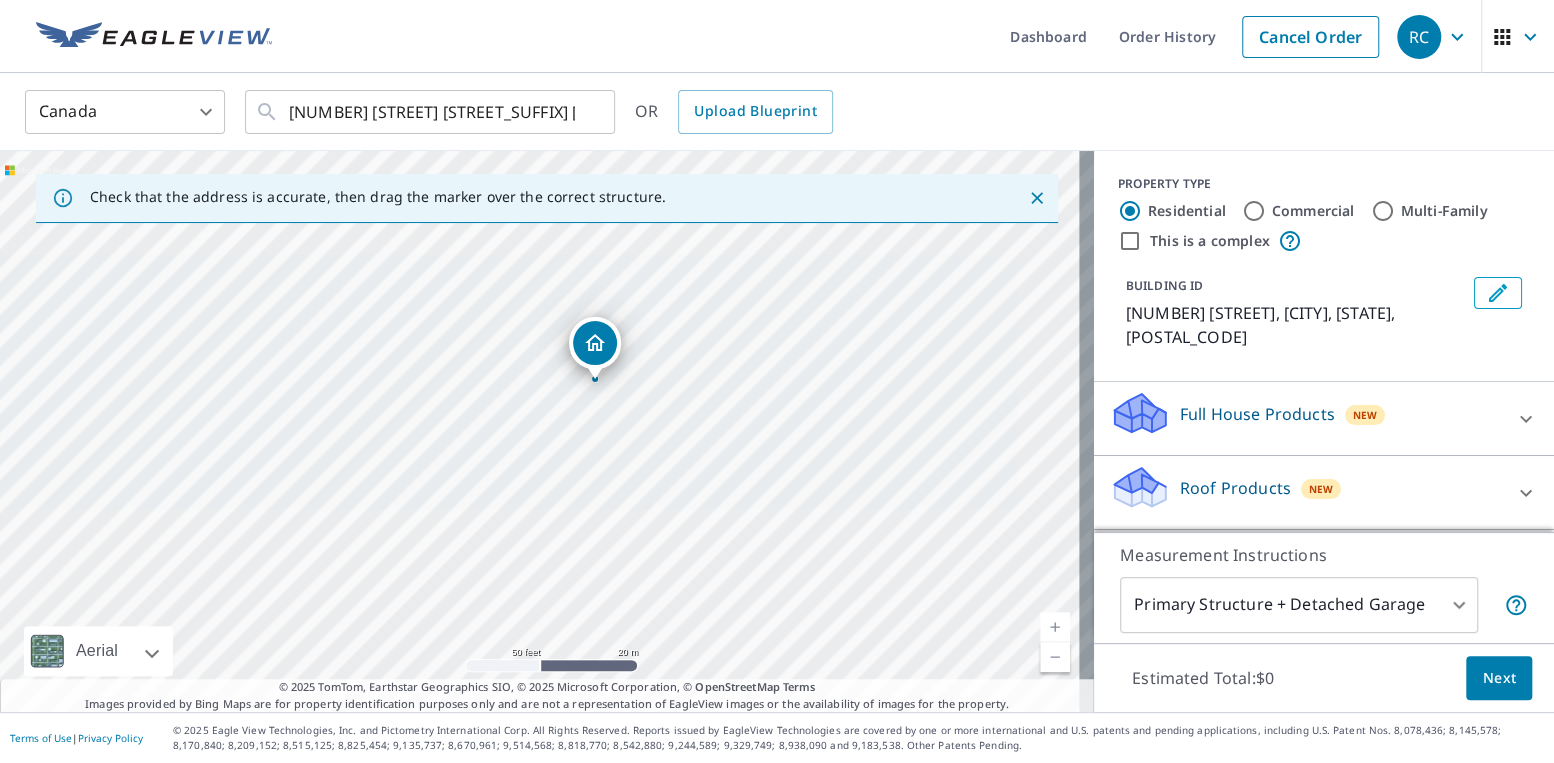 drag, startPoint x: 461, startPoint y: 335, endPoint x: 518, endPoint y: 483, distance: 158.59697 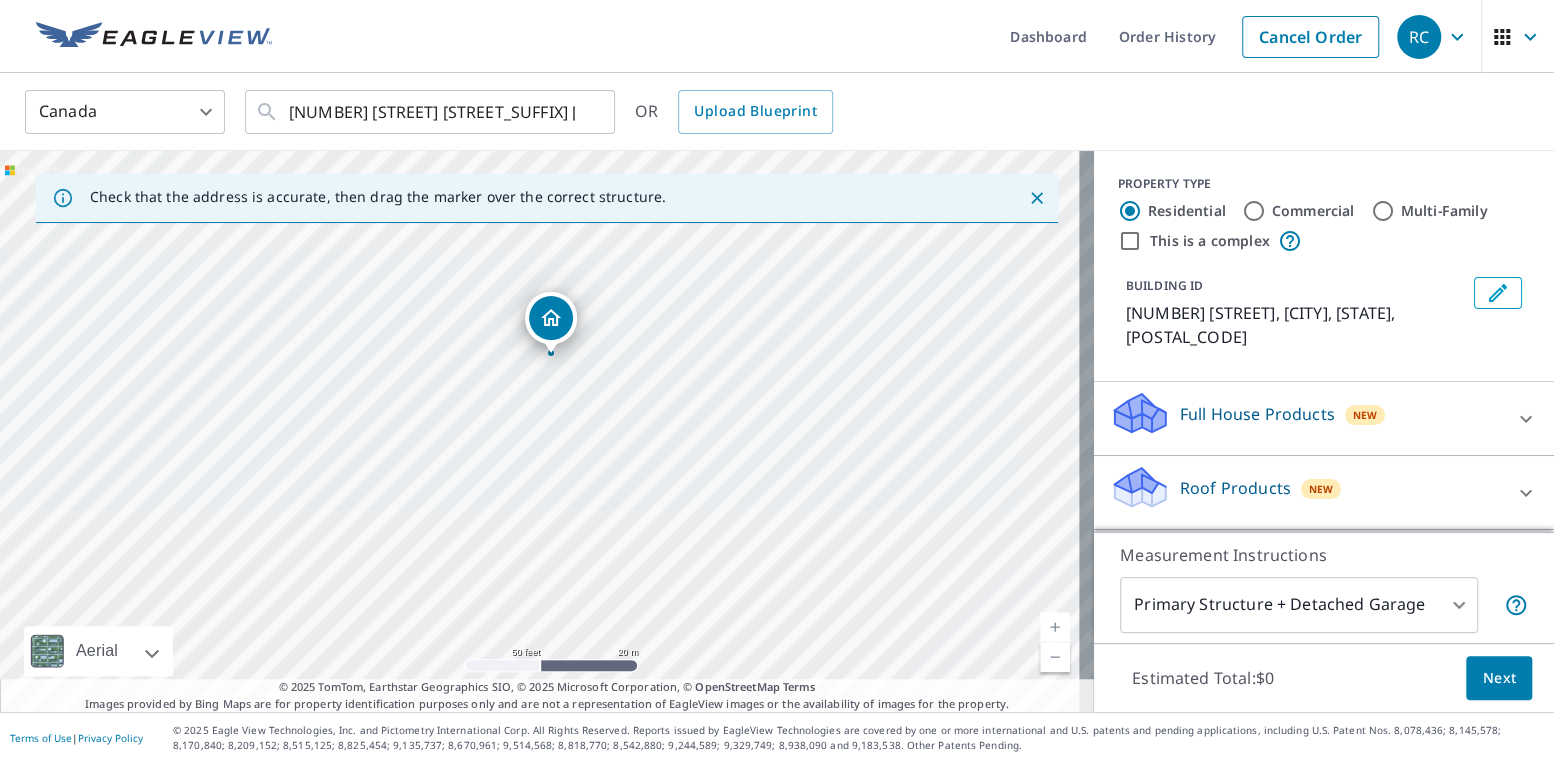 drag, startPoint x: 600, startPoint y: 349, endPoint x: 556, endPoint y: 323, distance: 51.10773 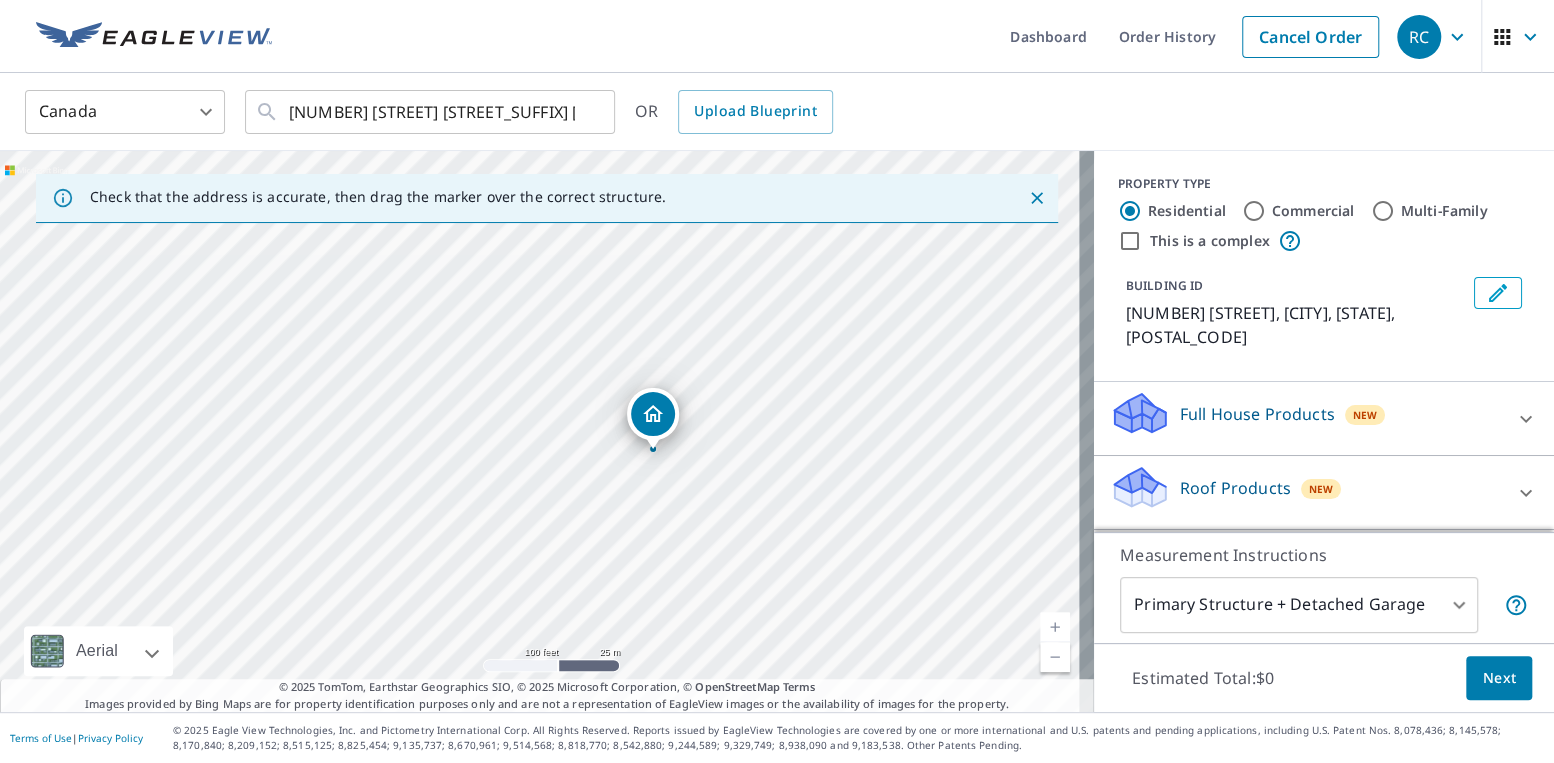 click on "Commercial" at bounding box center (1254, 211) 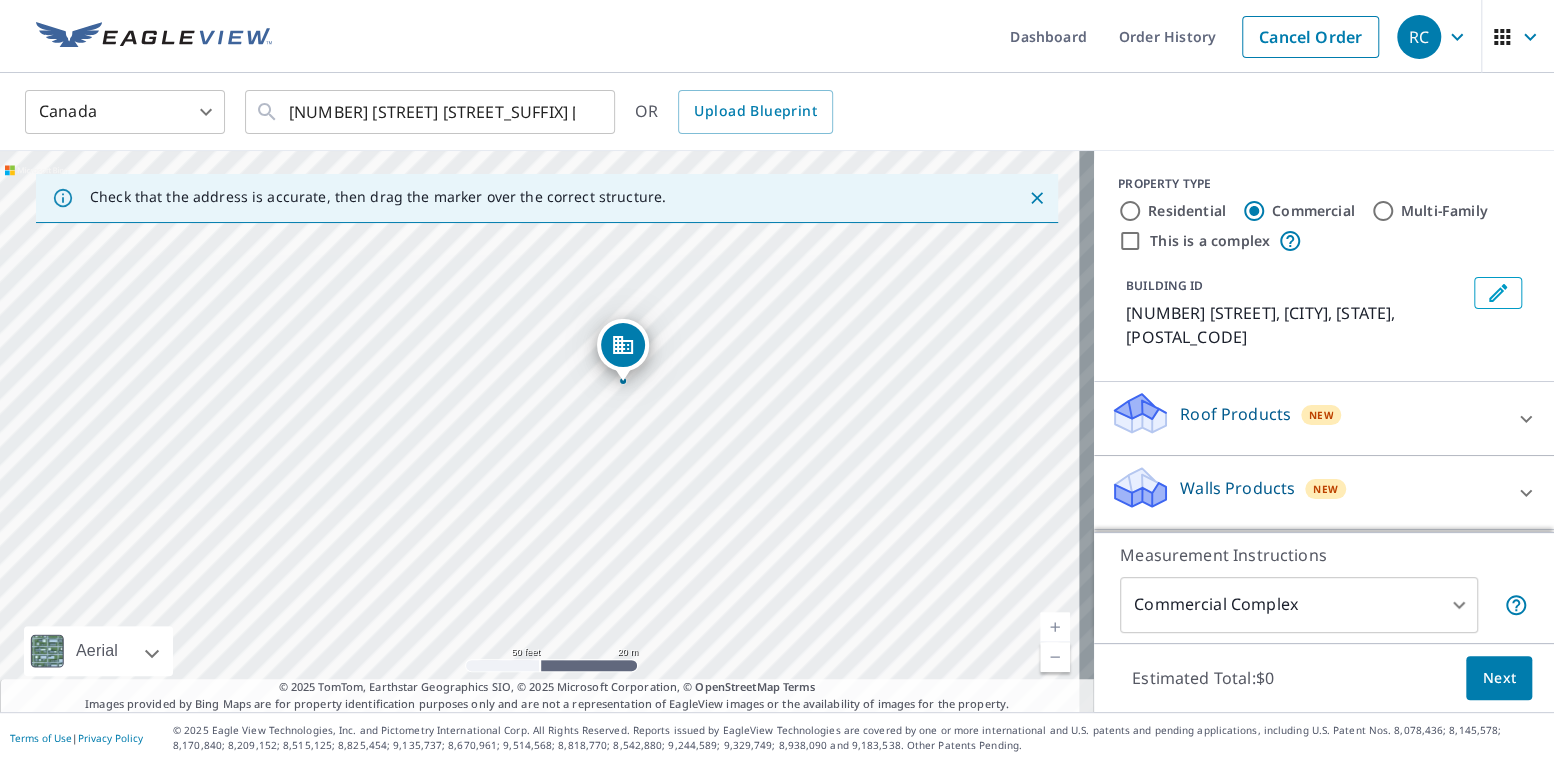 click 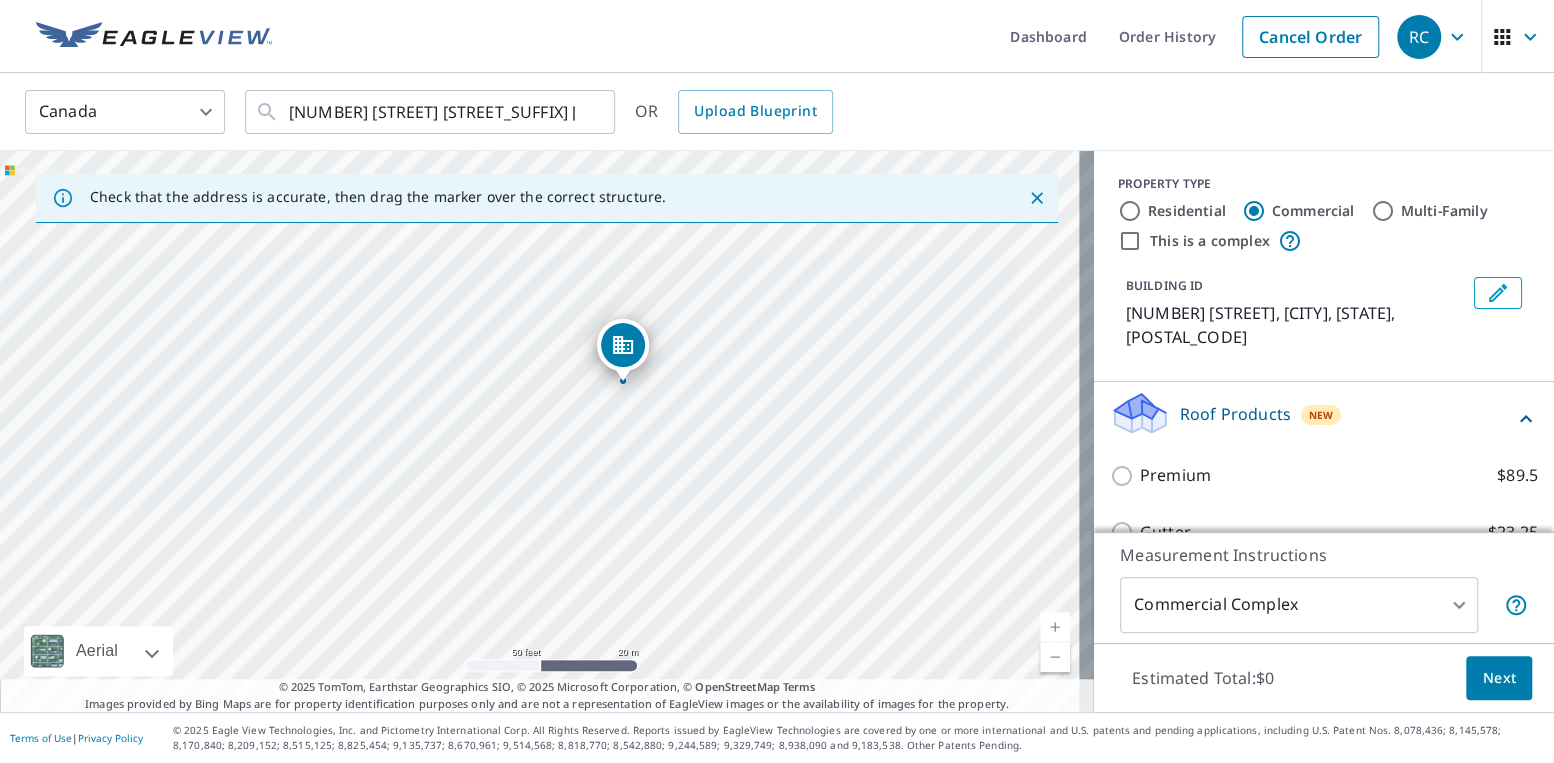 click on "Roof Products New" at bounding box center [1312, 418] 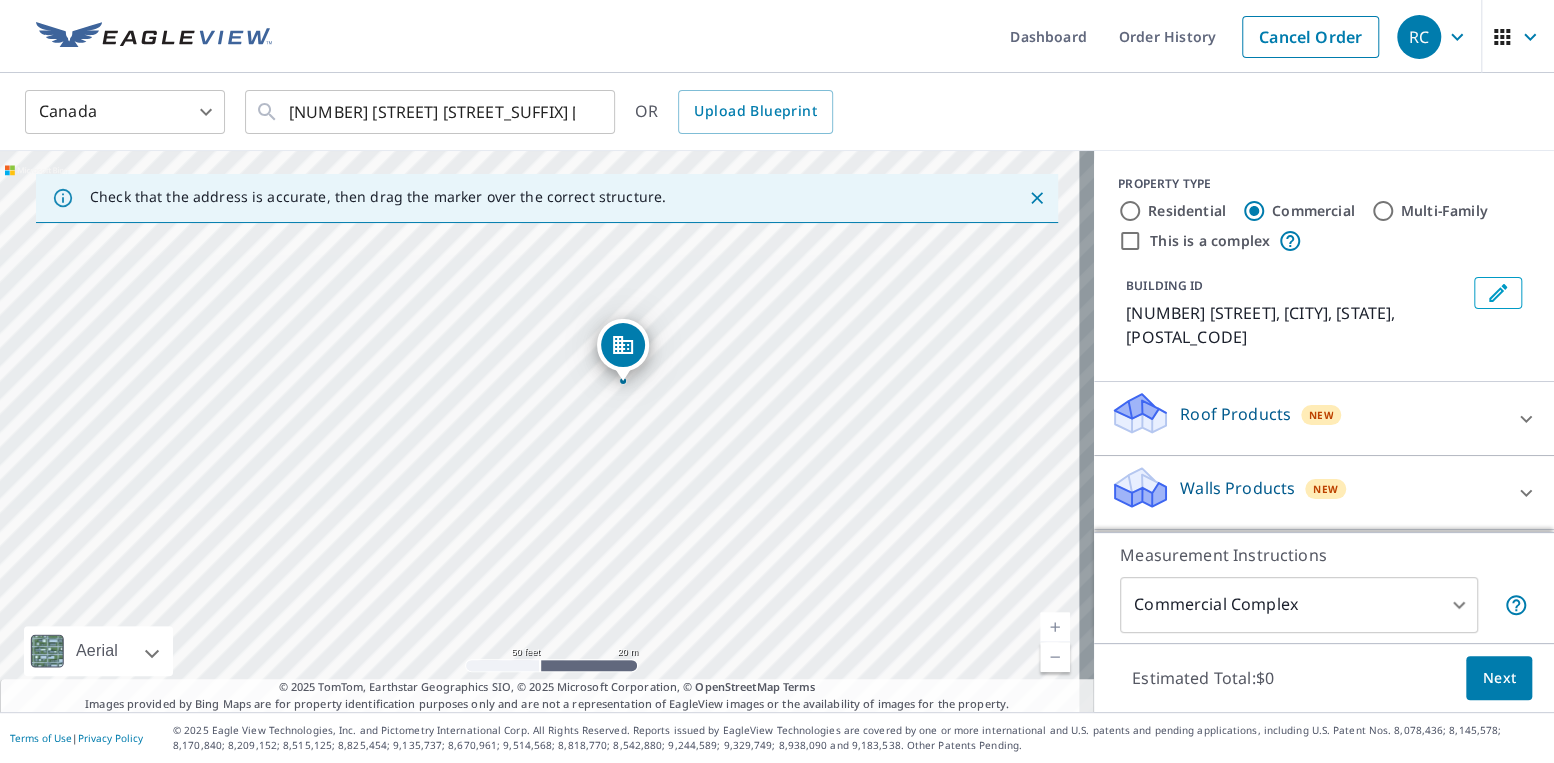 click 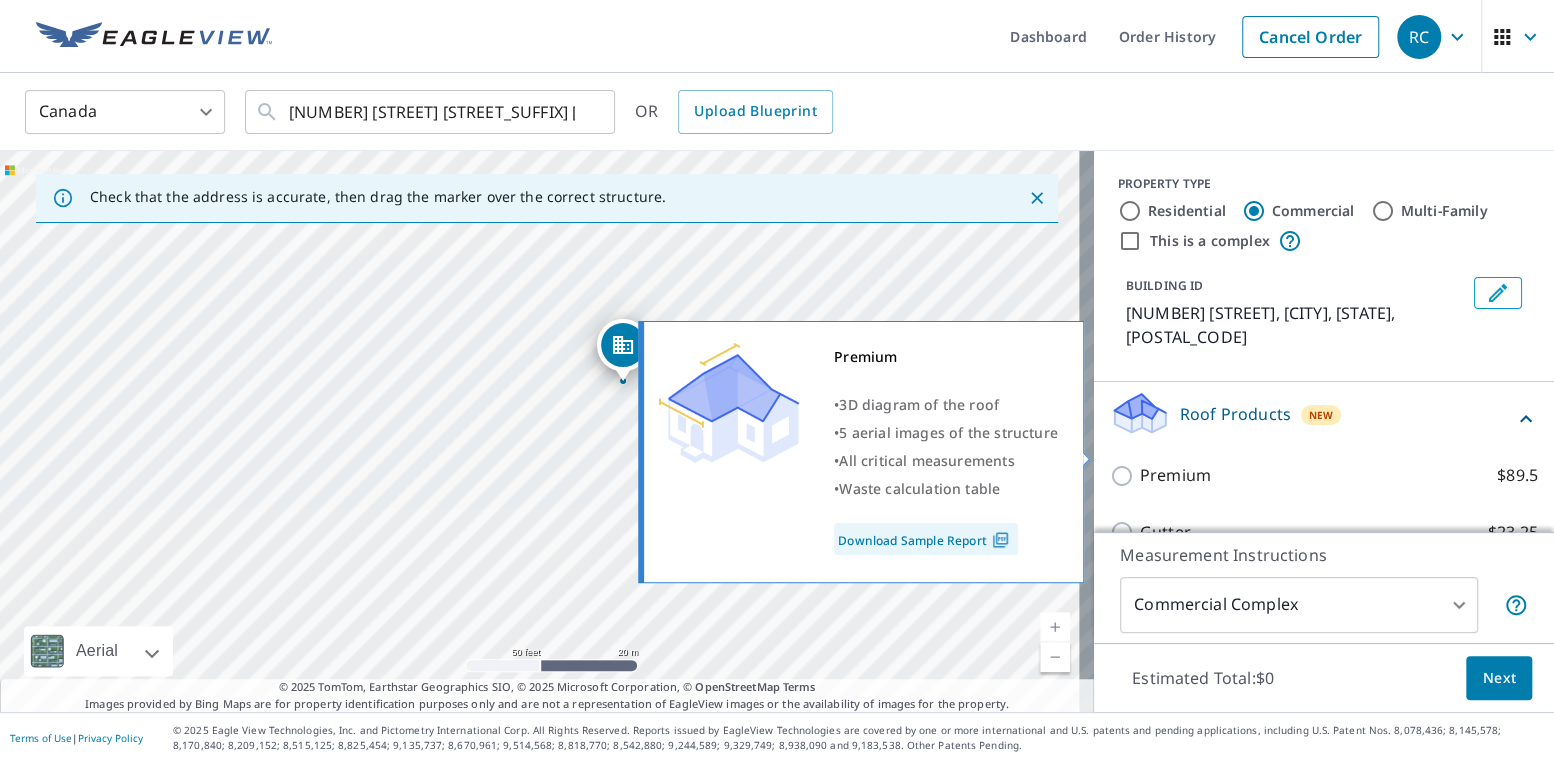 click on "Premium $89.5" at bounding box center [1125, 476] 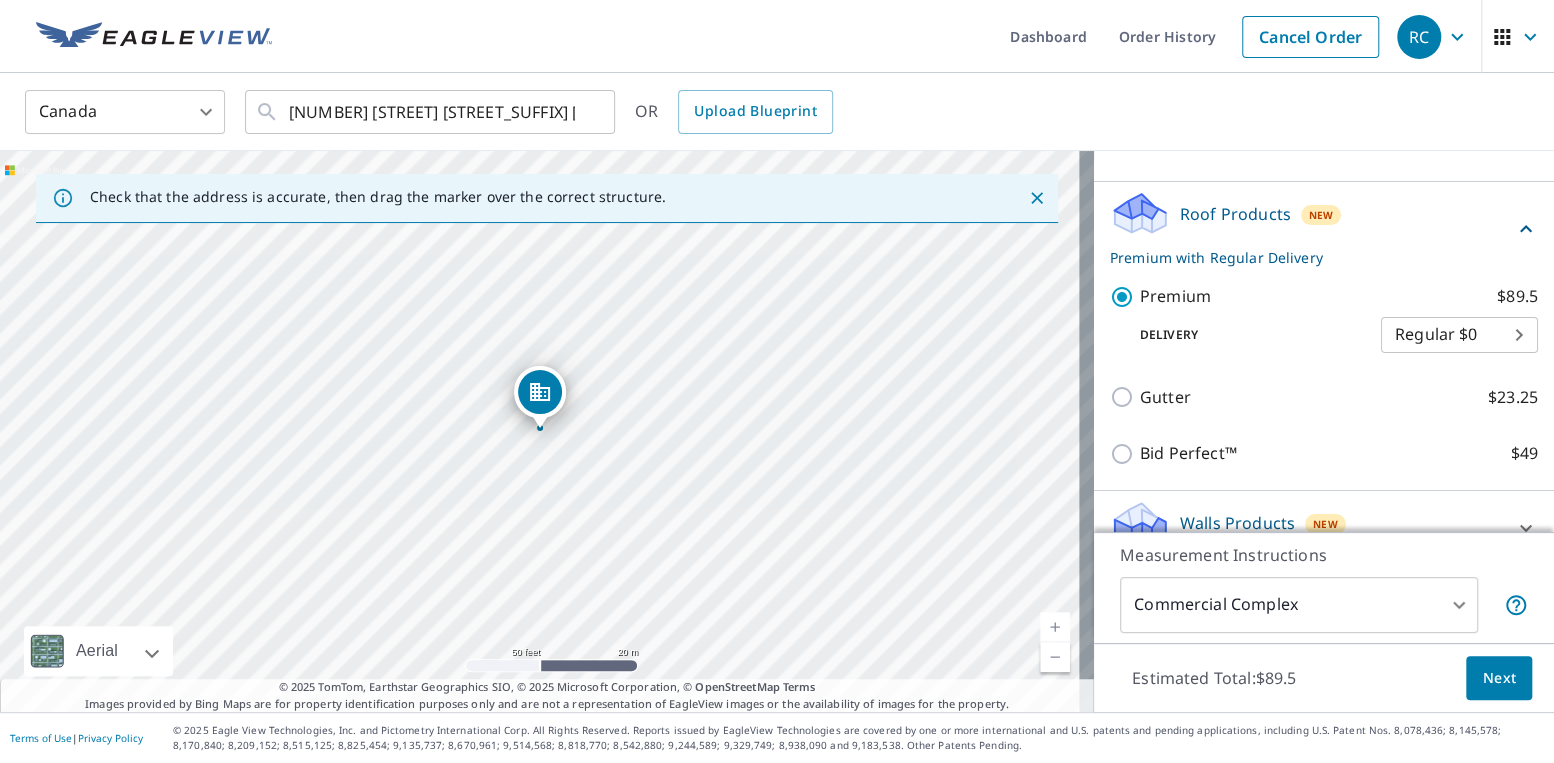 scroll, scrollTop: 208, scrollLeft: 0, axis: vertical 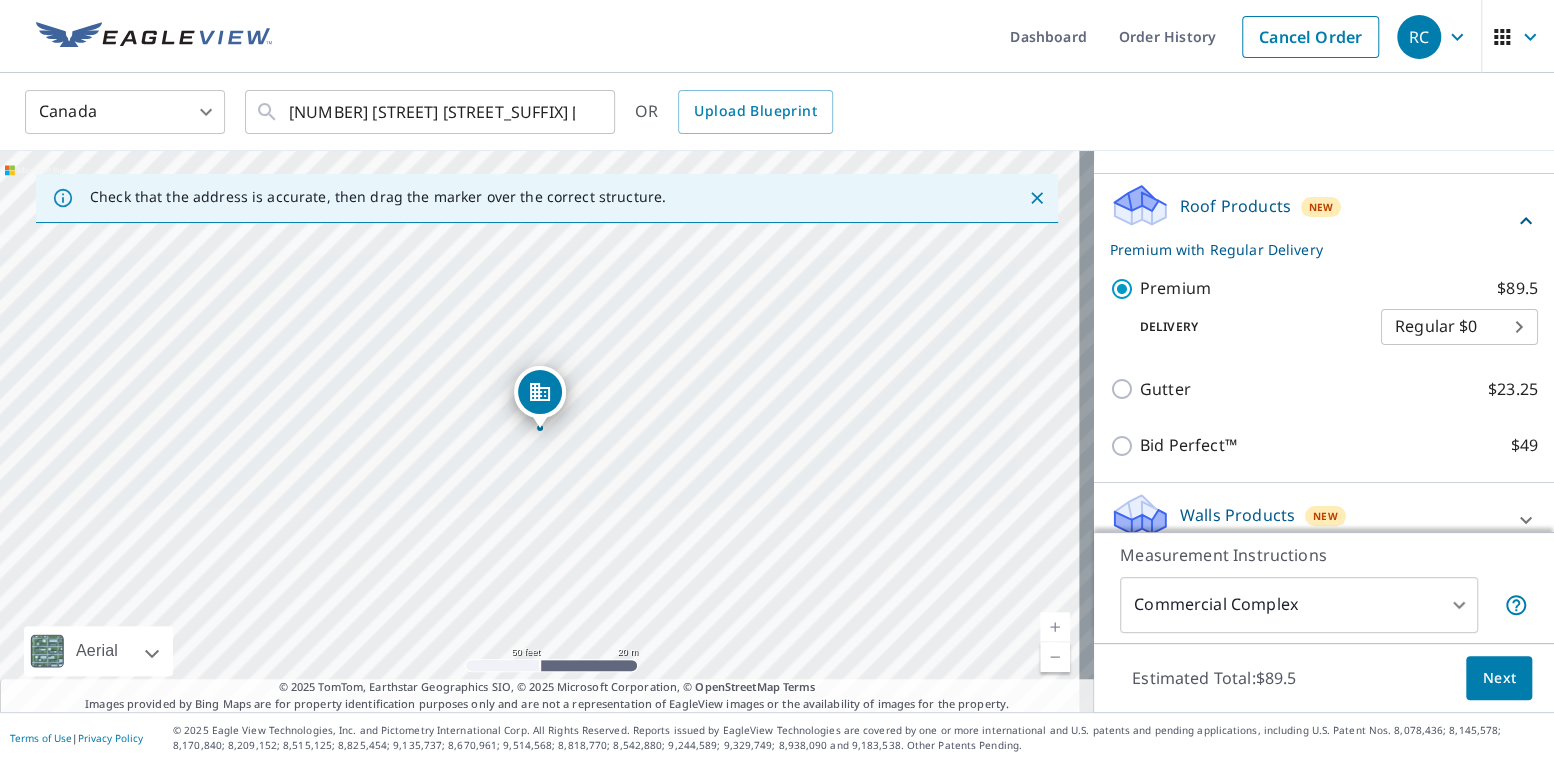 click on "Walls Products" at bounding box center (1237, 515) 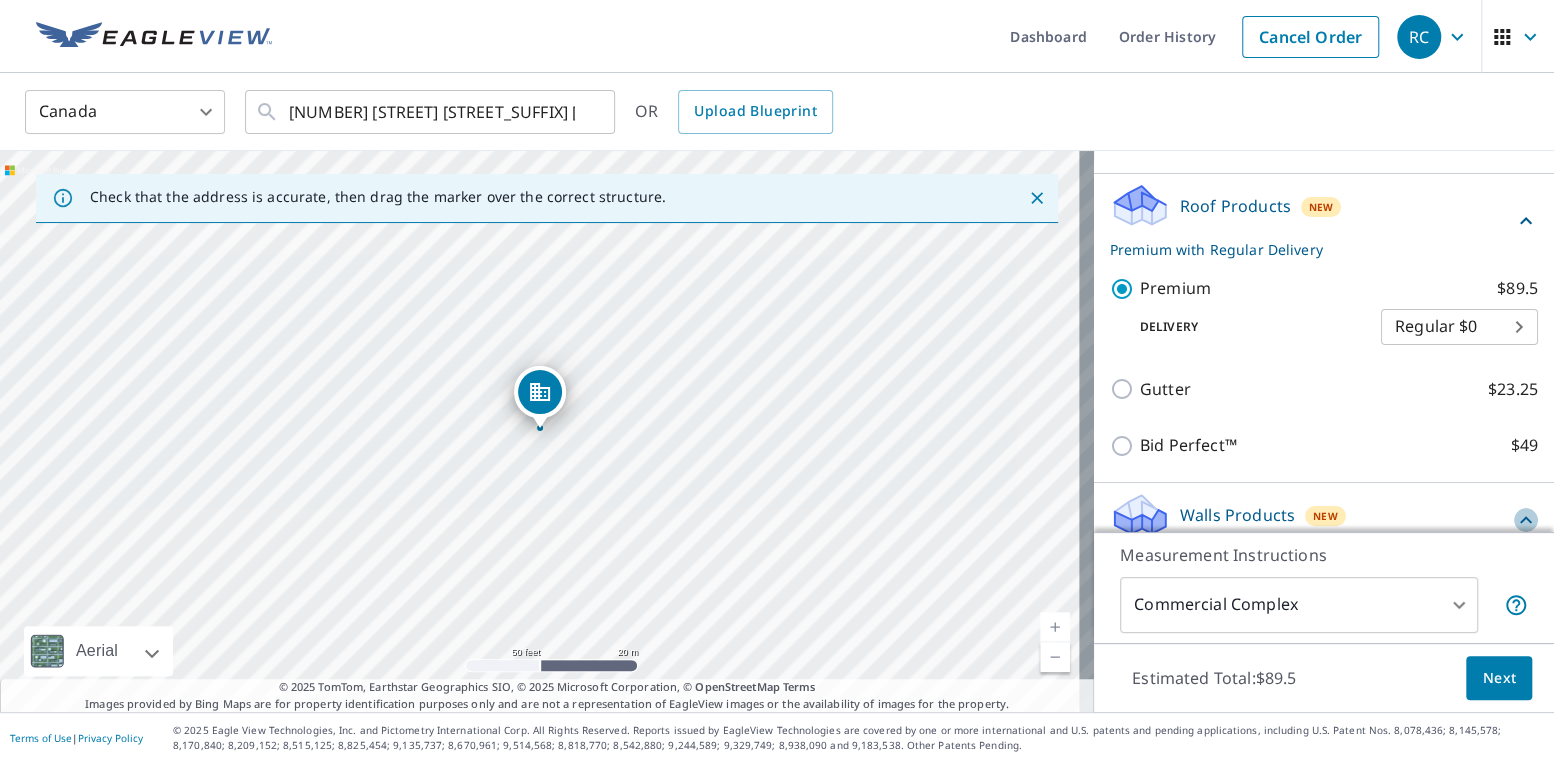 click 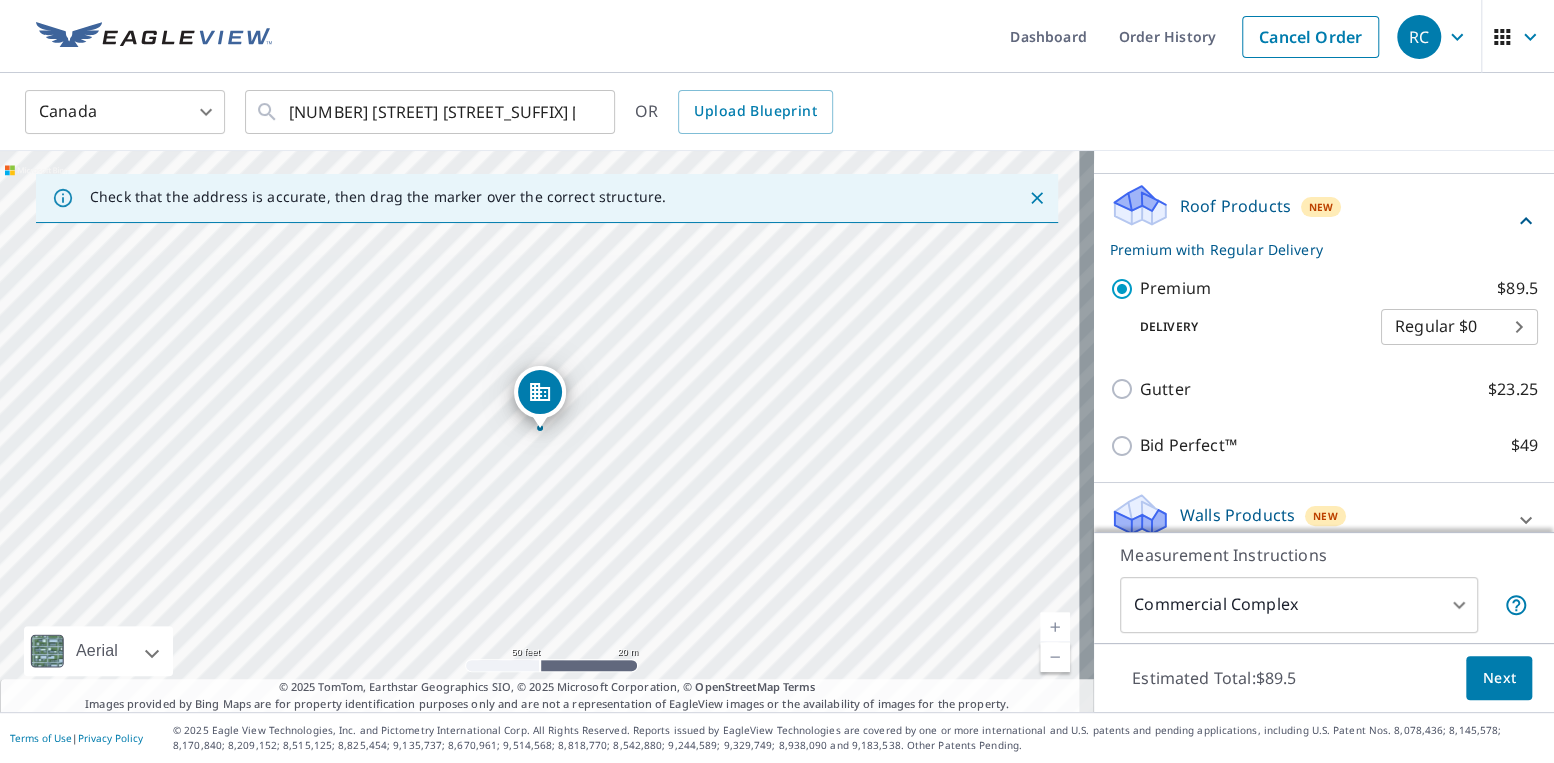 click 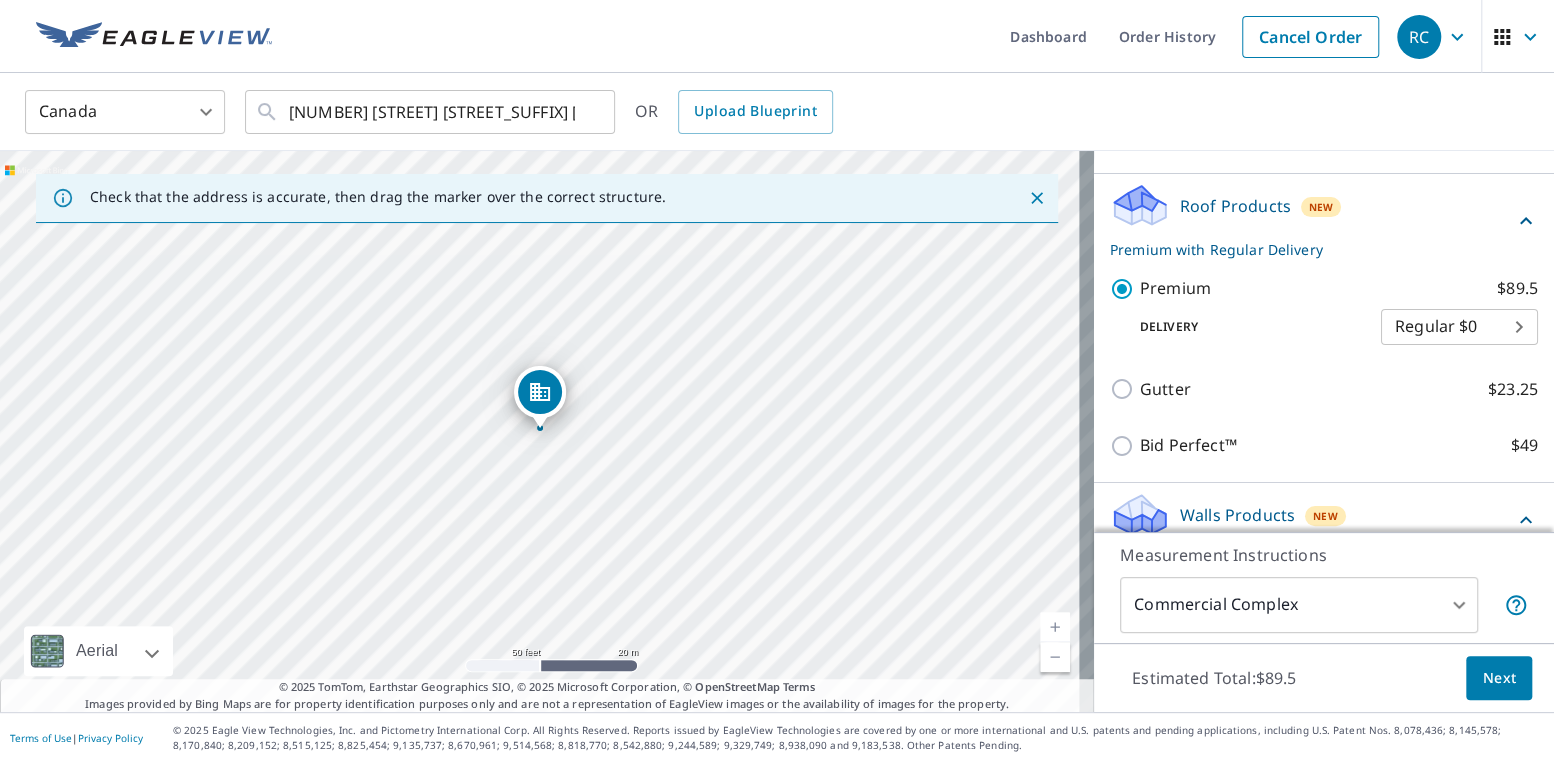 click 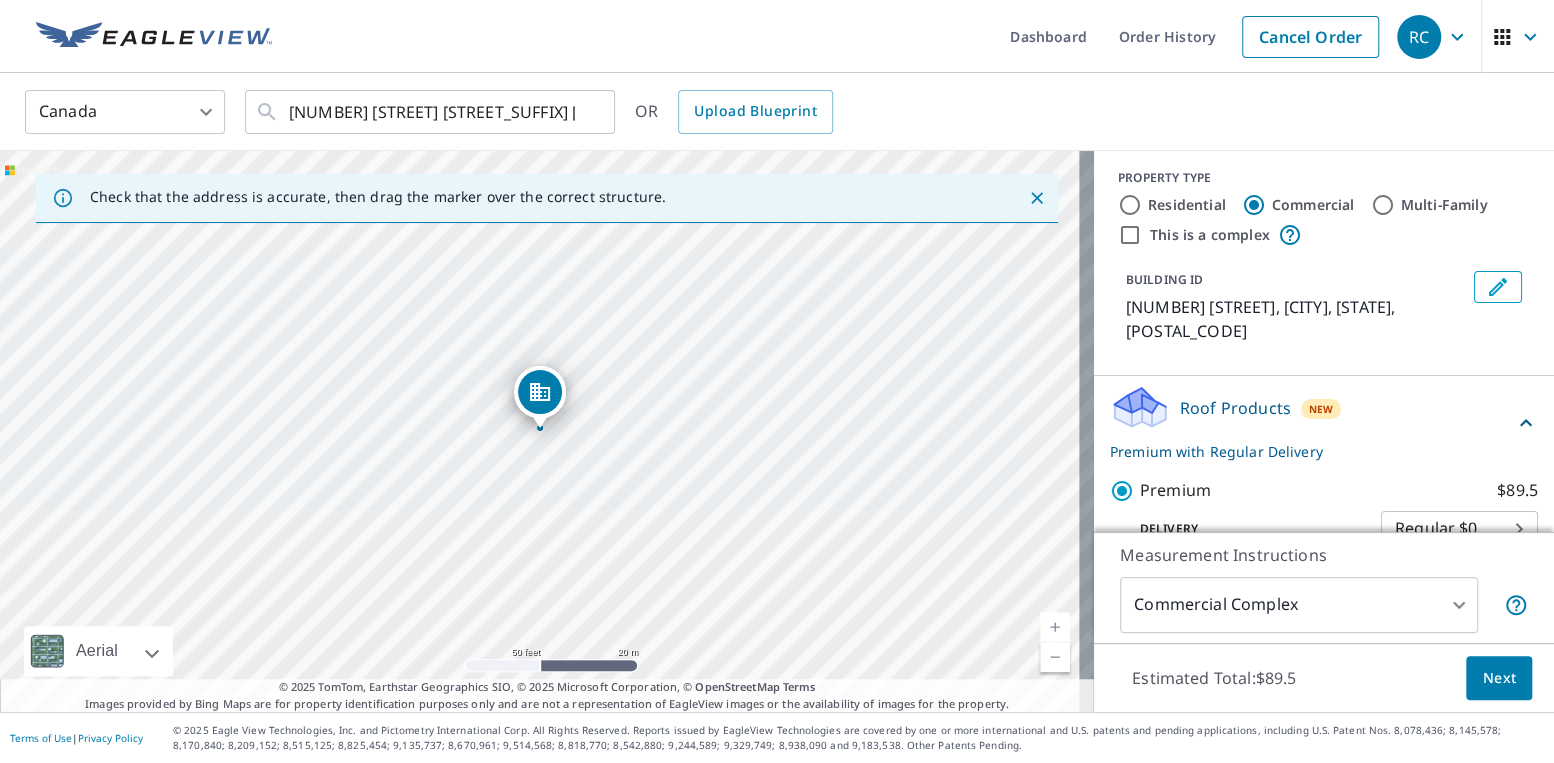 scroll, scrollTop: 0, scrollLeft: 0, axis: both 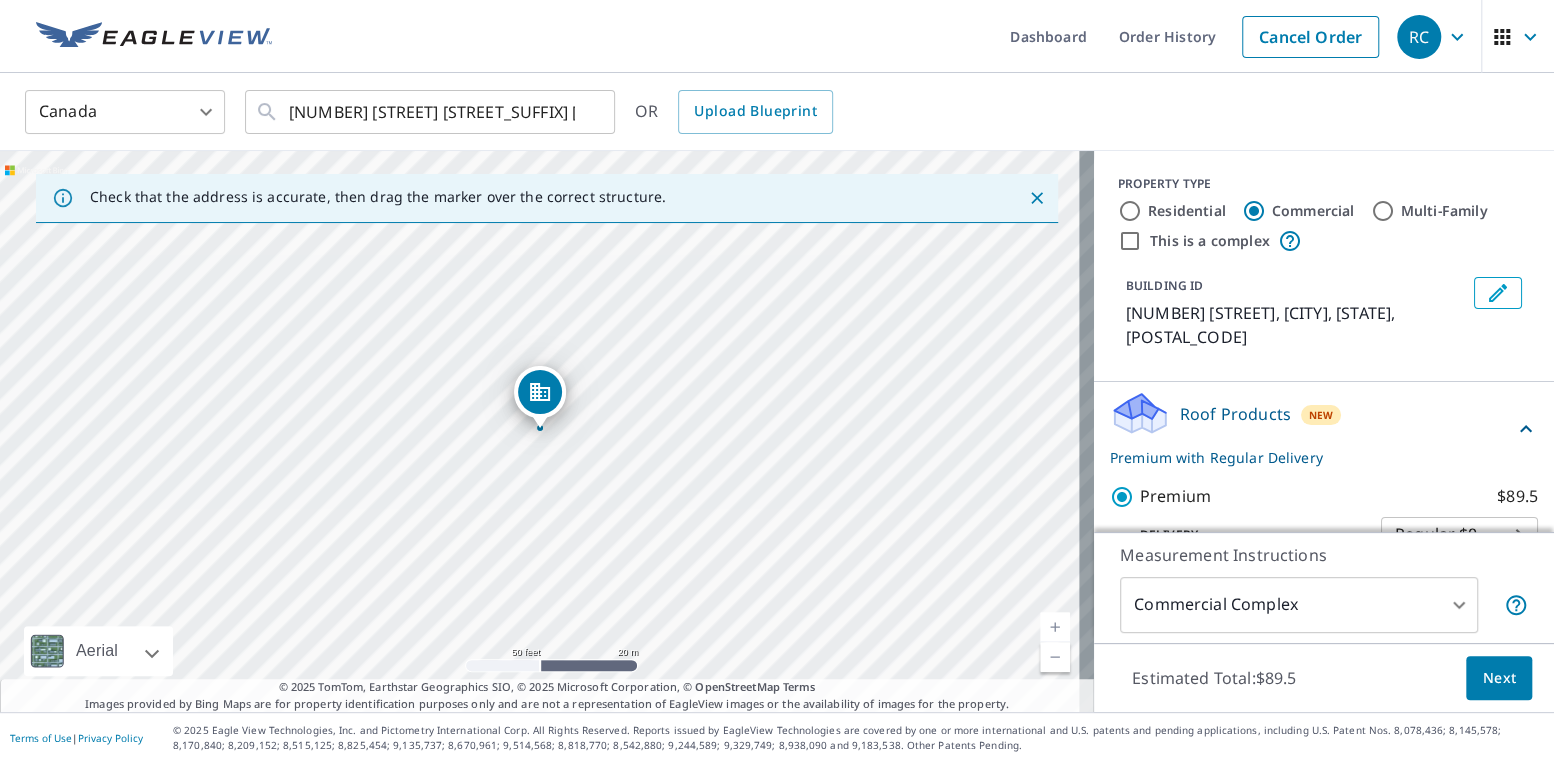 click on "Multi-Family" at bounding box center [1383, 211] 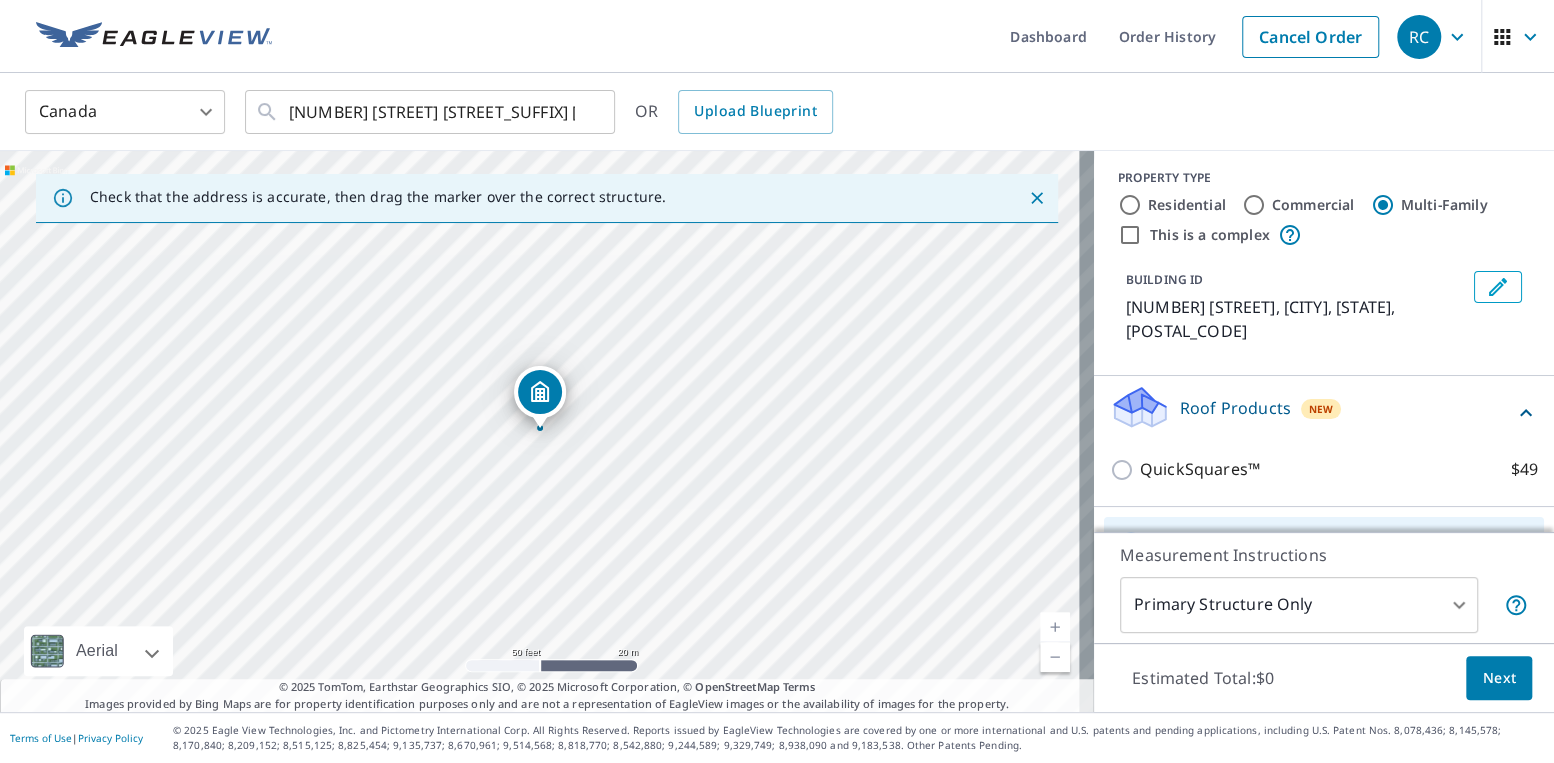 scroll, scrollTop: 0, scrollLeft: 0, axis: both 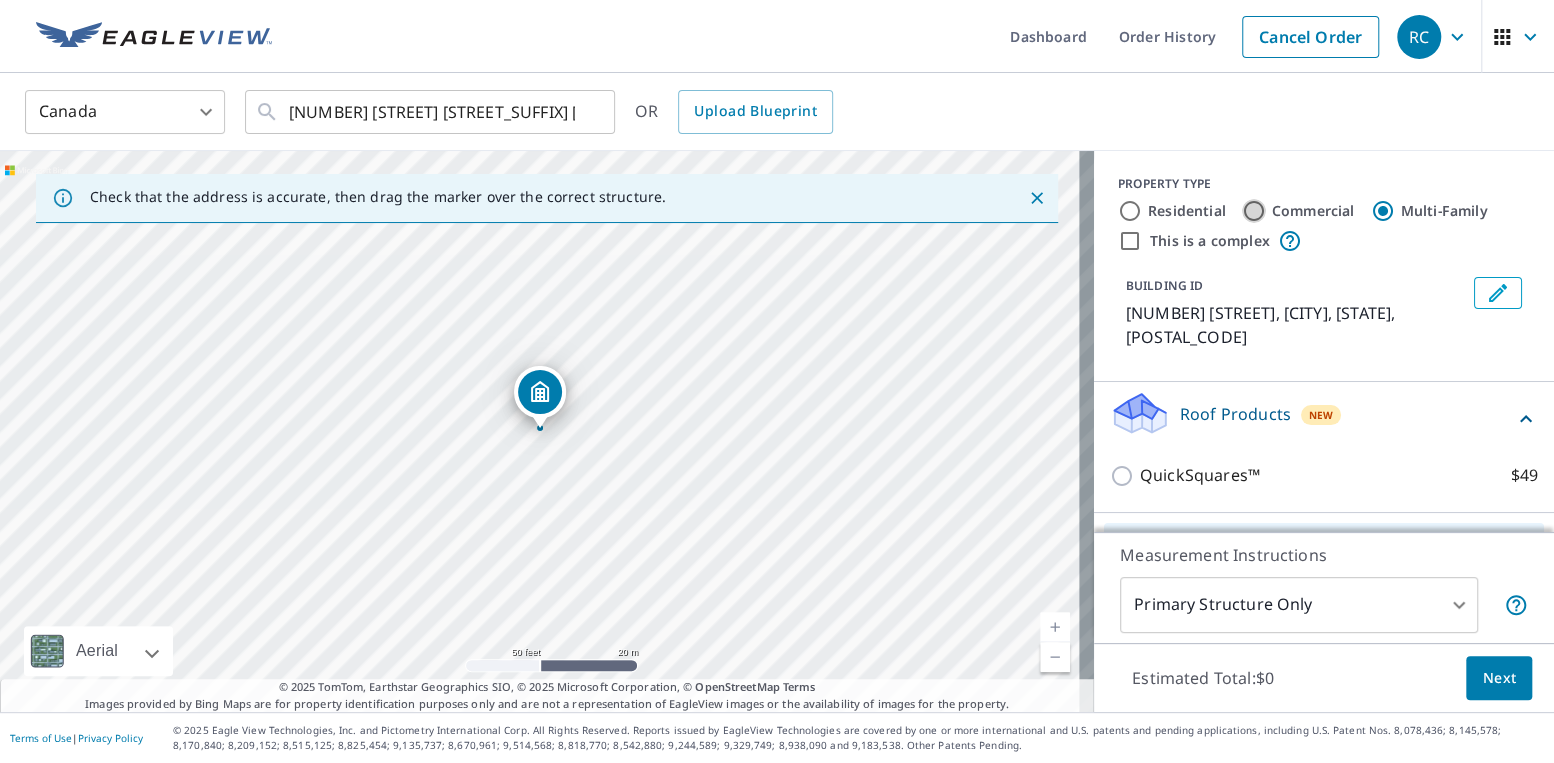 click on "Commercial" at bounding box center [1254, 211] 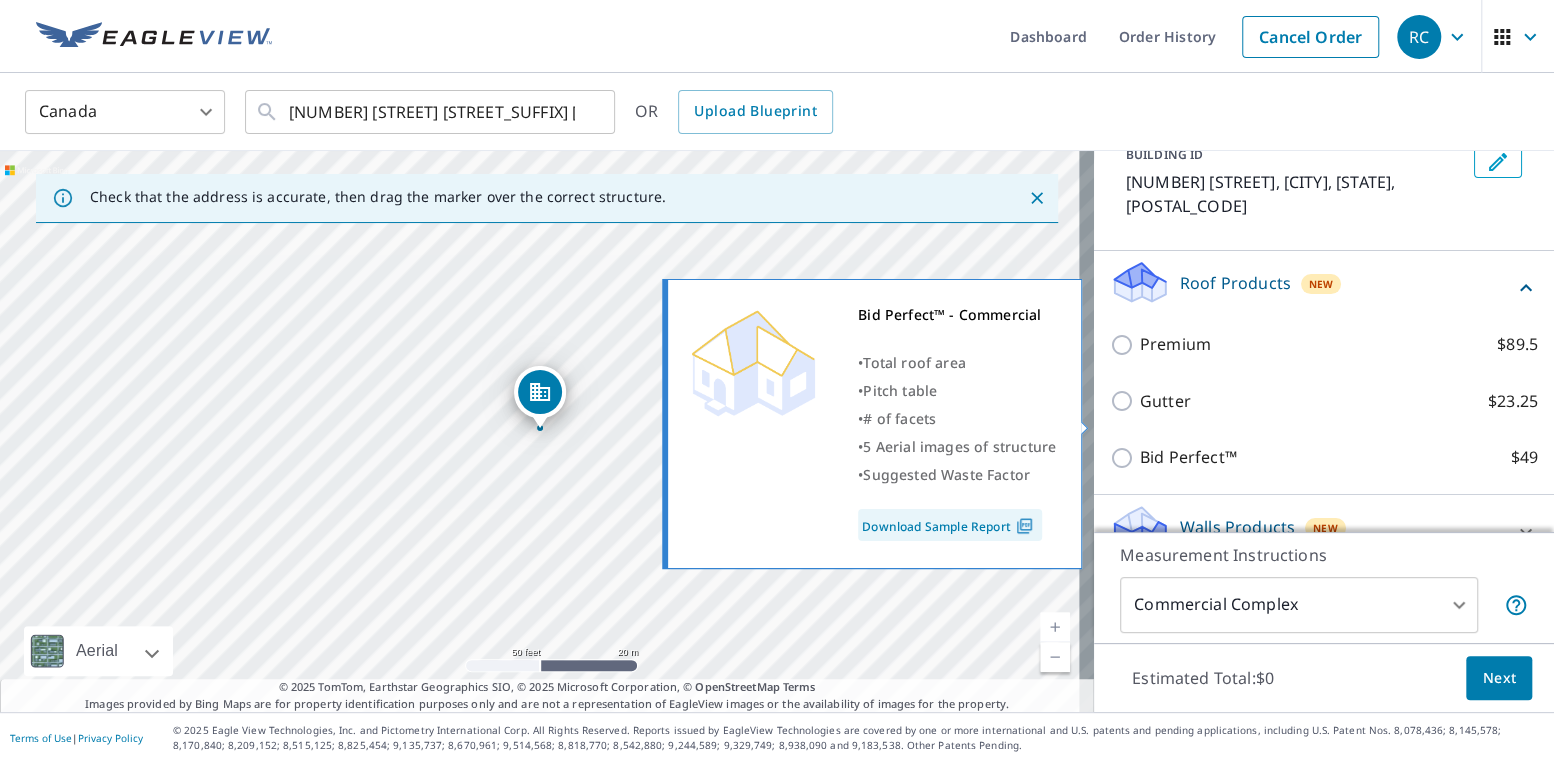 scroll, scrollTop: 143, scrollLeft: 0, axis: vertical 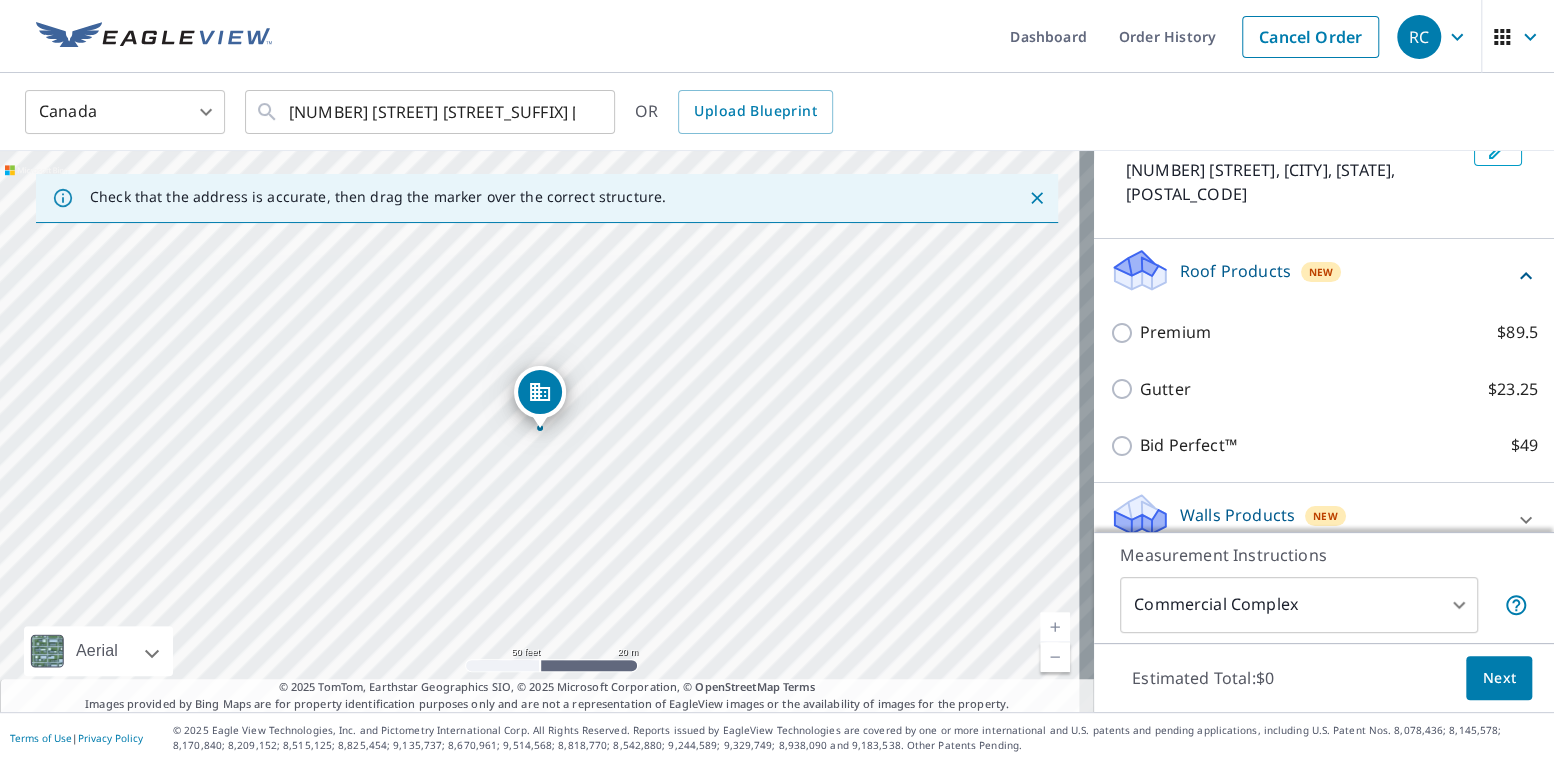 click on "Walls Products" at bounding box center (1237, 515) 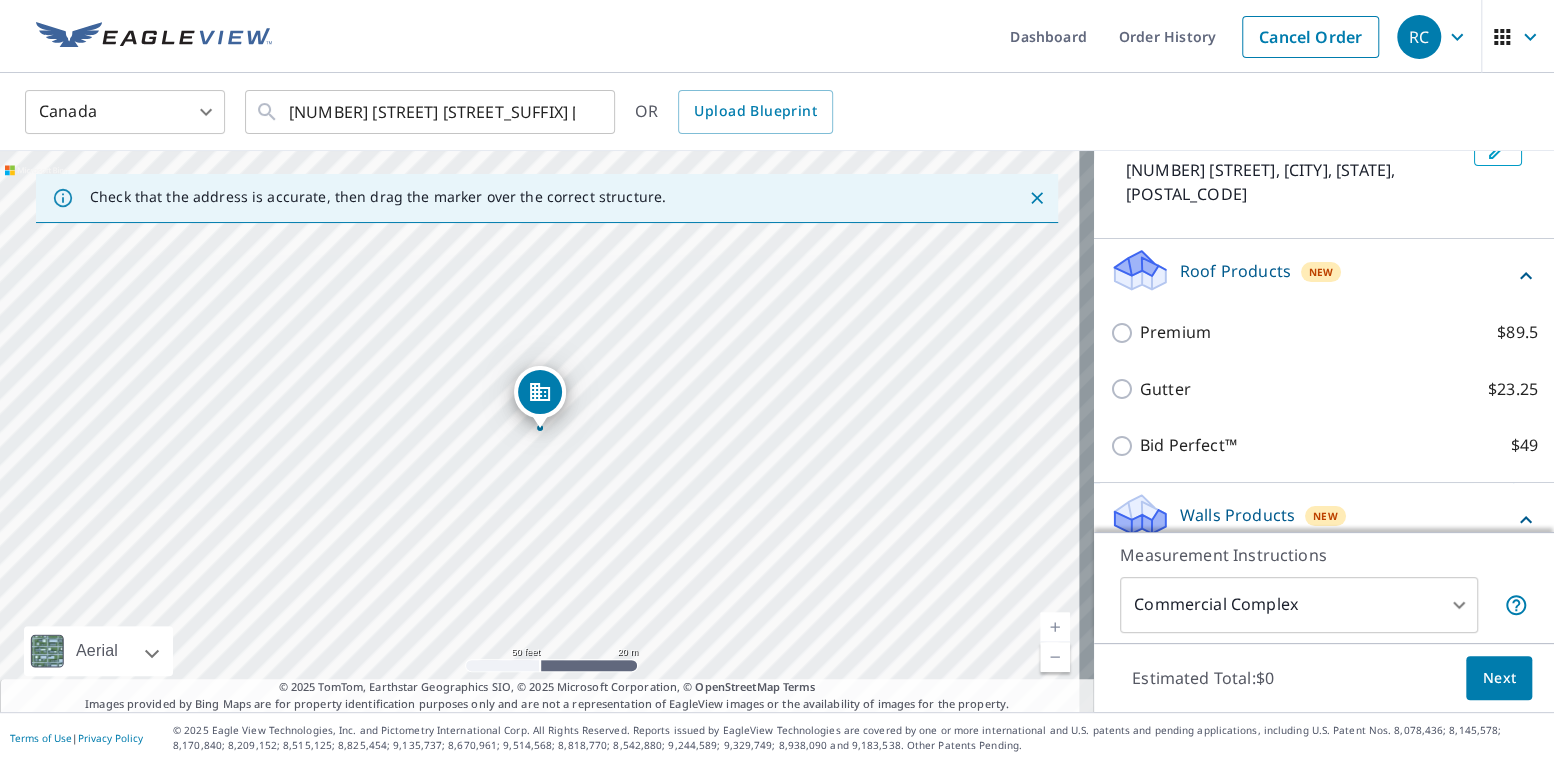 click 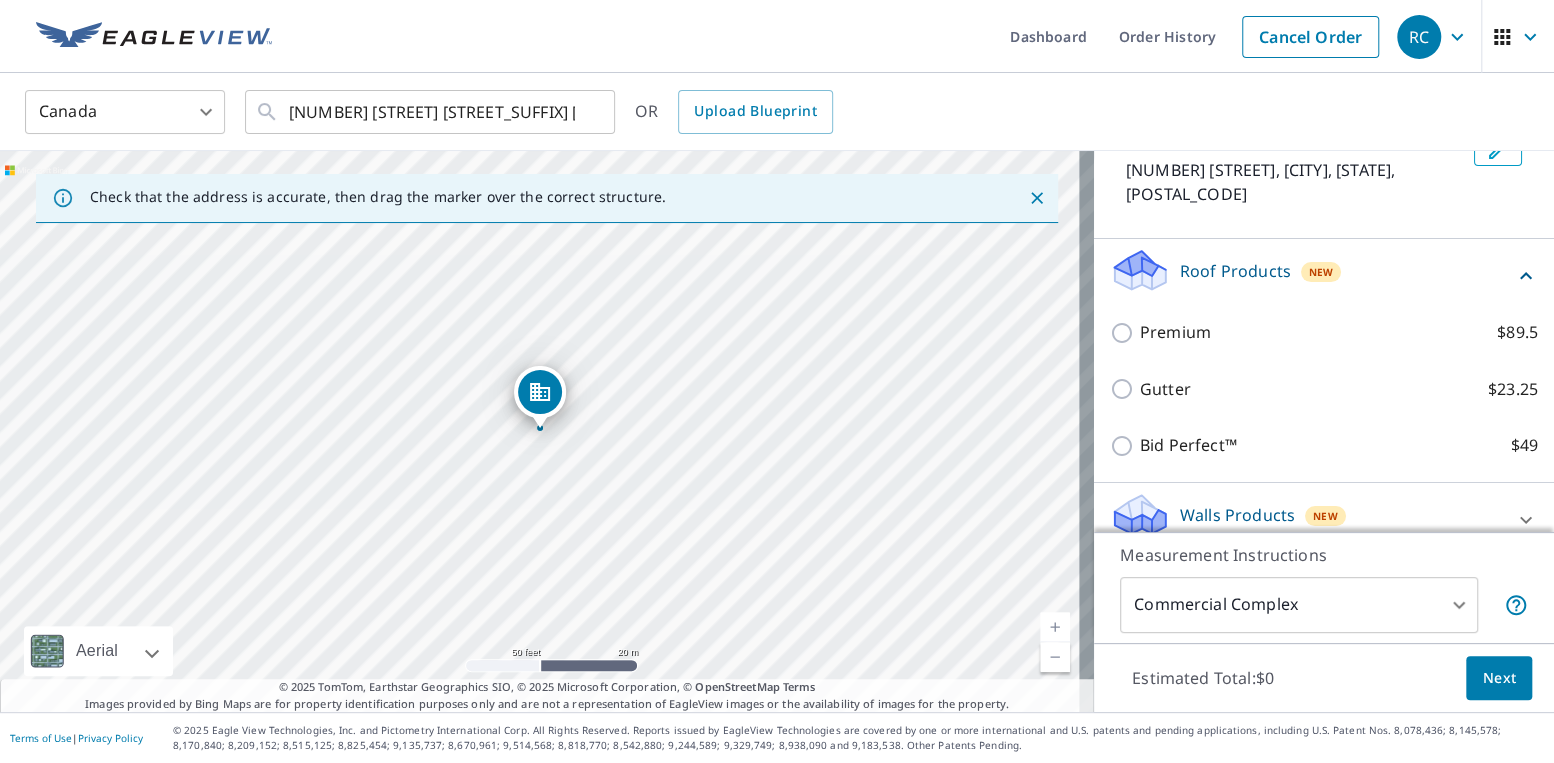 click 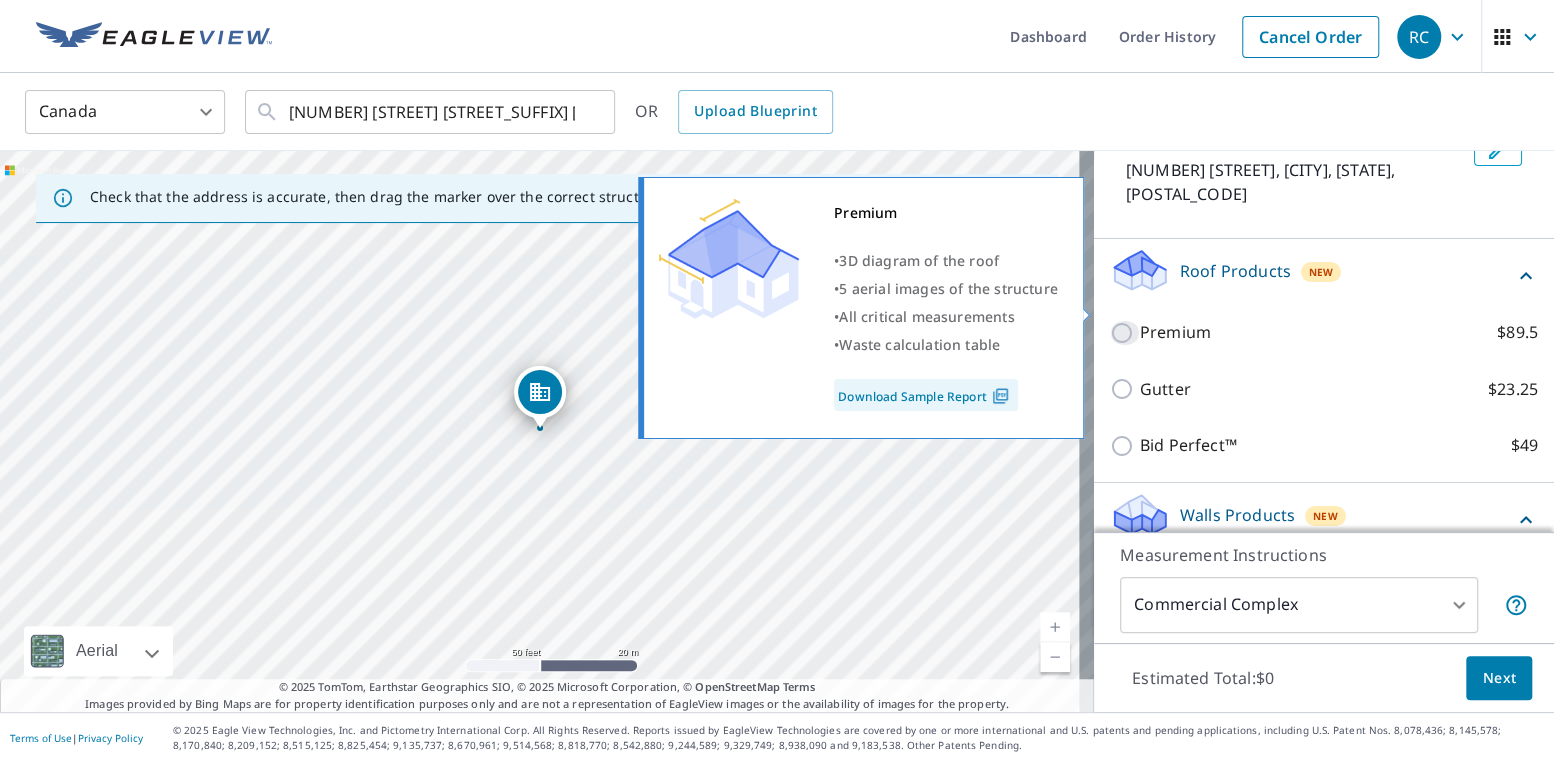 click on "Premium $89.5" at bounding box center [1125, 333] 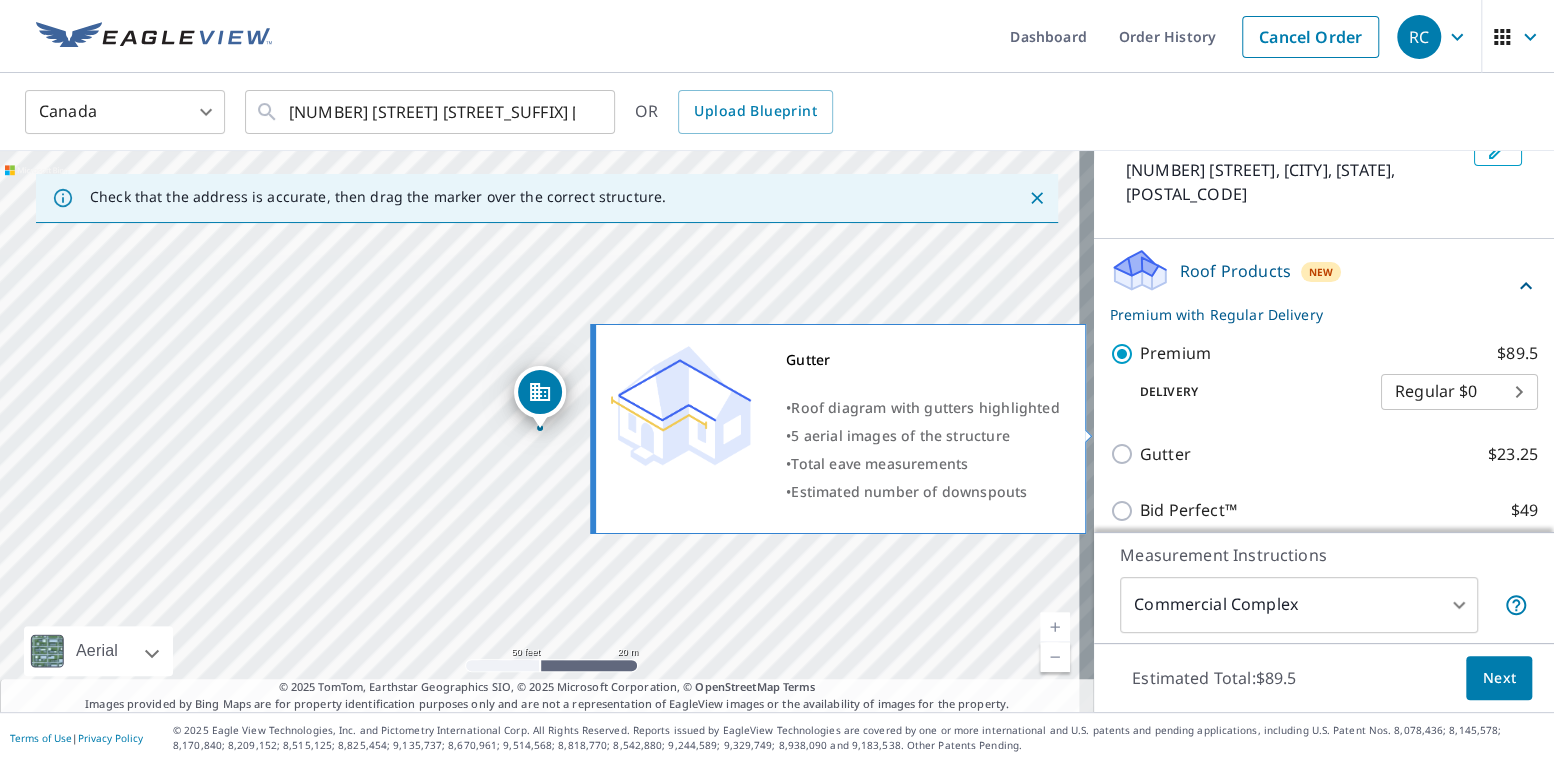 click on "Gutter $23.25" at bounding box center [1125, 454] 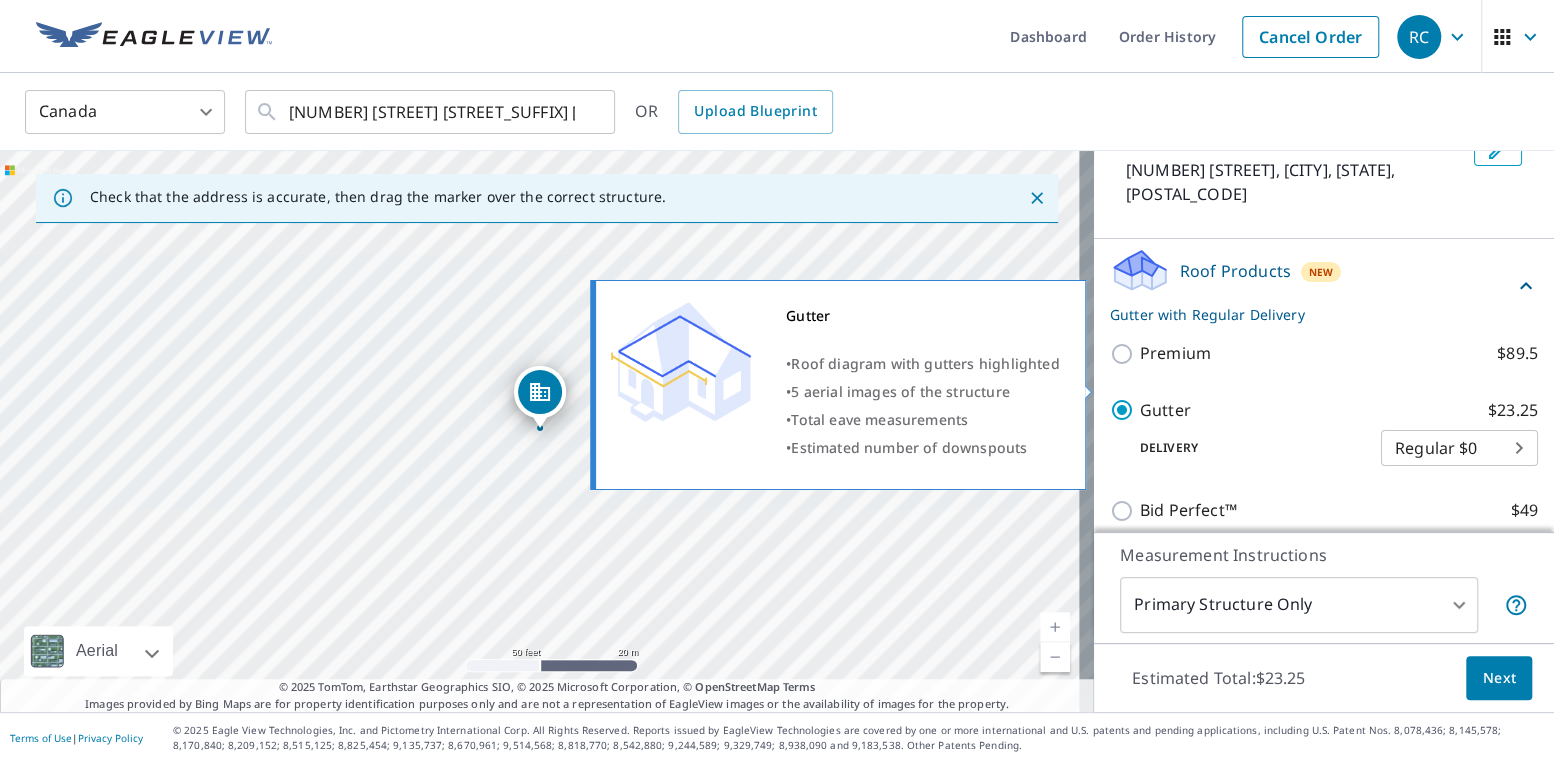 type on "2" 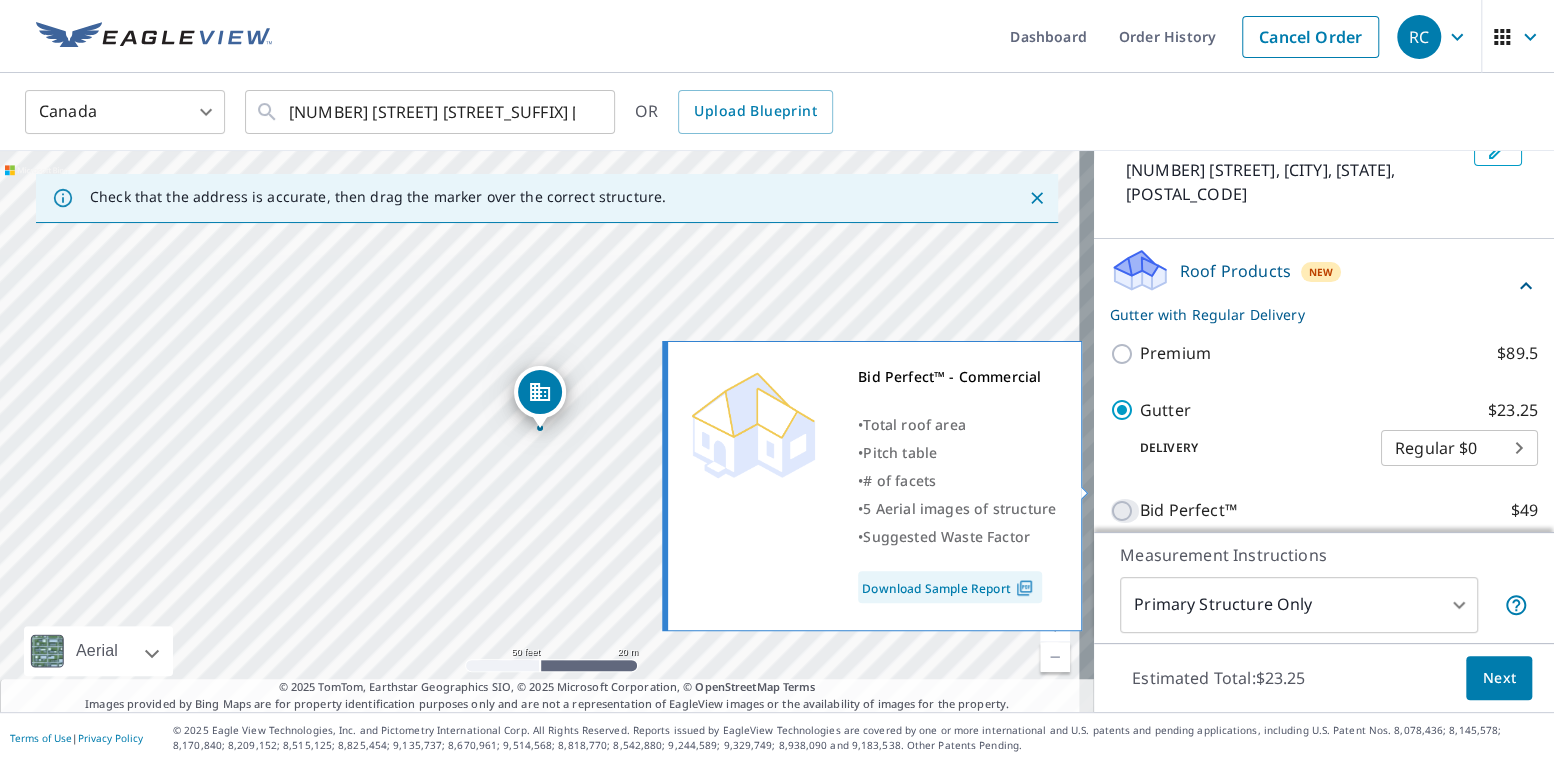 click on "Bid Perfect™ $49" at bounding box center [1125, 511] 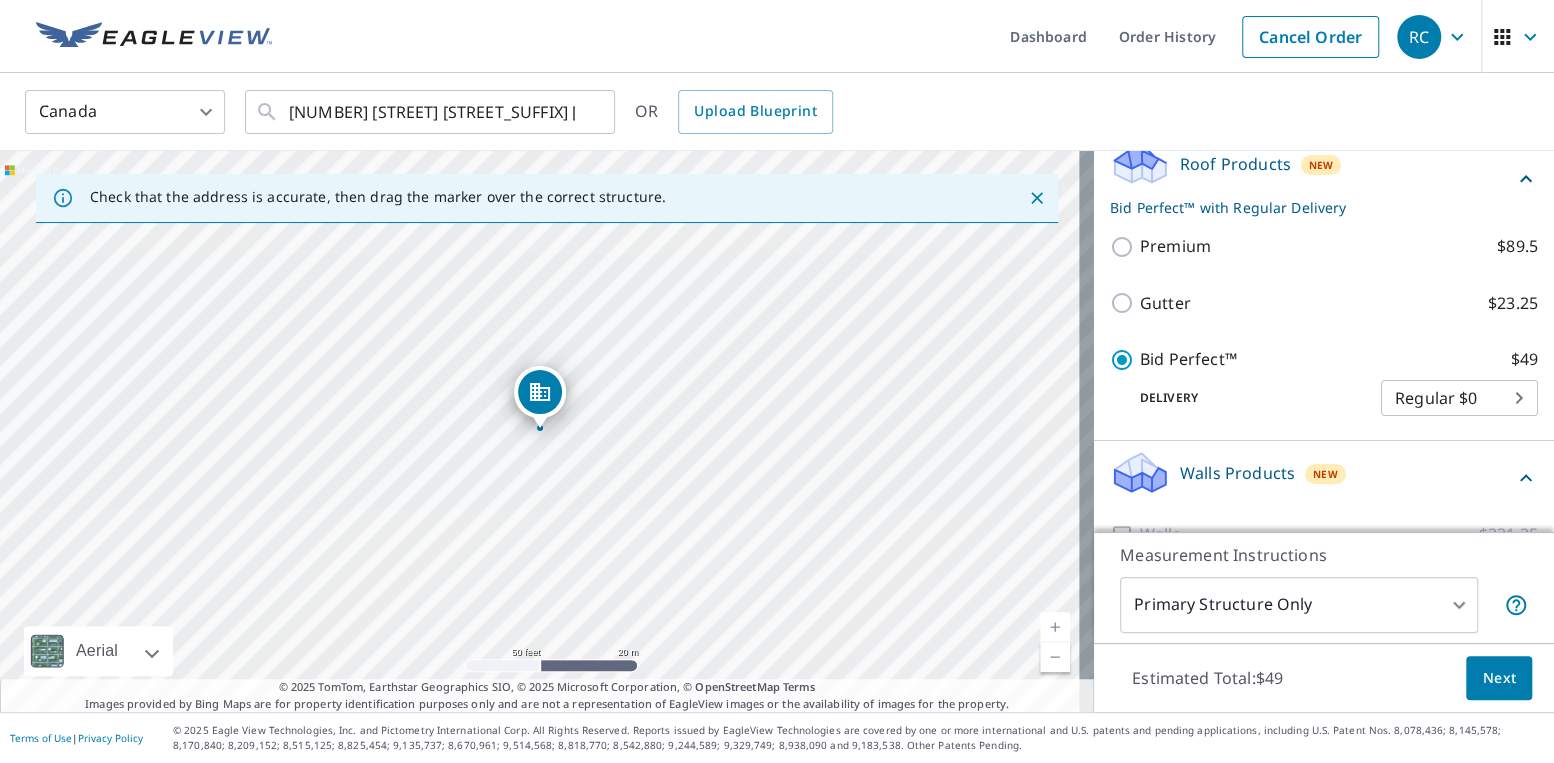 scroll, scrollTop: 265, scrollLeft: 0, axis: vertical 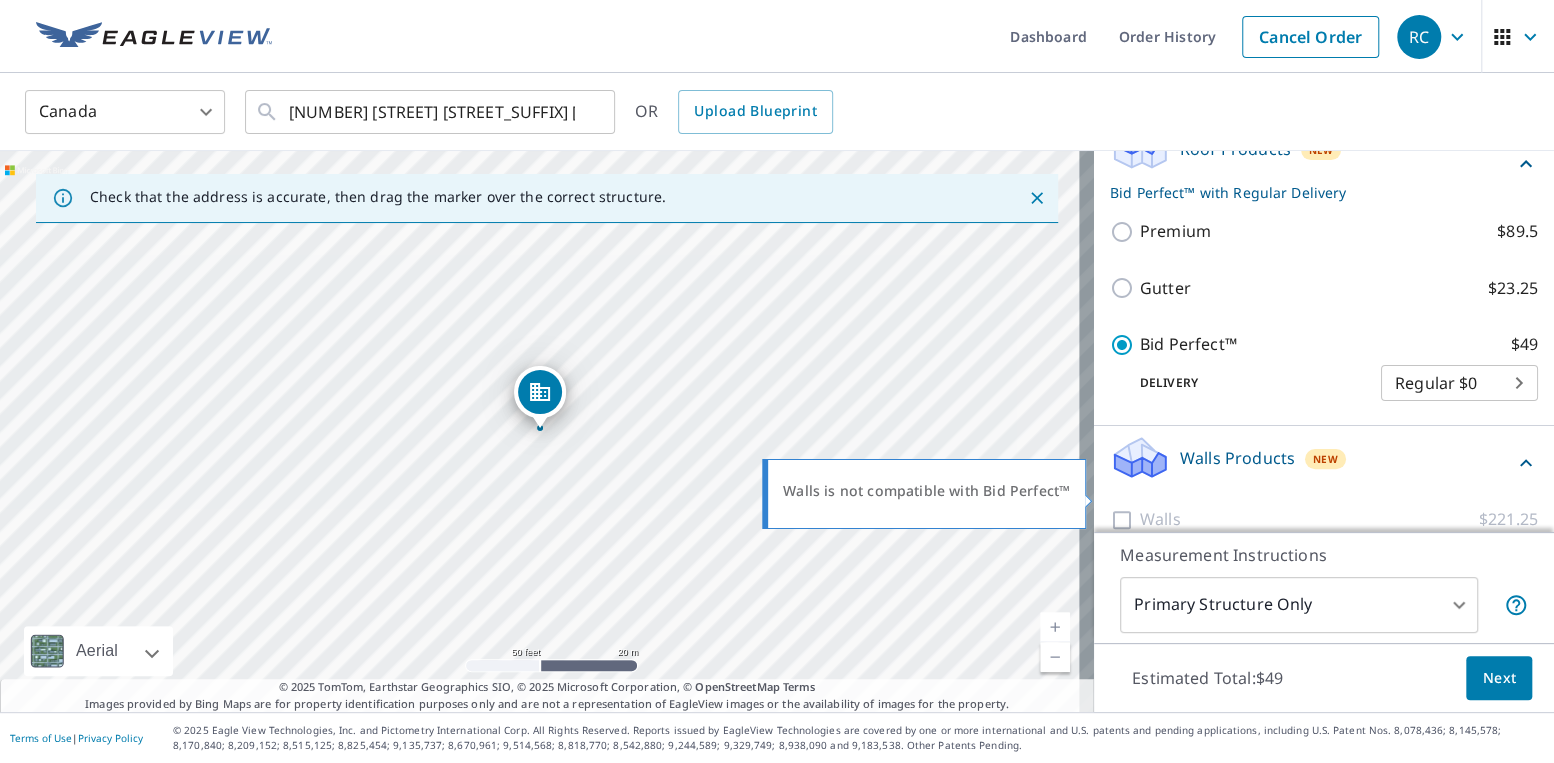 click at bounding box center (1125, 519) 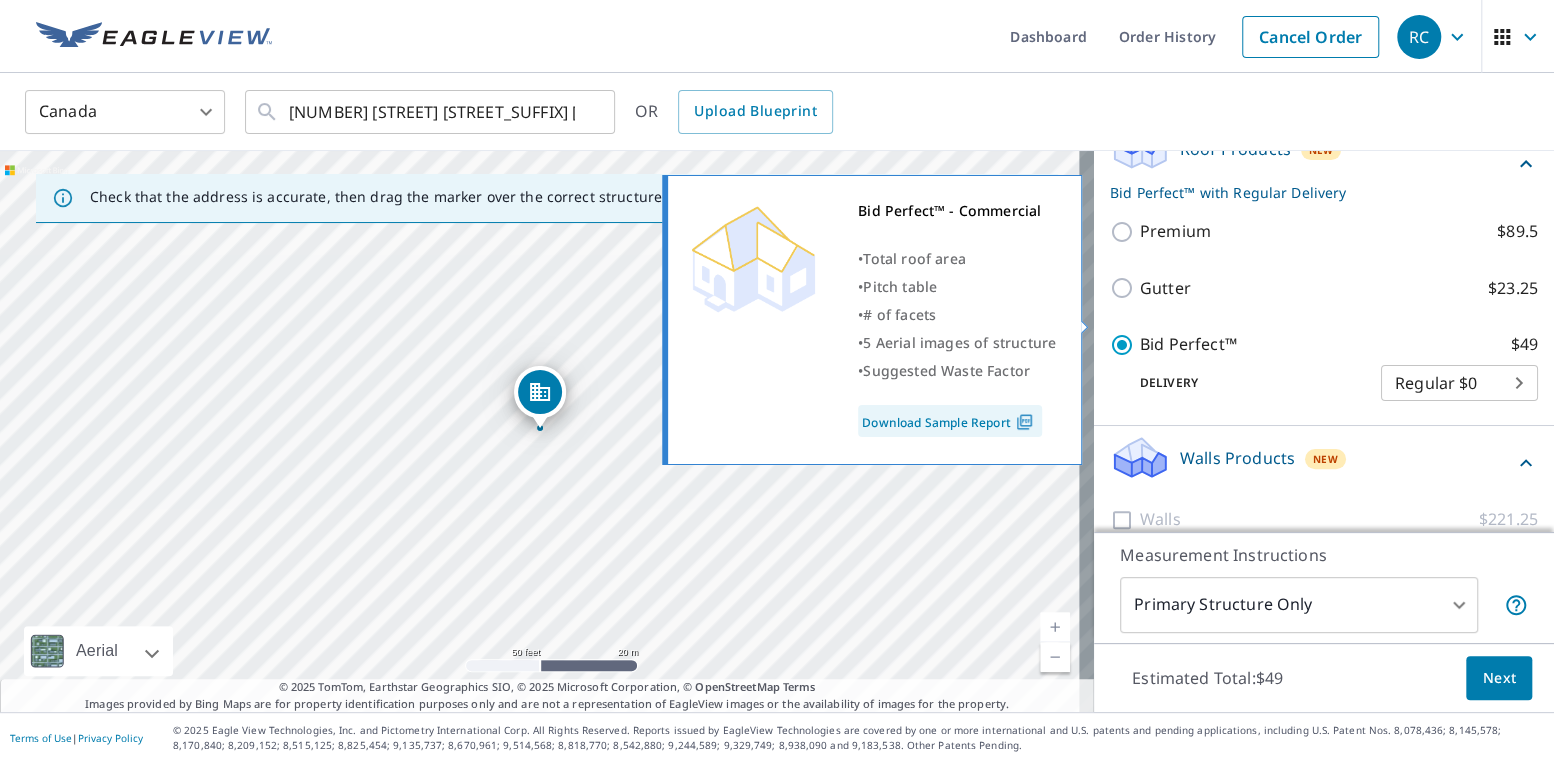 click on "Bid Perfect™ $49" at bounding box center (1125, 345) 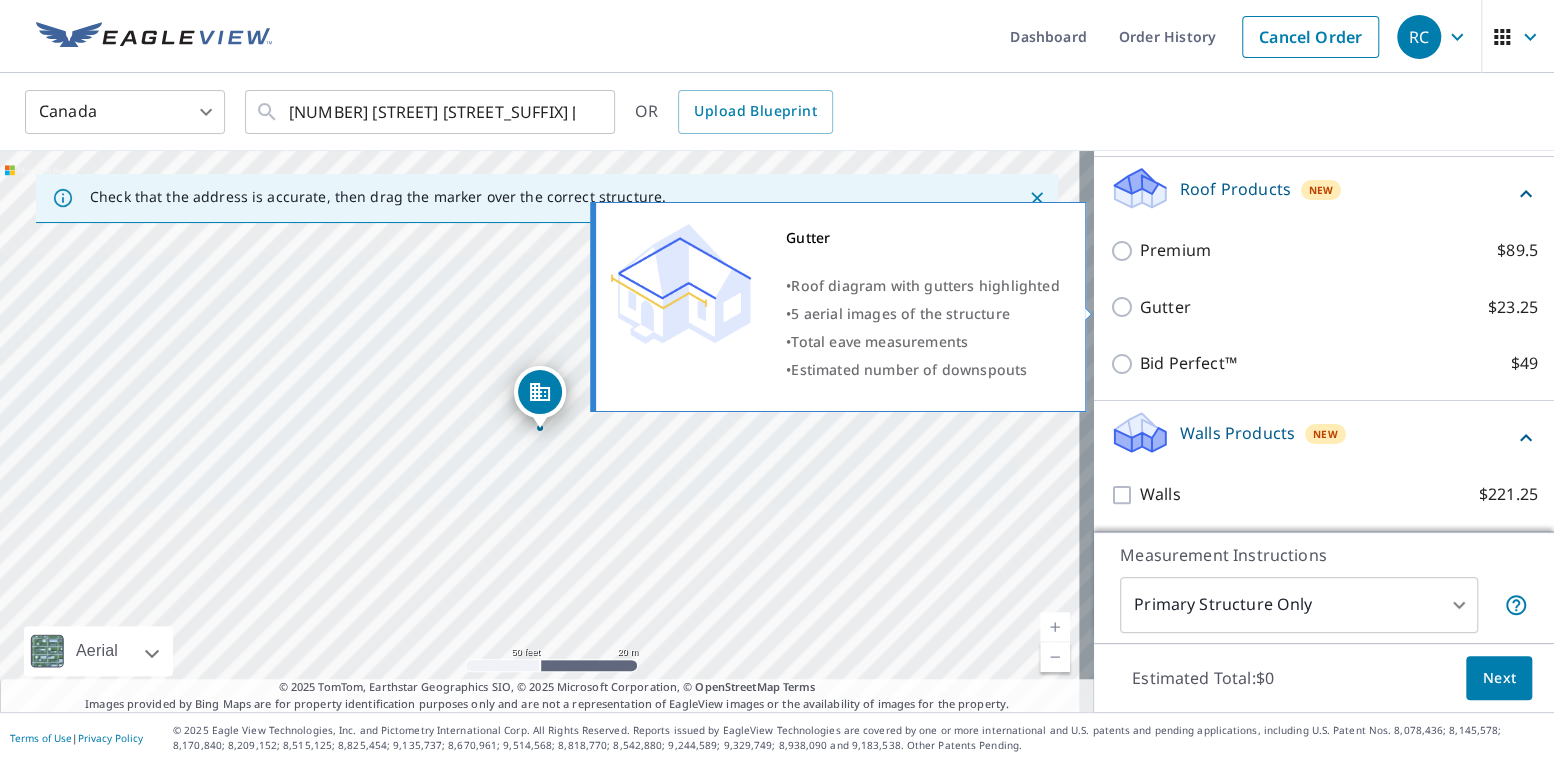 scroll, scrollTop: 200, scrollLeft: 0, axis: vertical 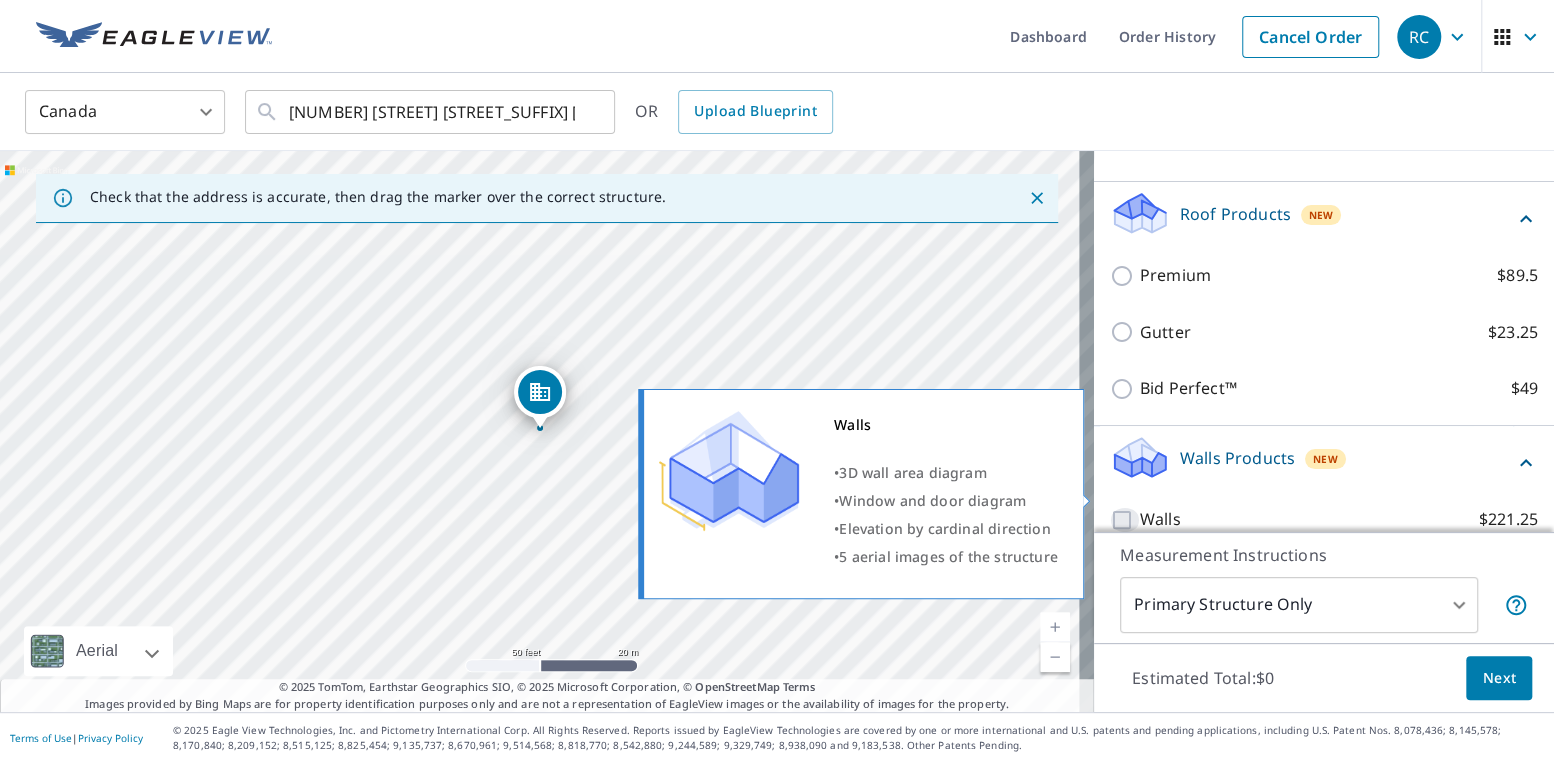 click on "Walls $221.25" at bounding box center [1125, 520] 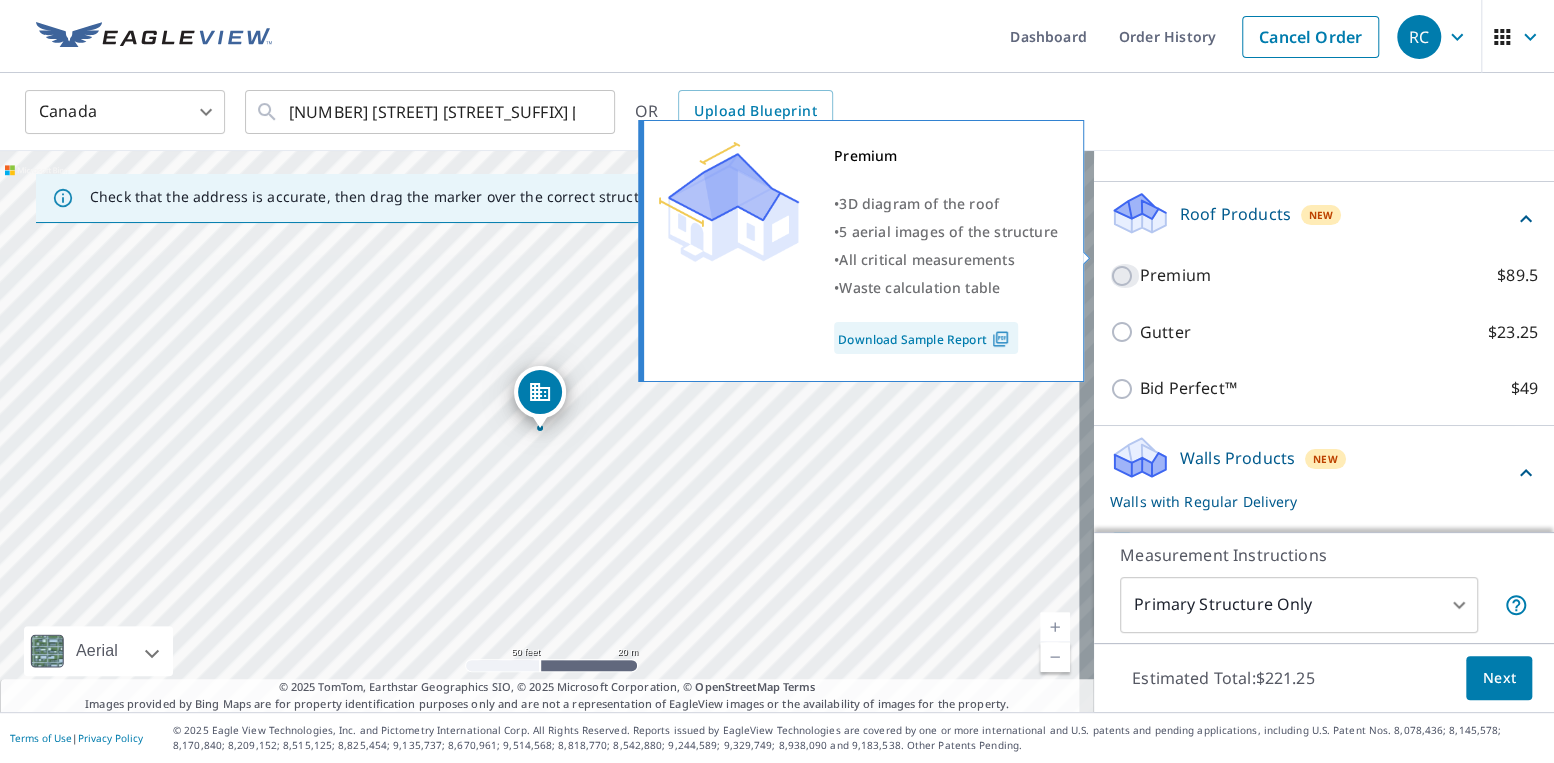 click on "Premium $89.5" at bounding box center (1125, 276) 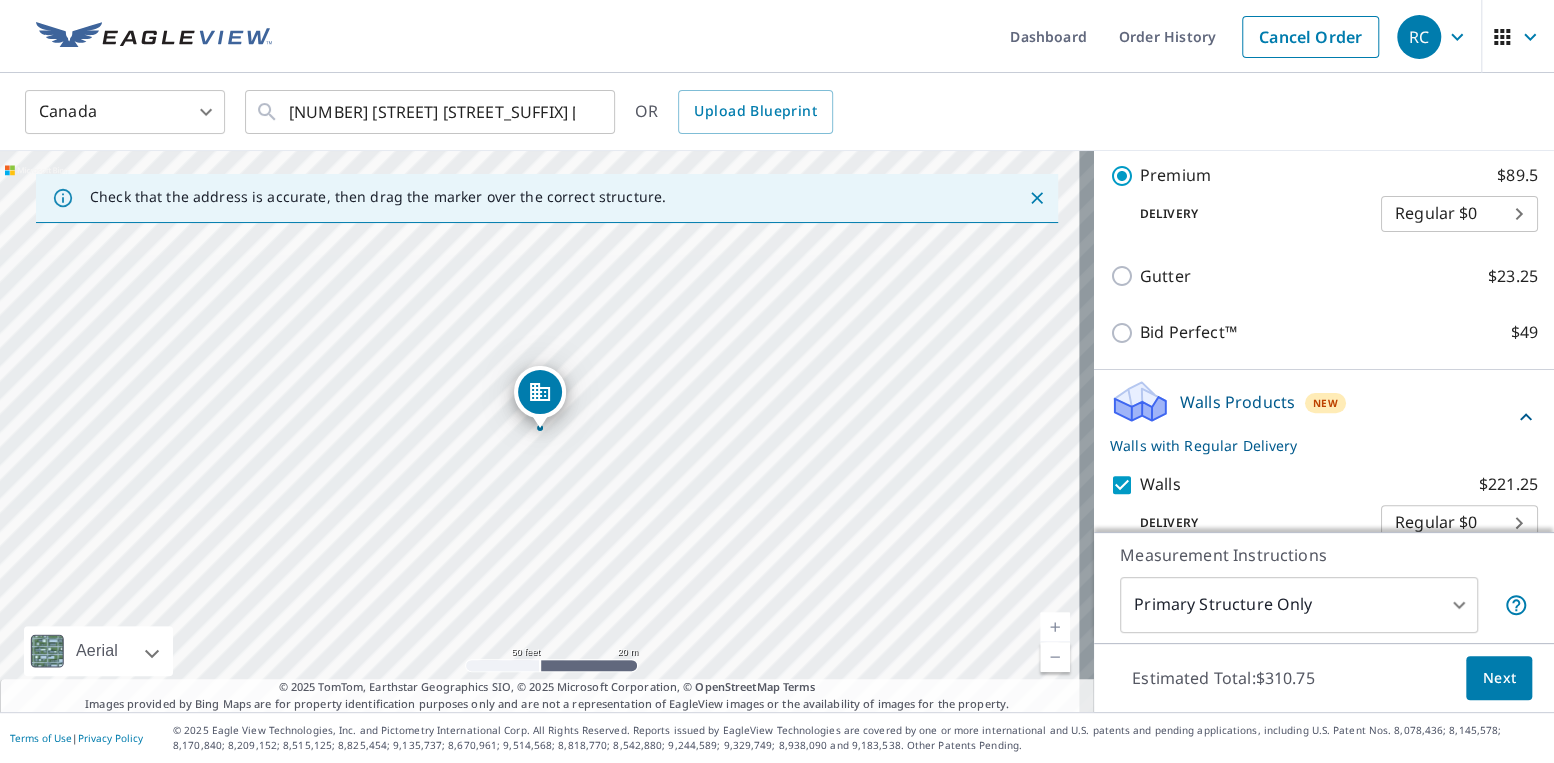 scroll, scrollTop: 330, scrollLeft: 0, axis: vertical 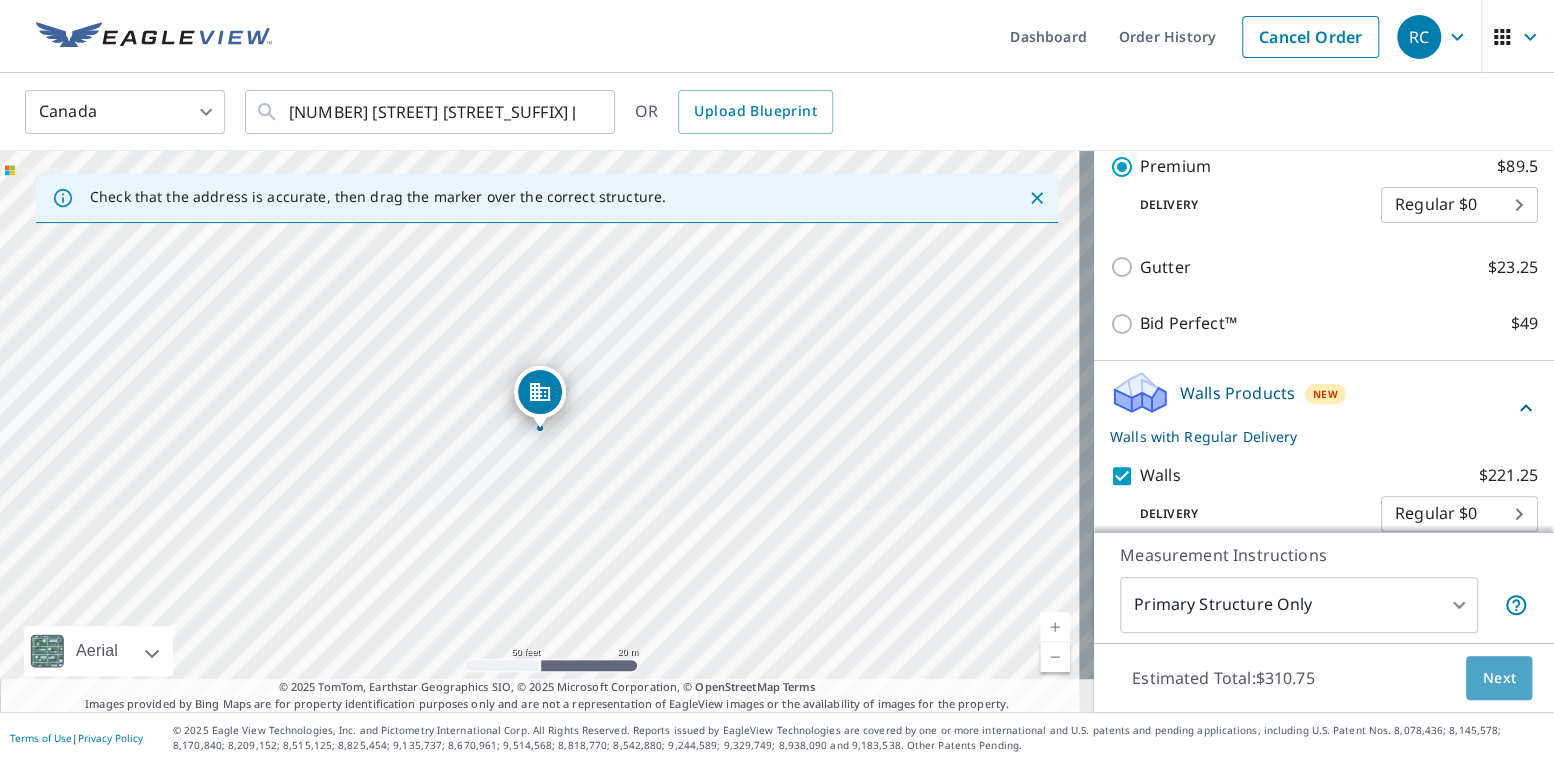 click on "Next" at bounding box center [1499, 678] 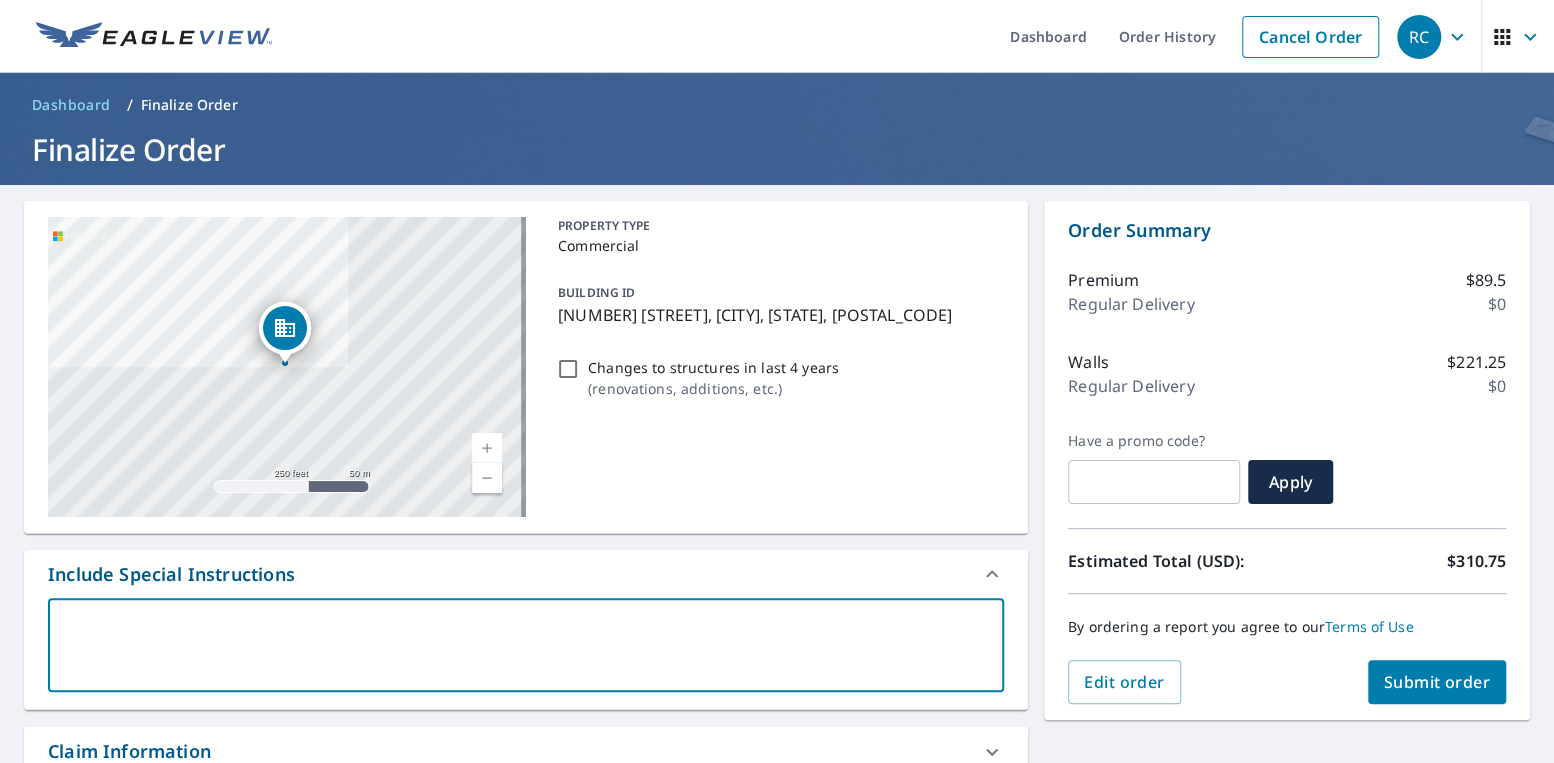 drag, startPoint x: 77, startPoint y: 630, endPoint x: 85, endPoint y: 616, distance: 16.124516 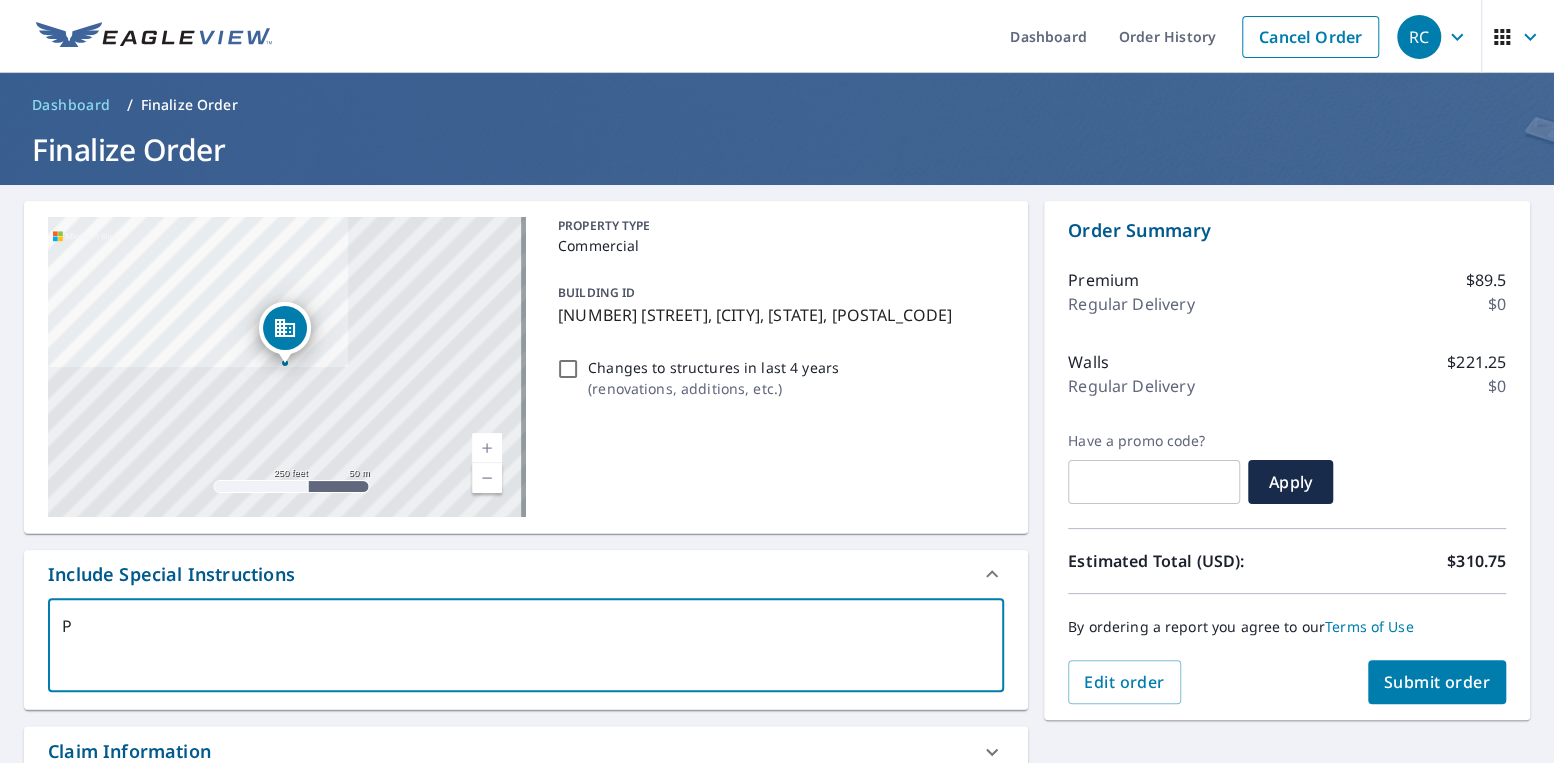type on "Pl" 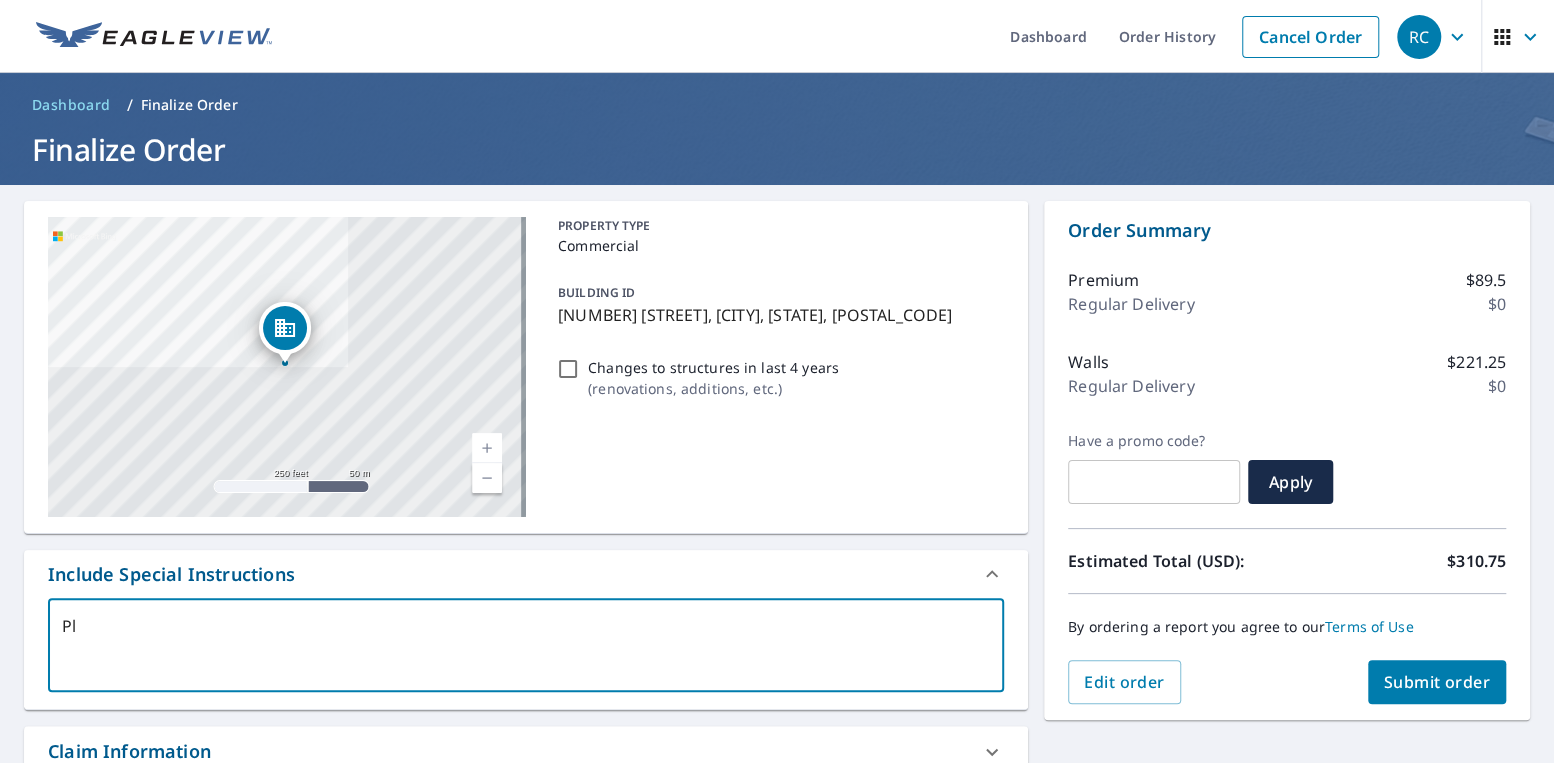 type on "Ple" 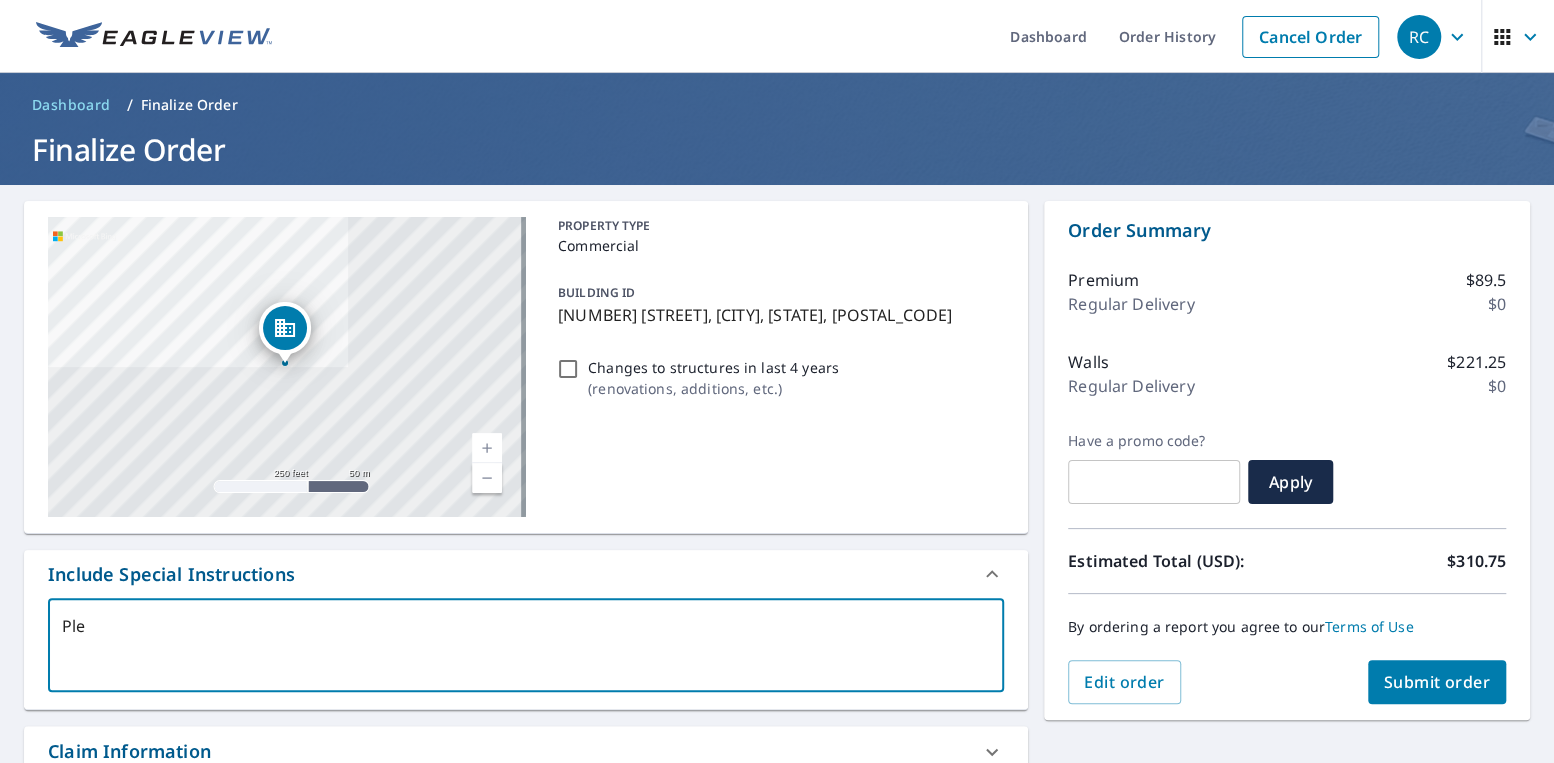 type on "Plea" 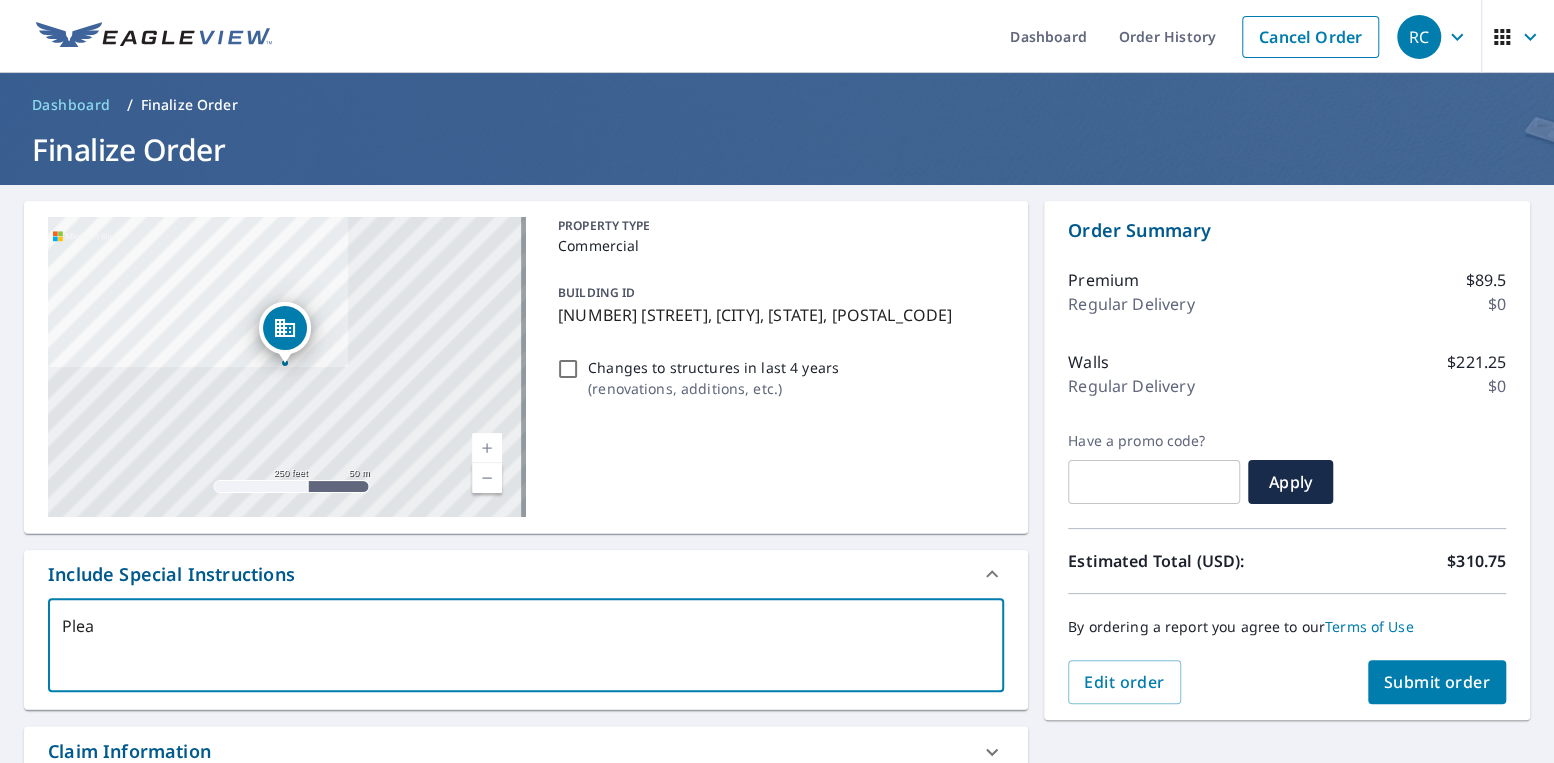 type on "Pleas" 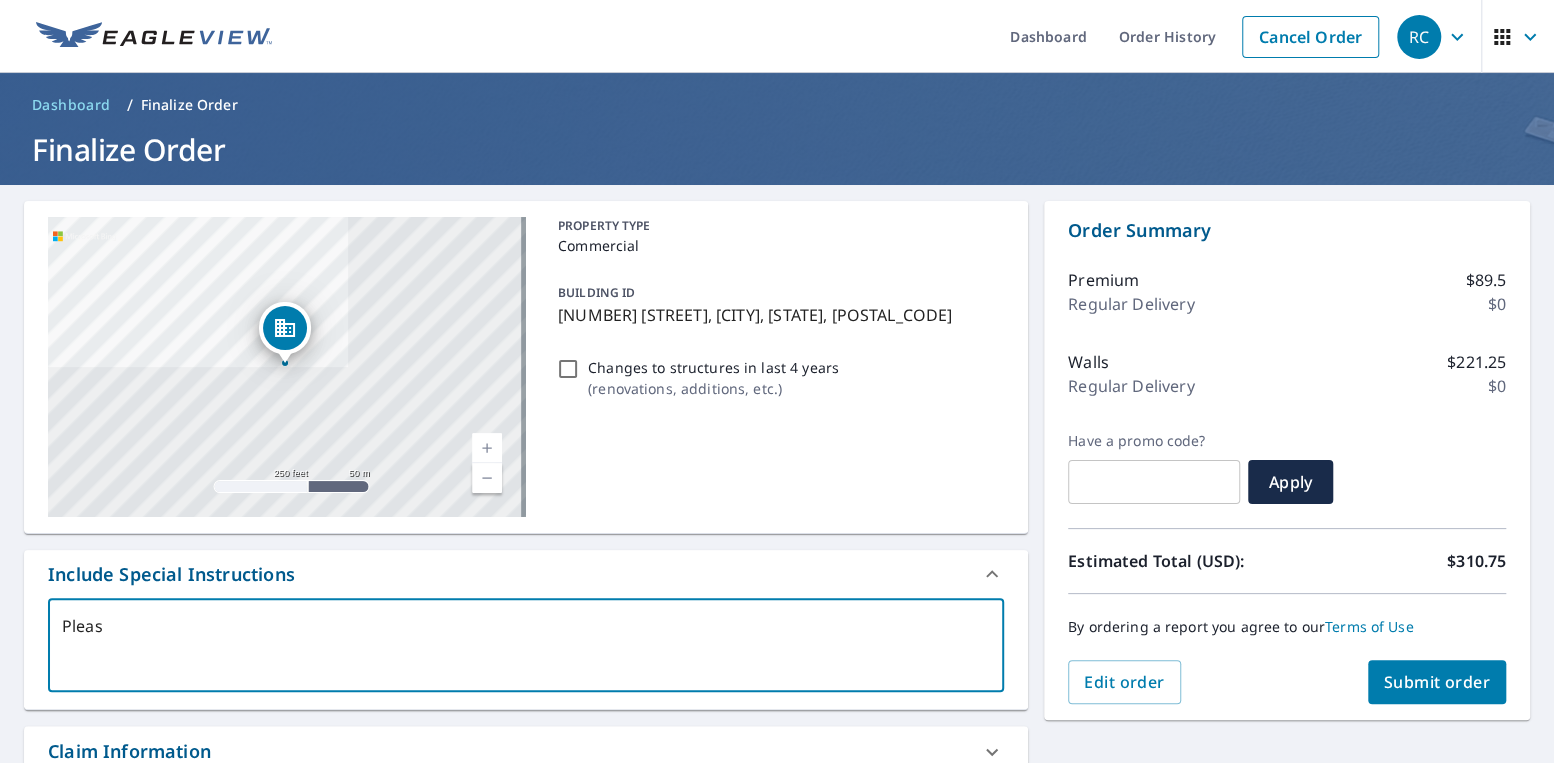 type on "Please" 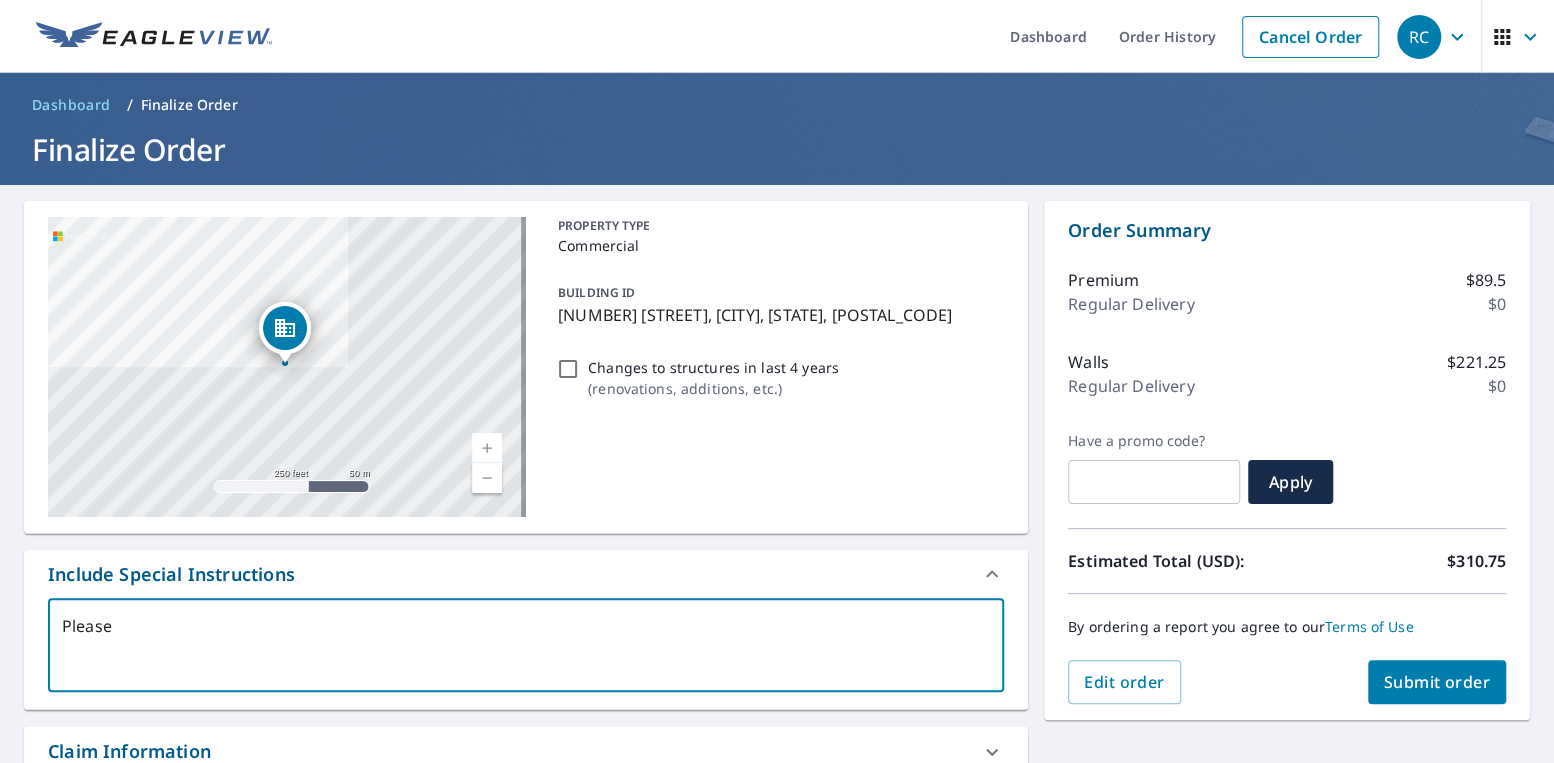 type on "Please" 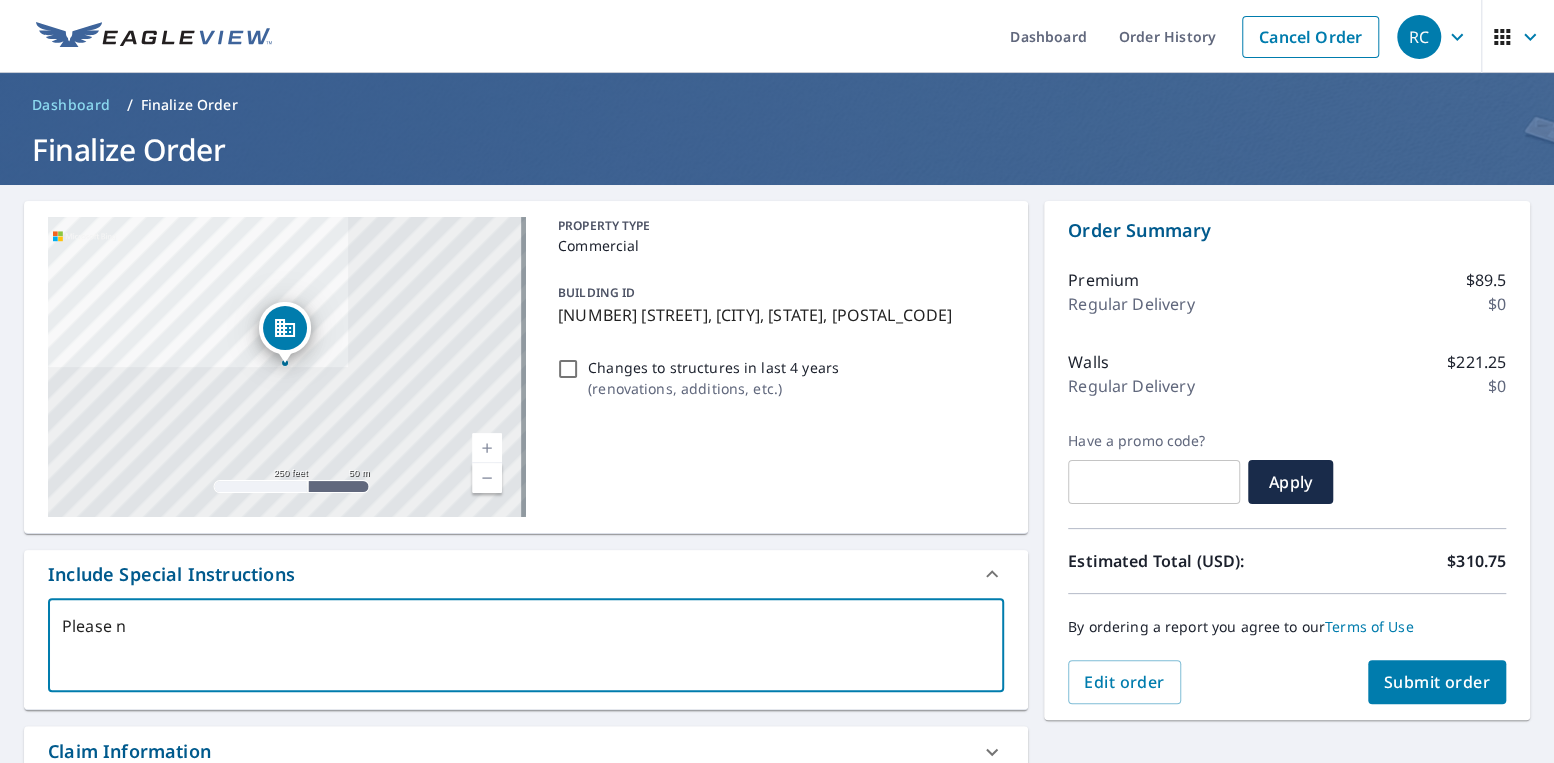 type on "Please no" 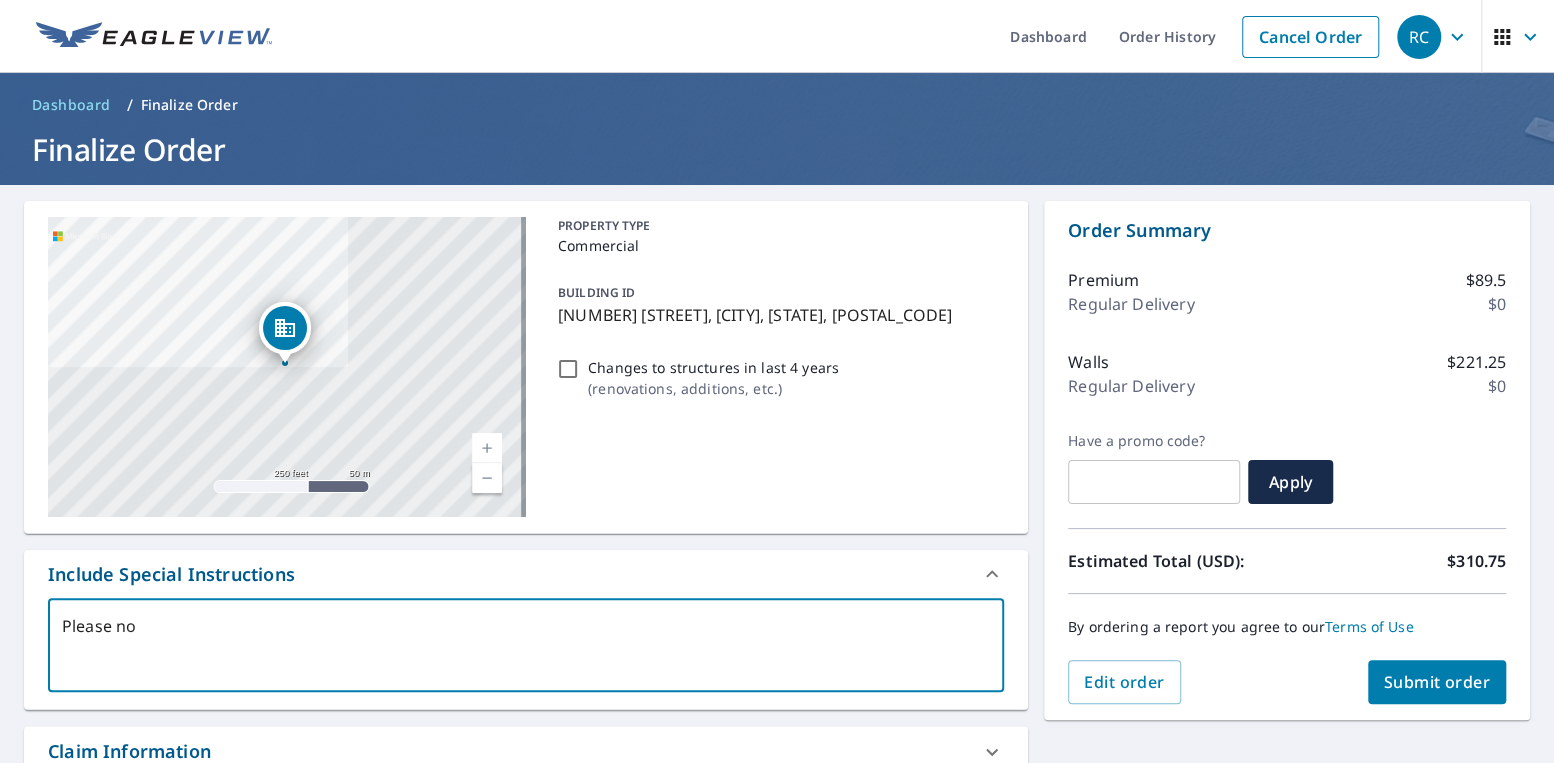 type on "Please not" 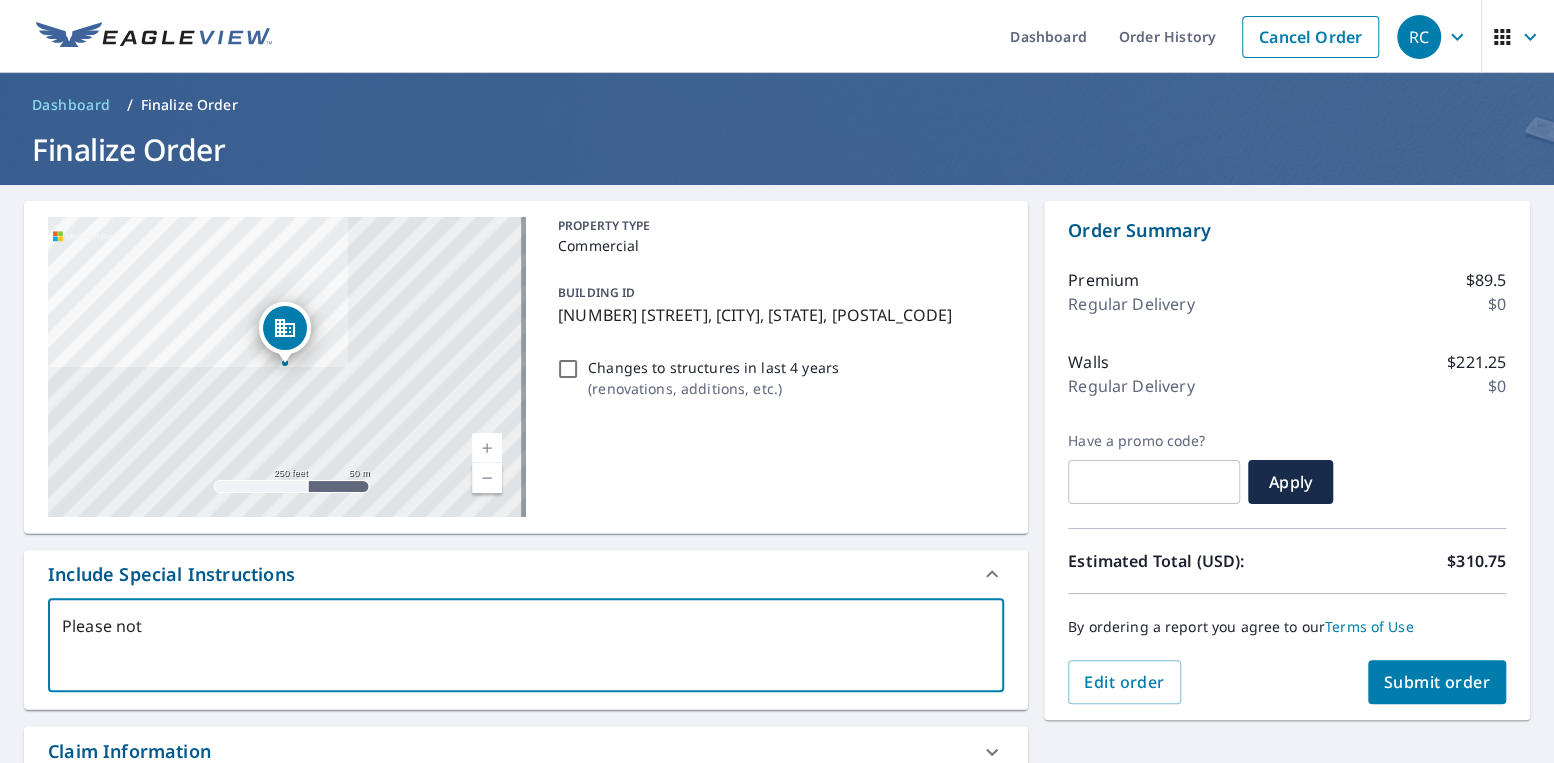 type on "Please not" 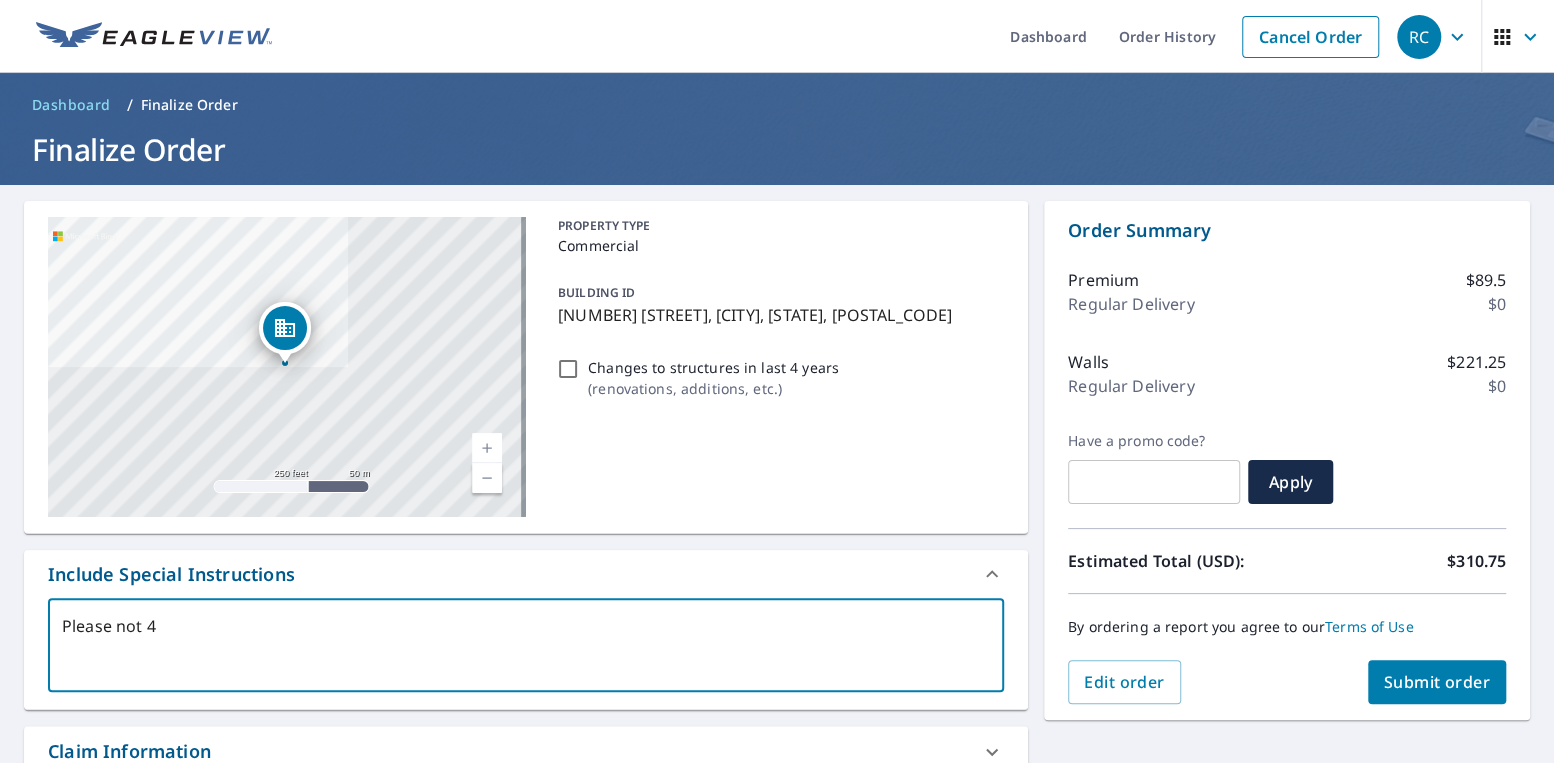 type on "Please not [NUMBER]" 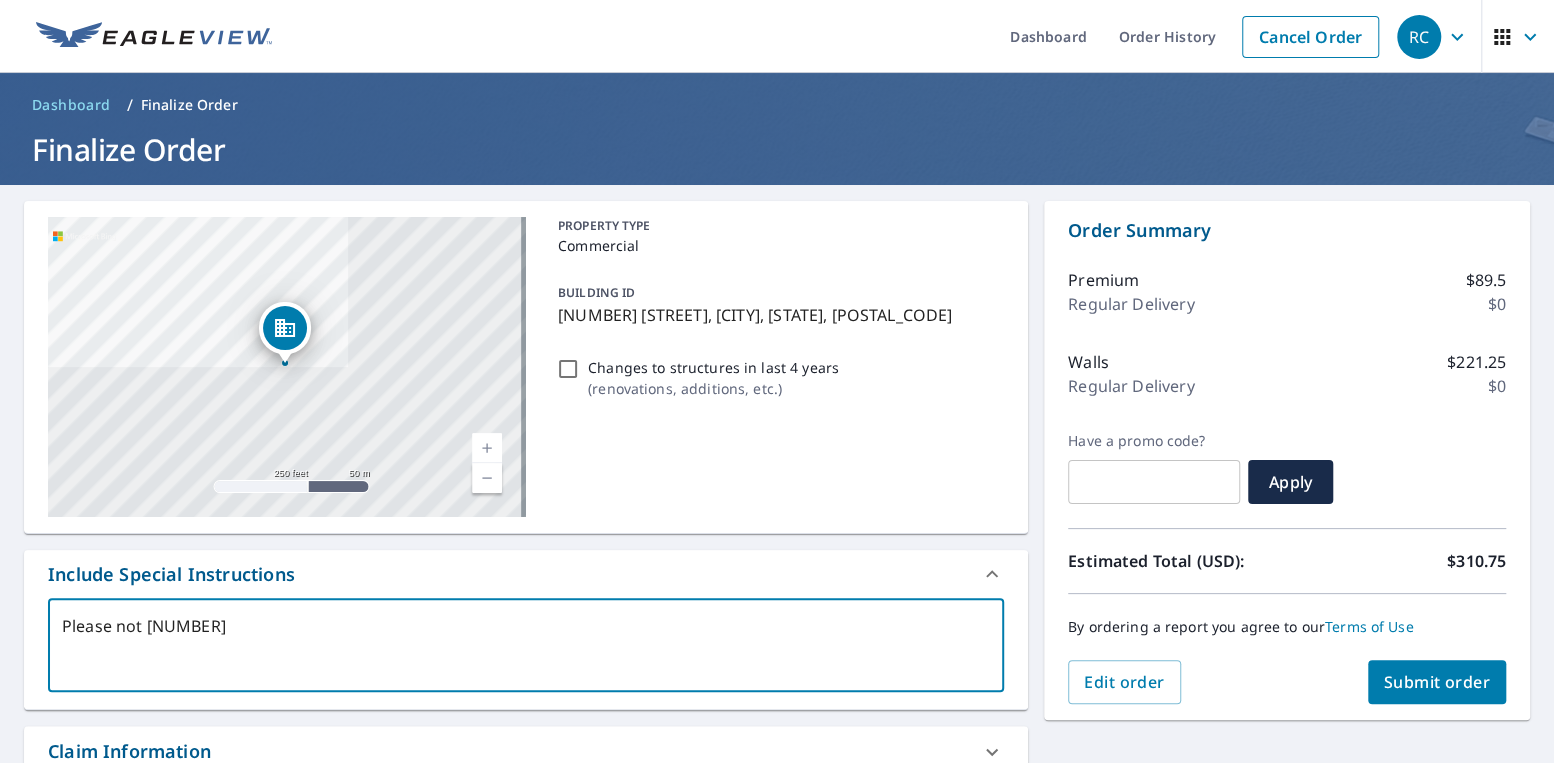 type on "Please not [NUMBER]" 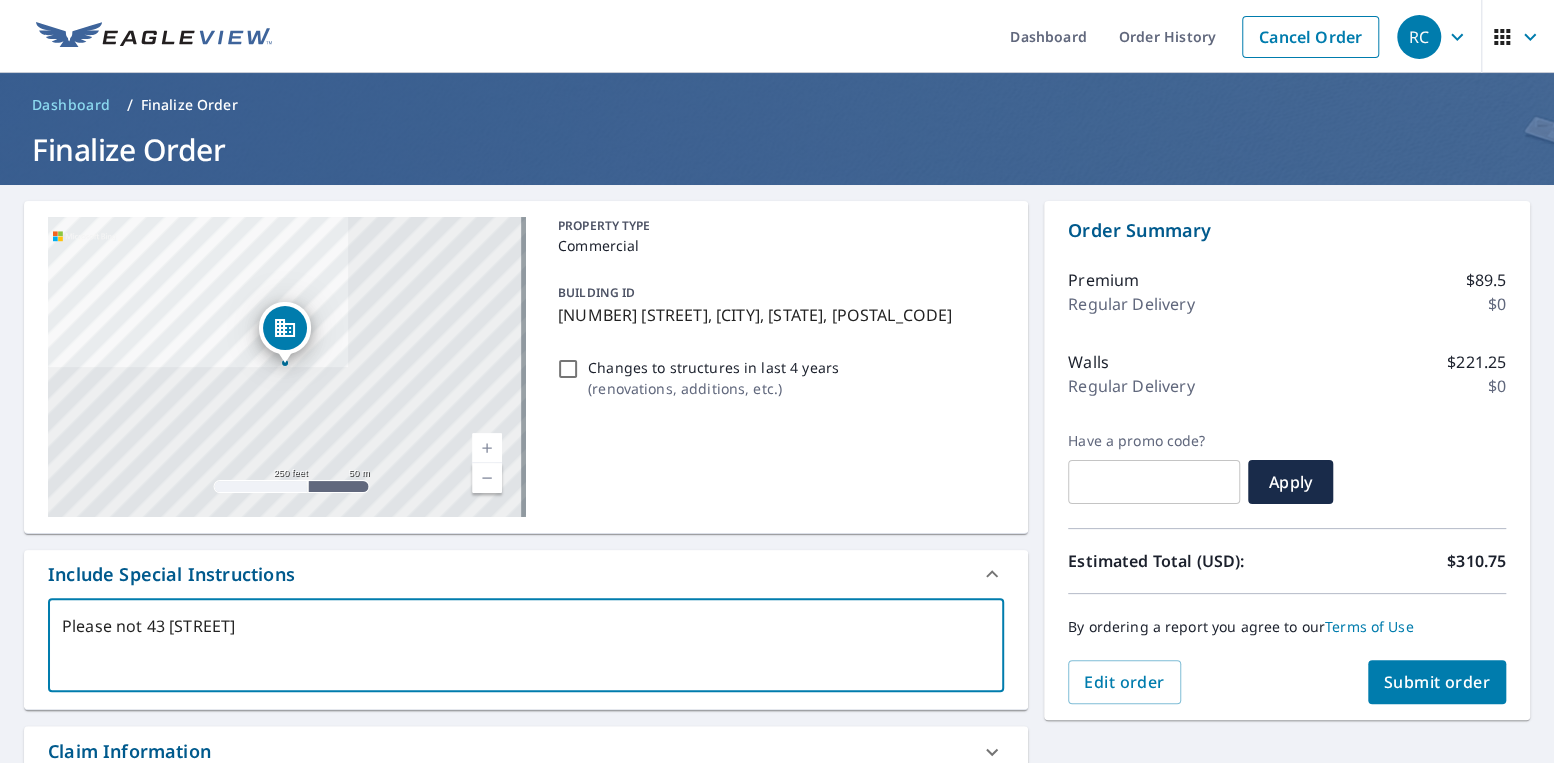 type on "Please not [NUMBER] [BE]" 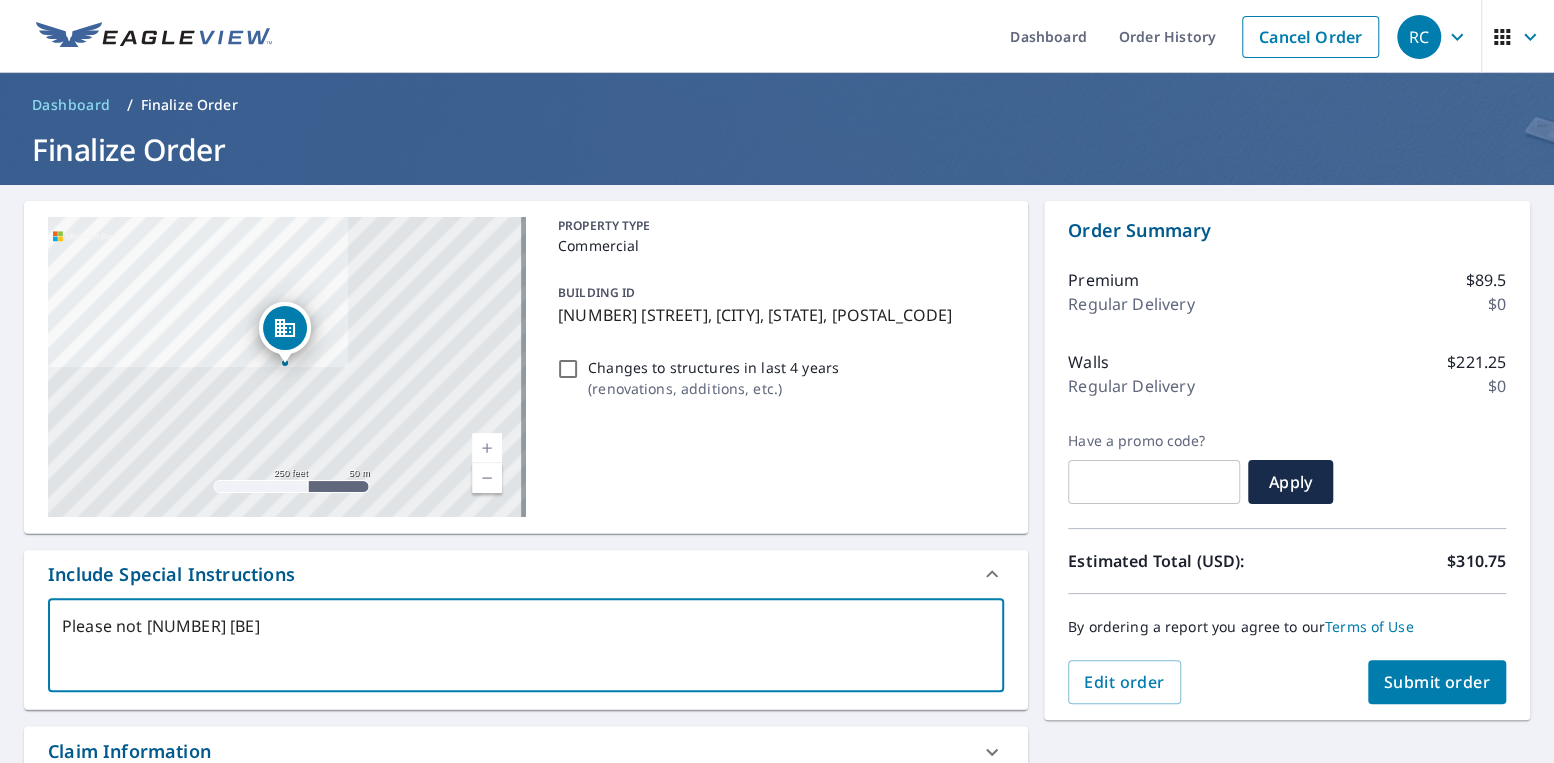 type on "Please not [NUMBER] [CITY]" 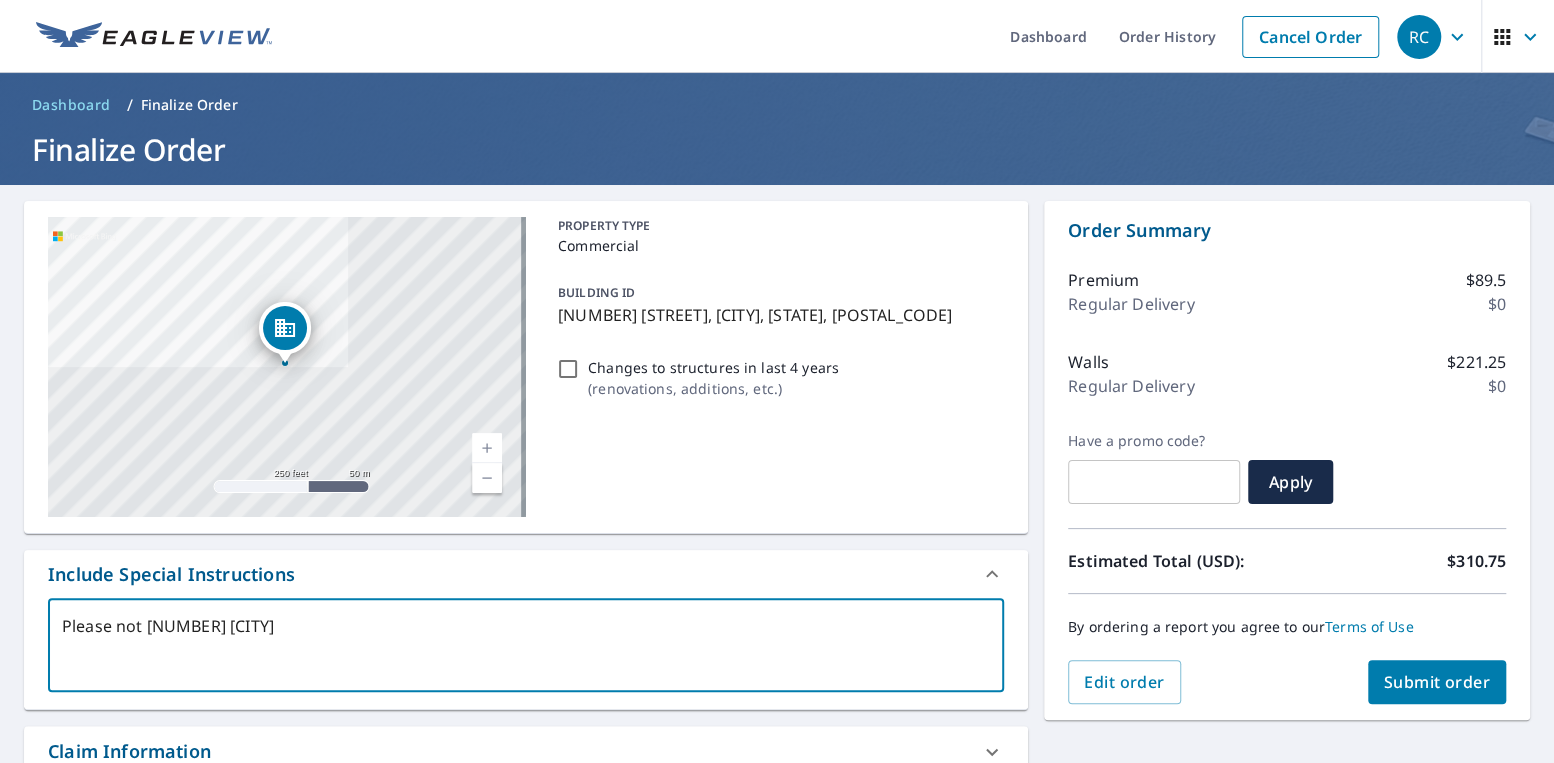 type on "Please not [NUMBER] [BEAC]" 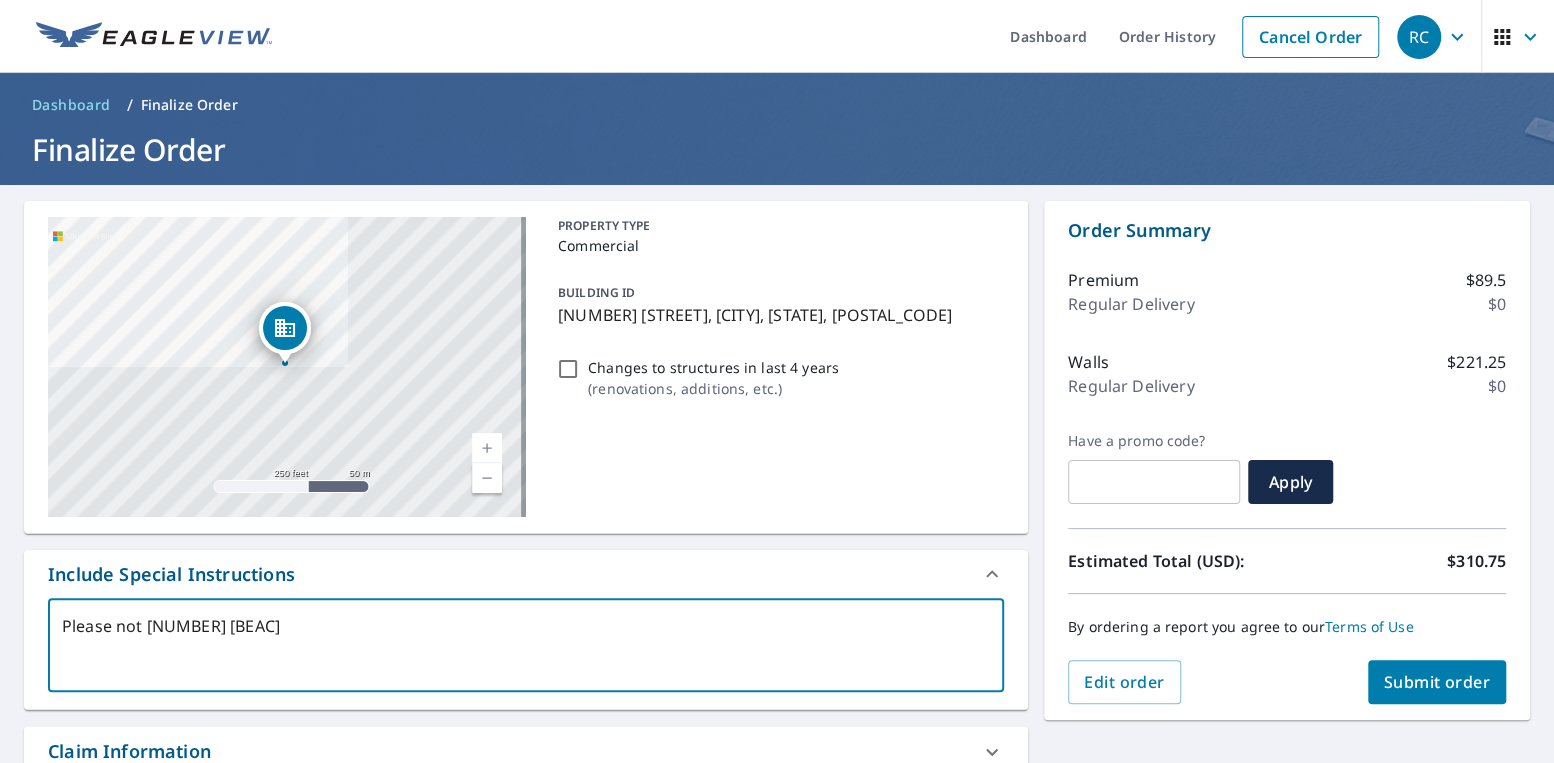 type on "Please not [NUMBER] [CITY]" 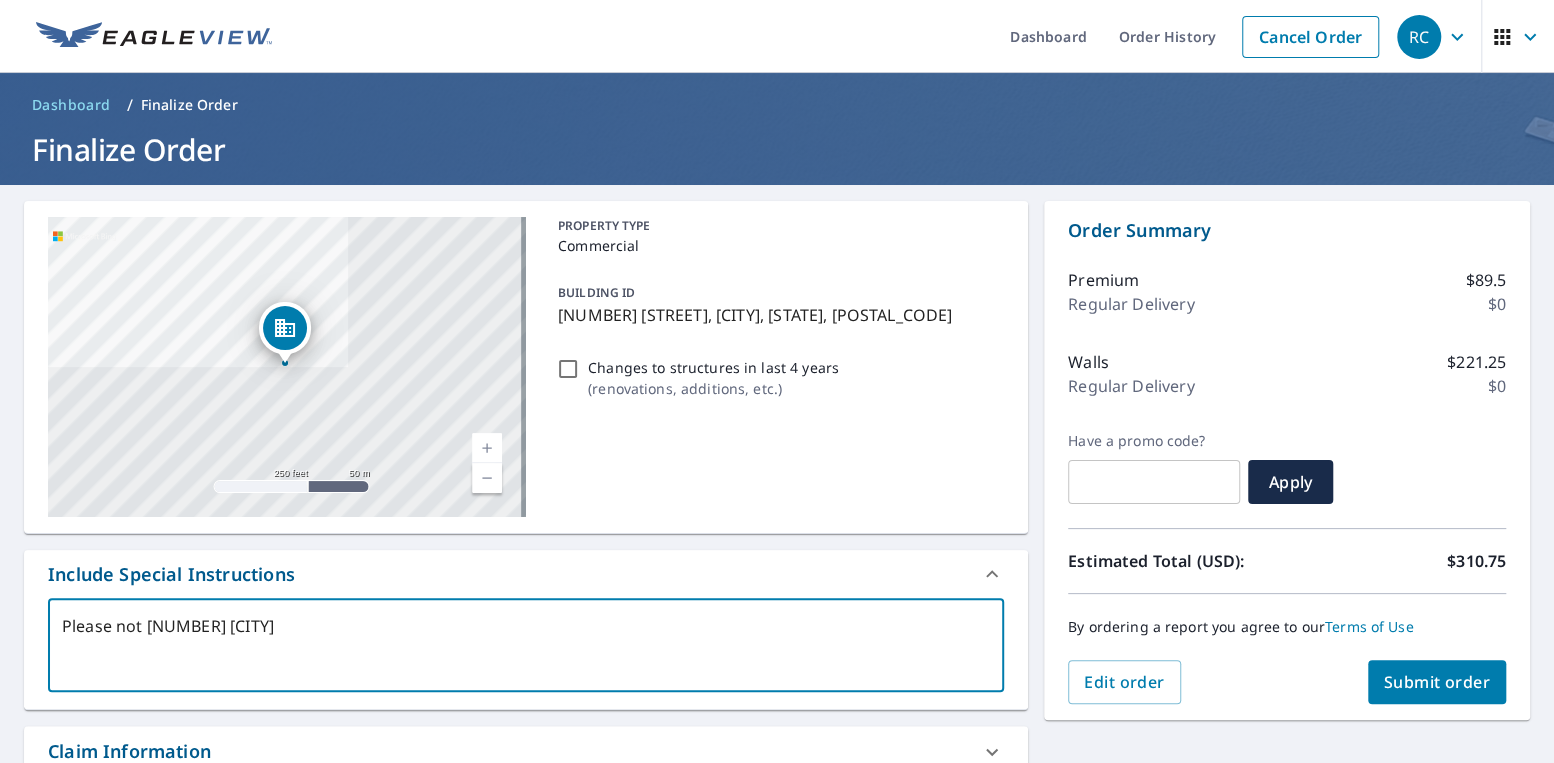 type on "x" 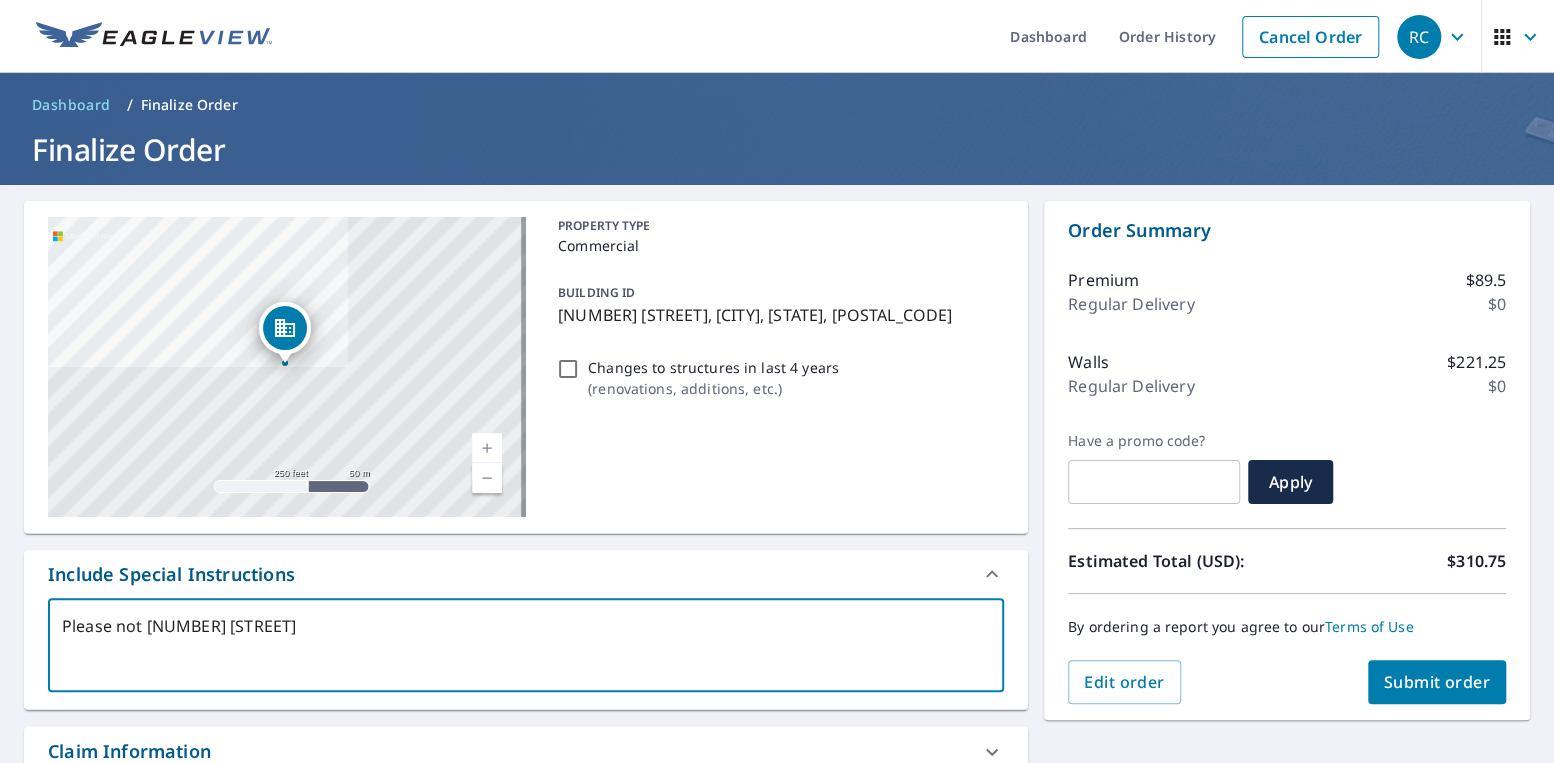 type on "Please not [NUMBER] [STREET]" 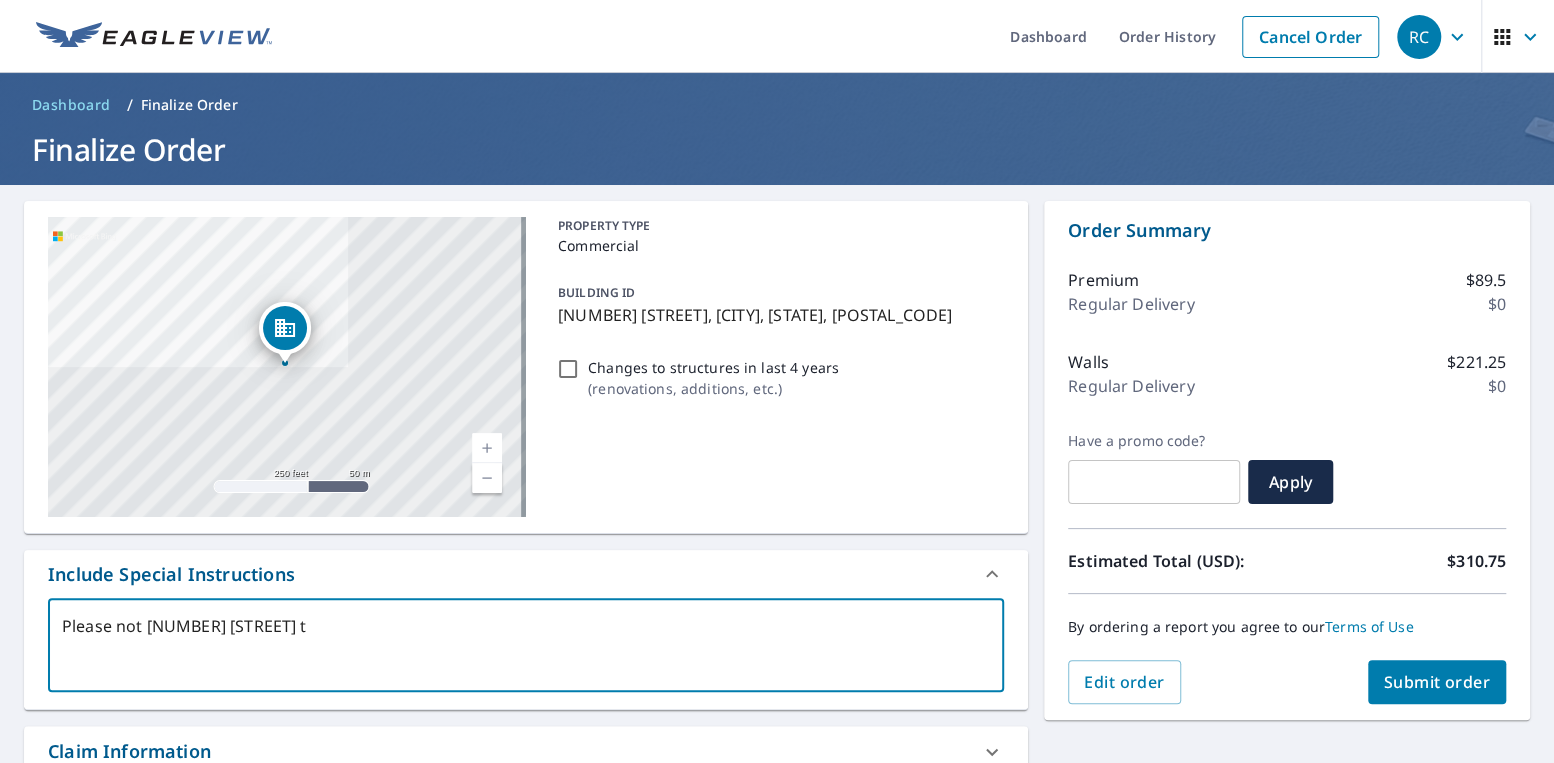 type on "Please not [NUMBER] [STREET] th" 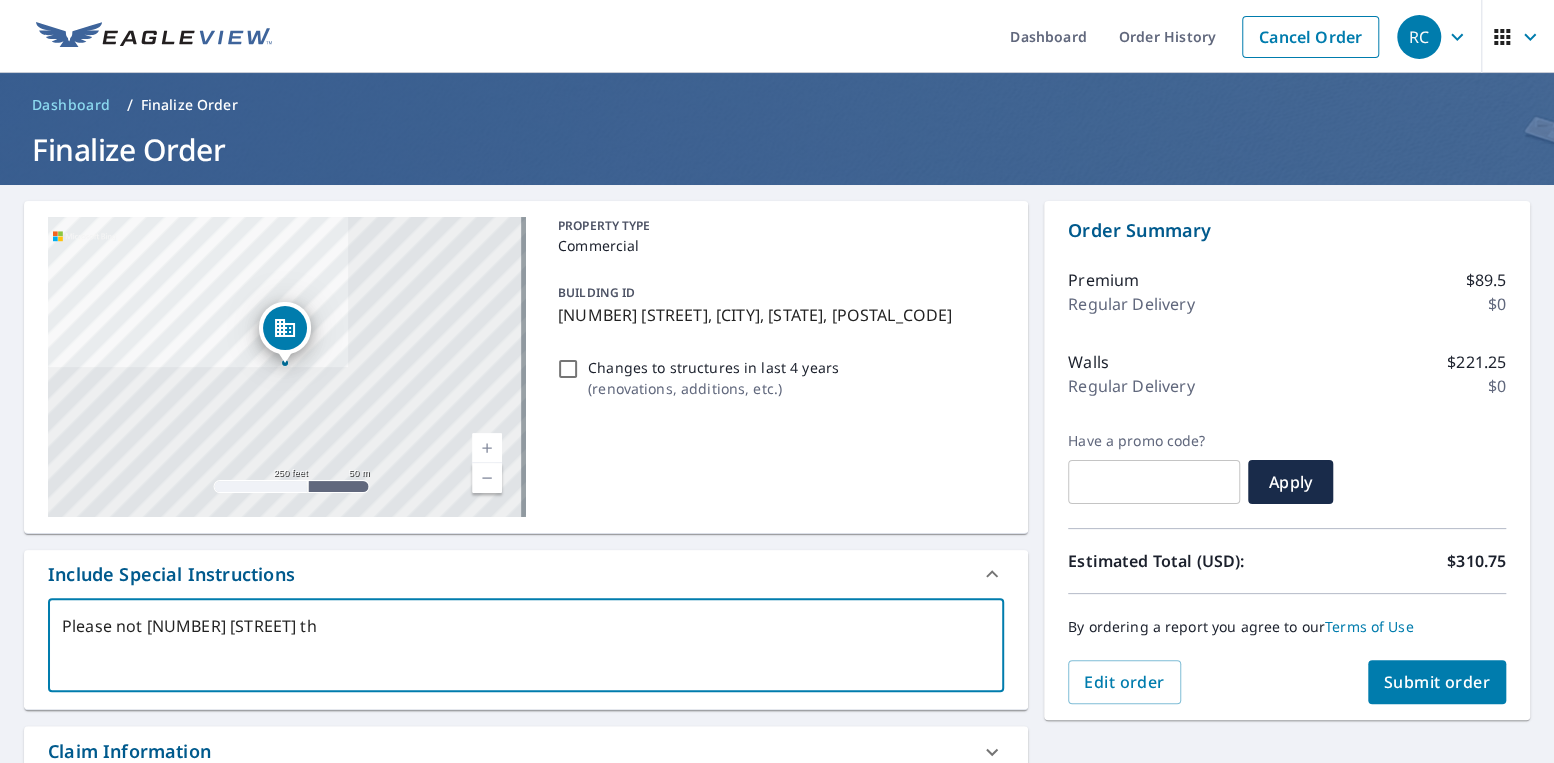 type on "Please not [NUMBER] [STREET] thi" 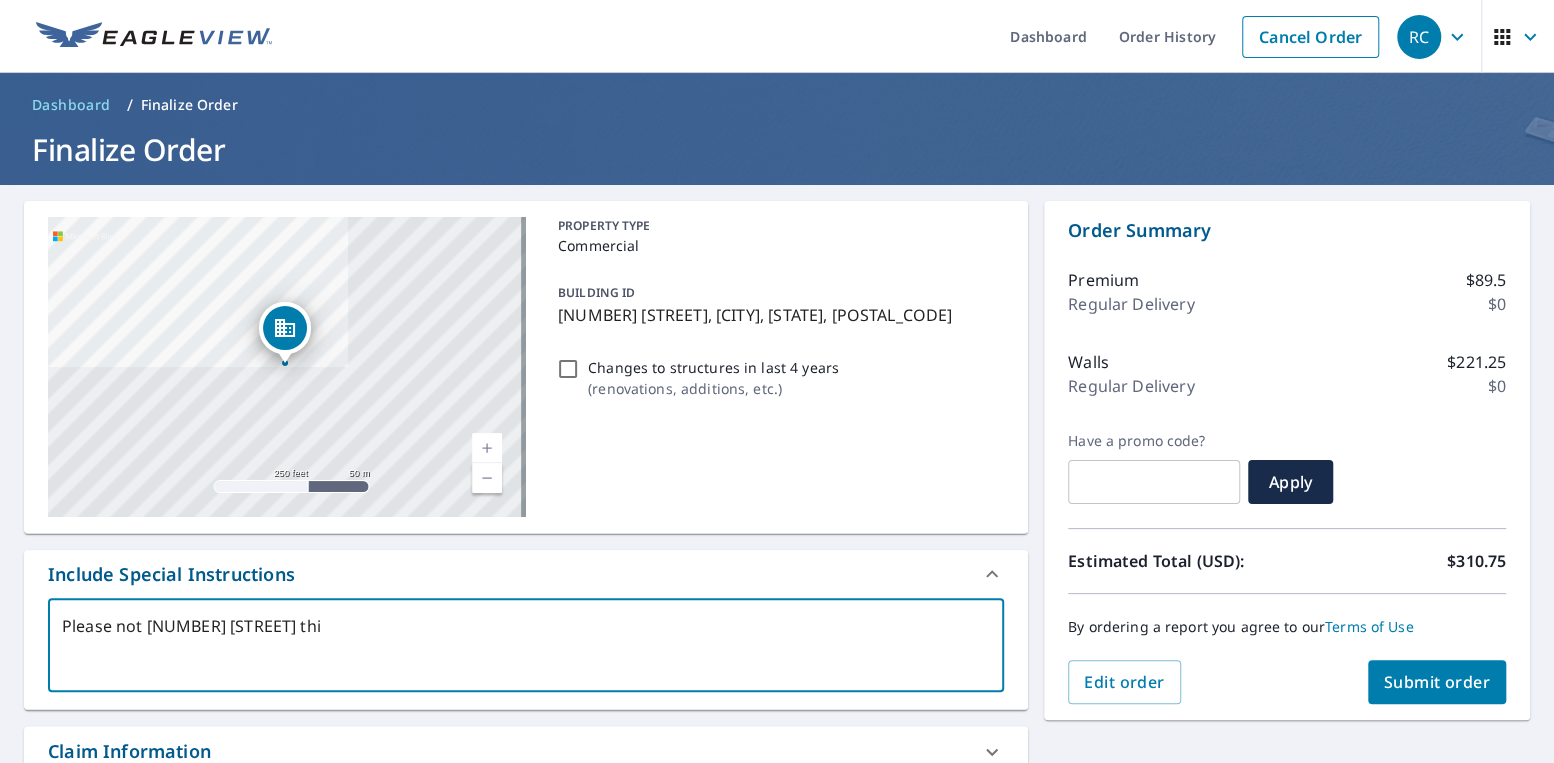 type on "x" 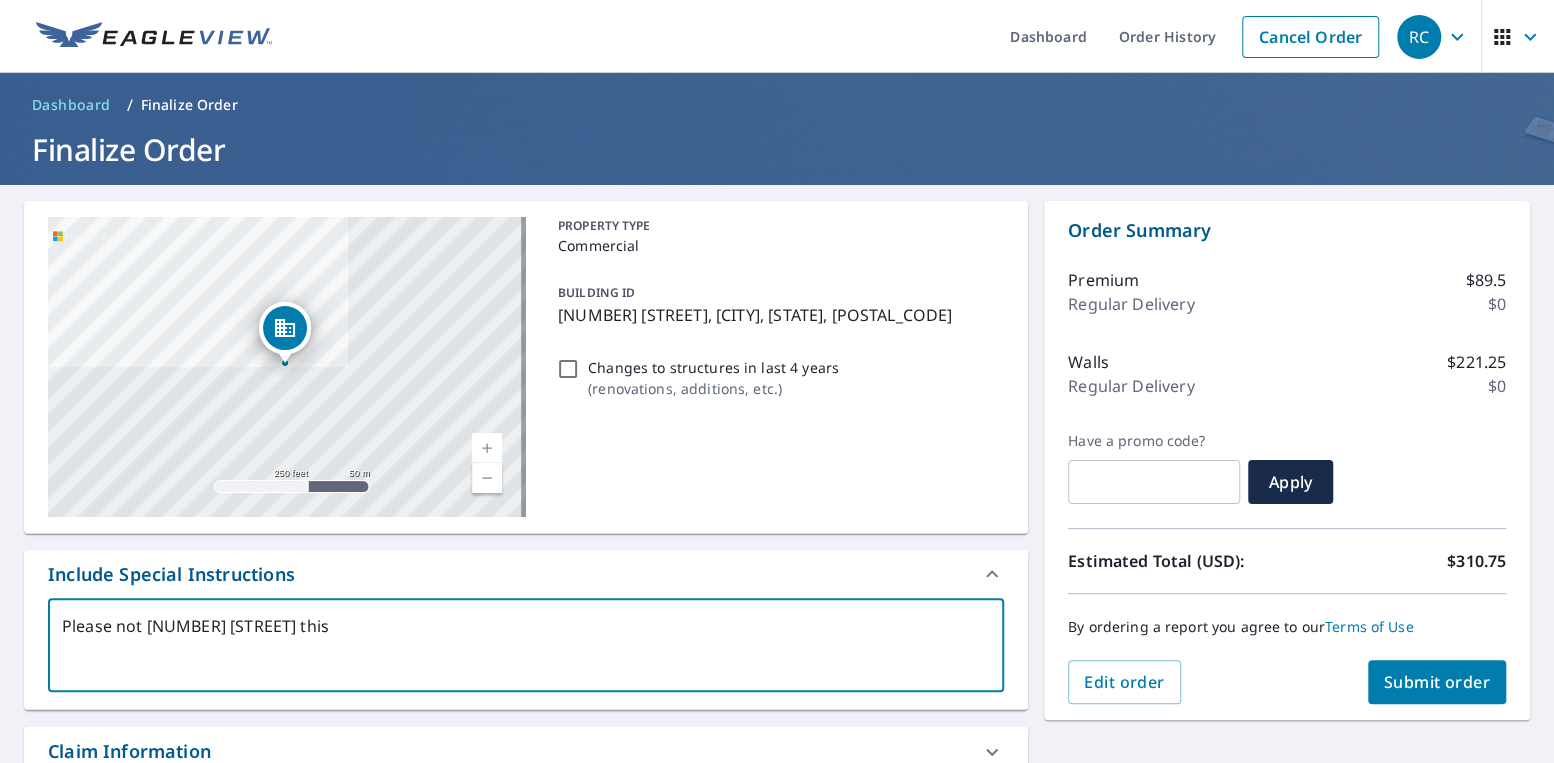 type on "Please not [NUMBER] [STREET] this" 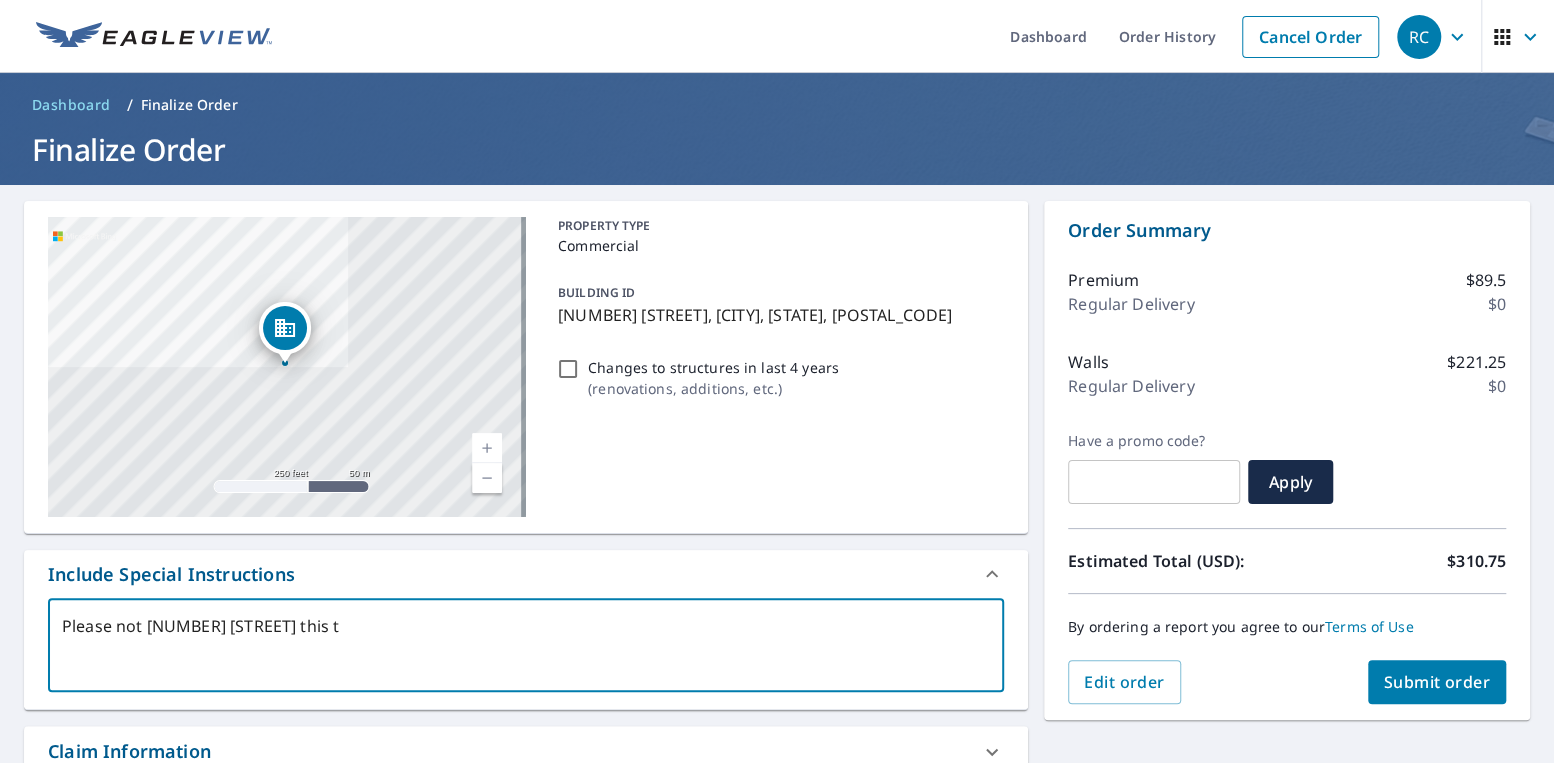 type on "Please not [NUMBER] [STREET] this th" 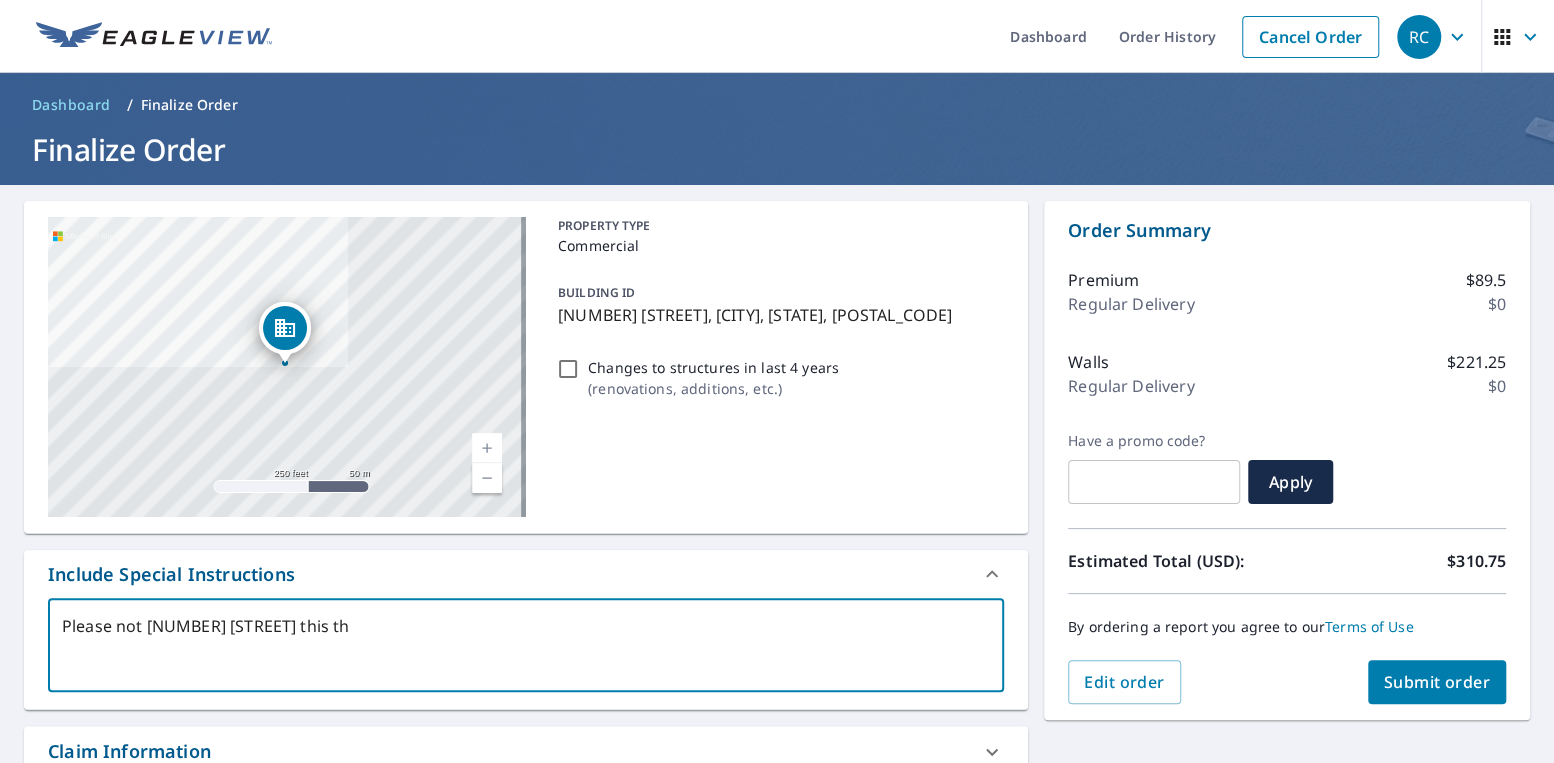 type on "Please not [NUMBER] [STREET] this the" 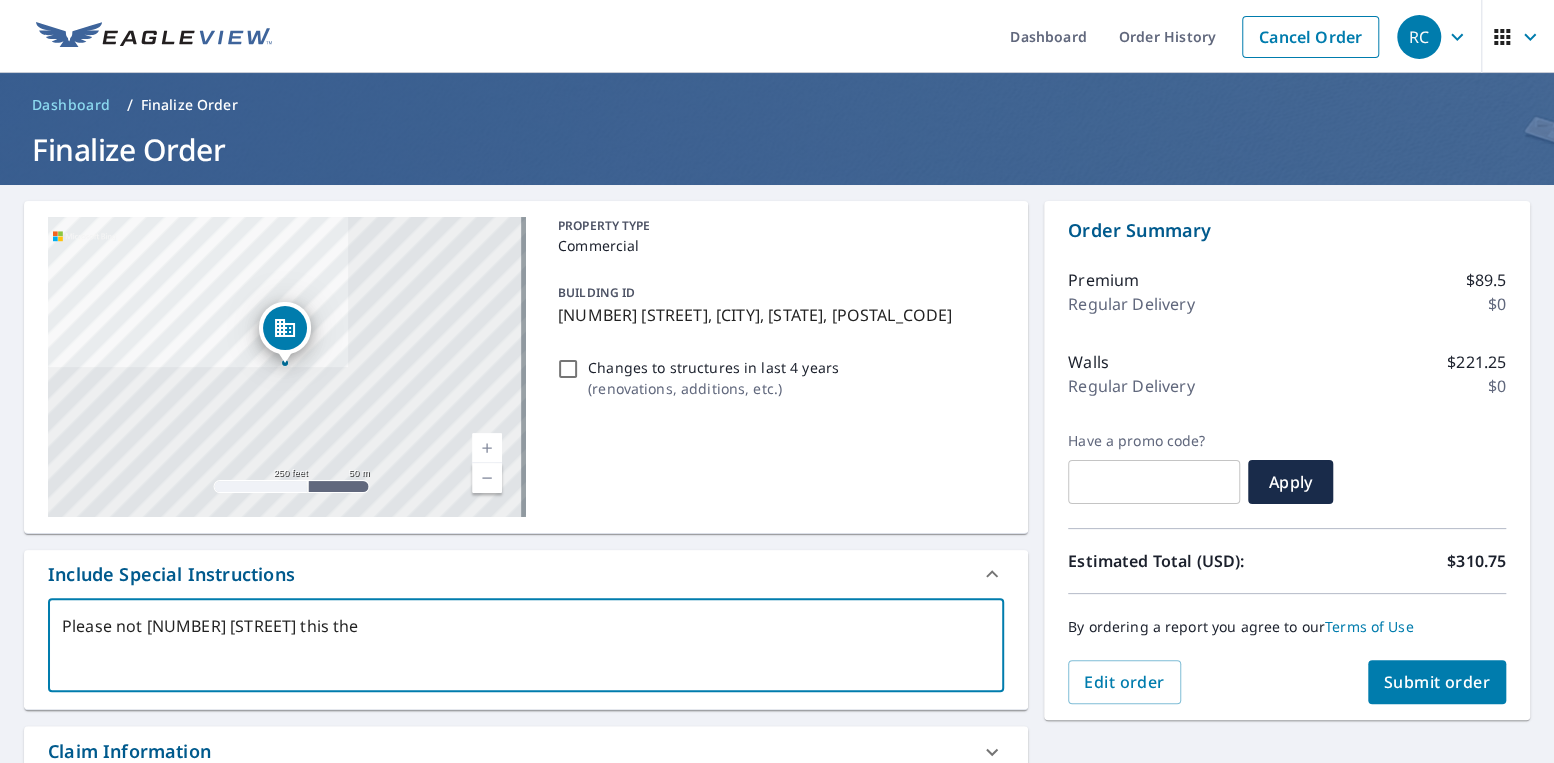 type on "Please not [NUMBER] [STREET] this the" 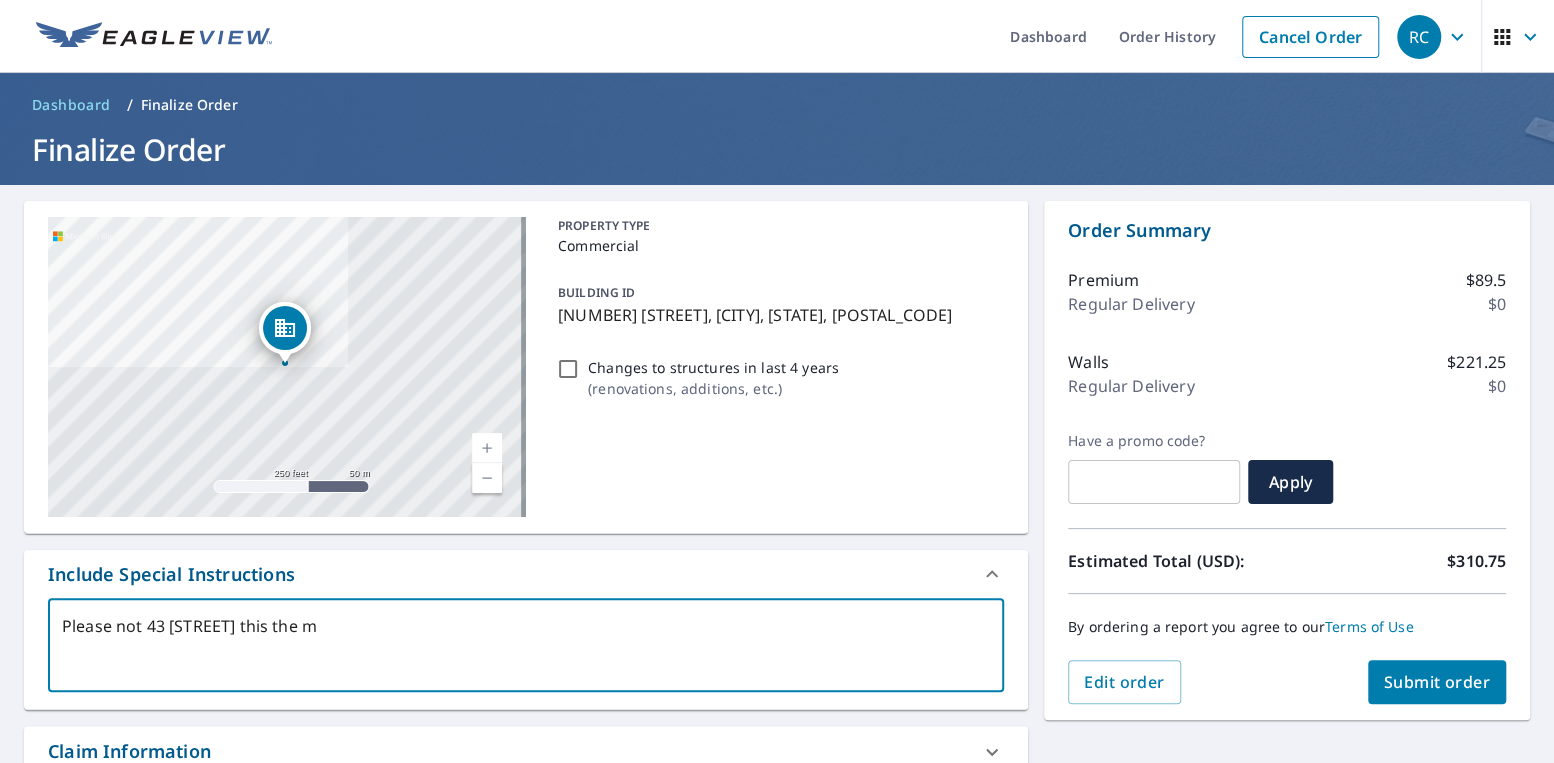 type on "Please not 43 [STREET] this the mu" 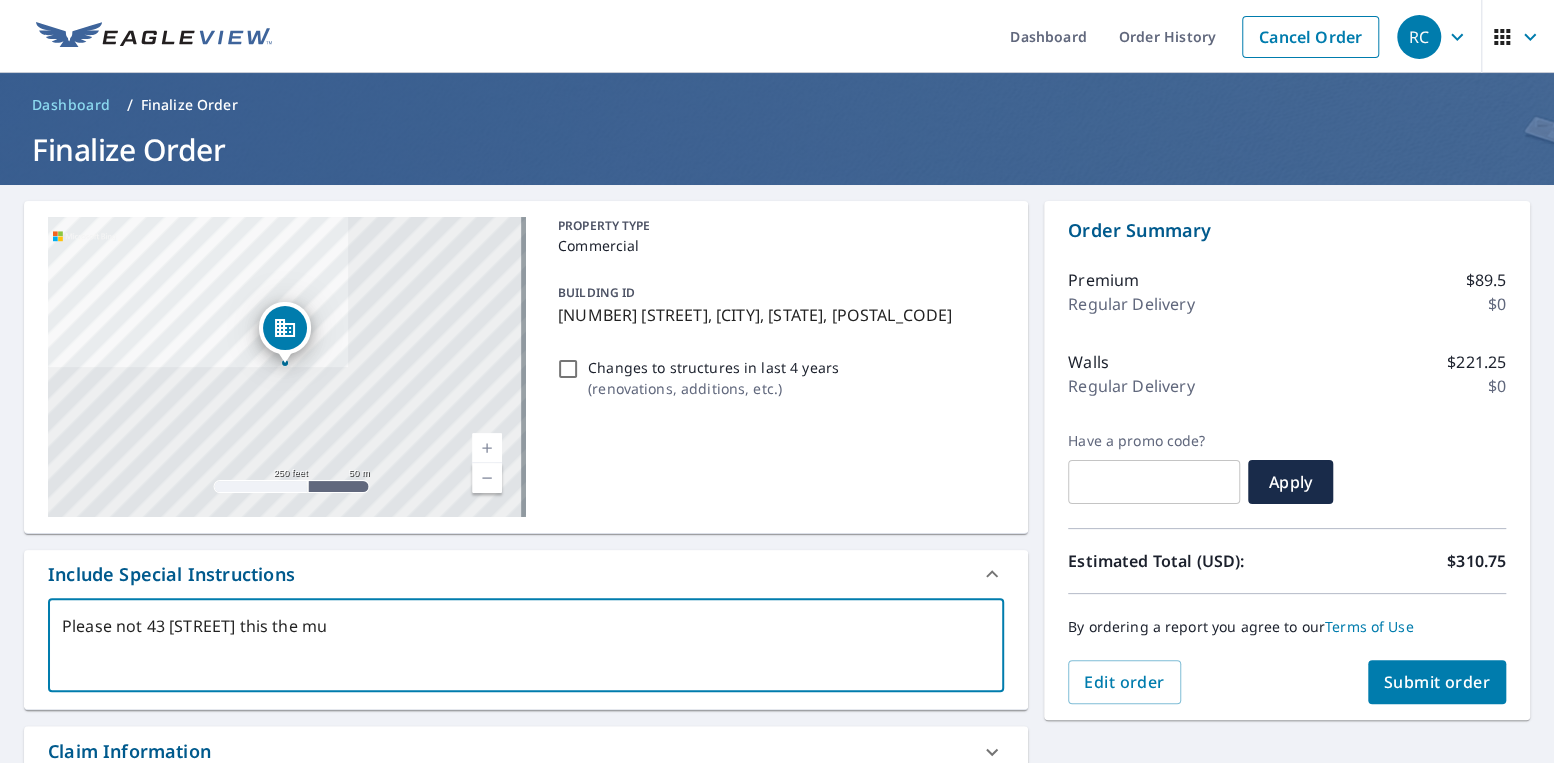 type on "Please not [NUMBER] [STREET] this the mul" 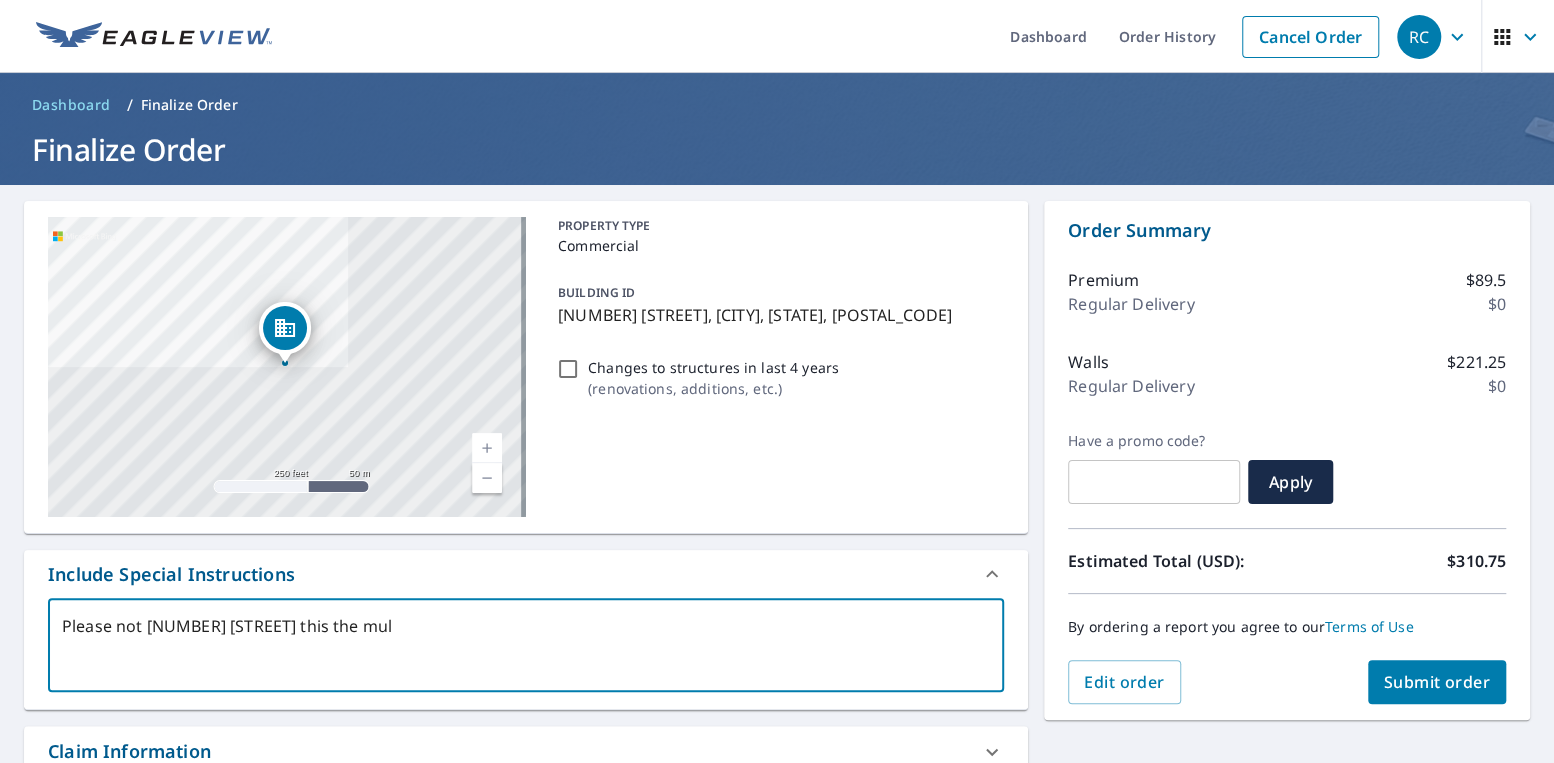 type on "Please not 43 Beacon this the mult" 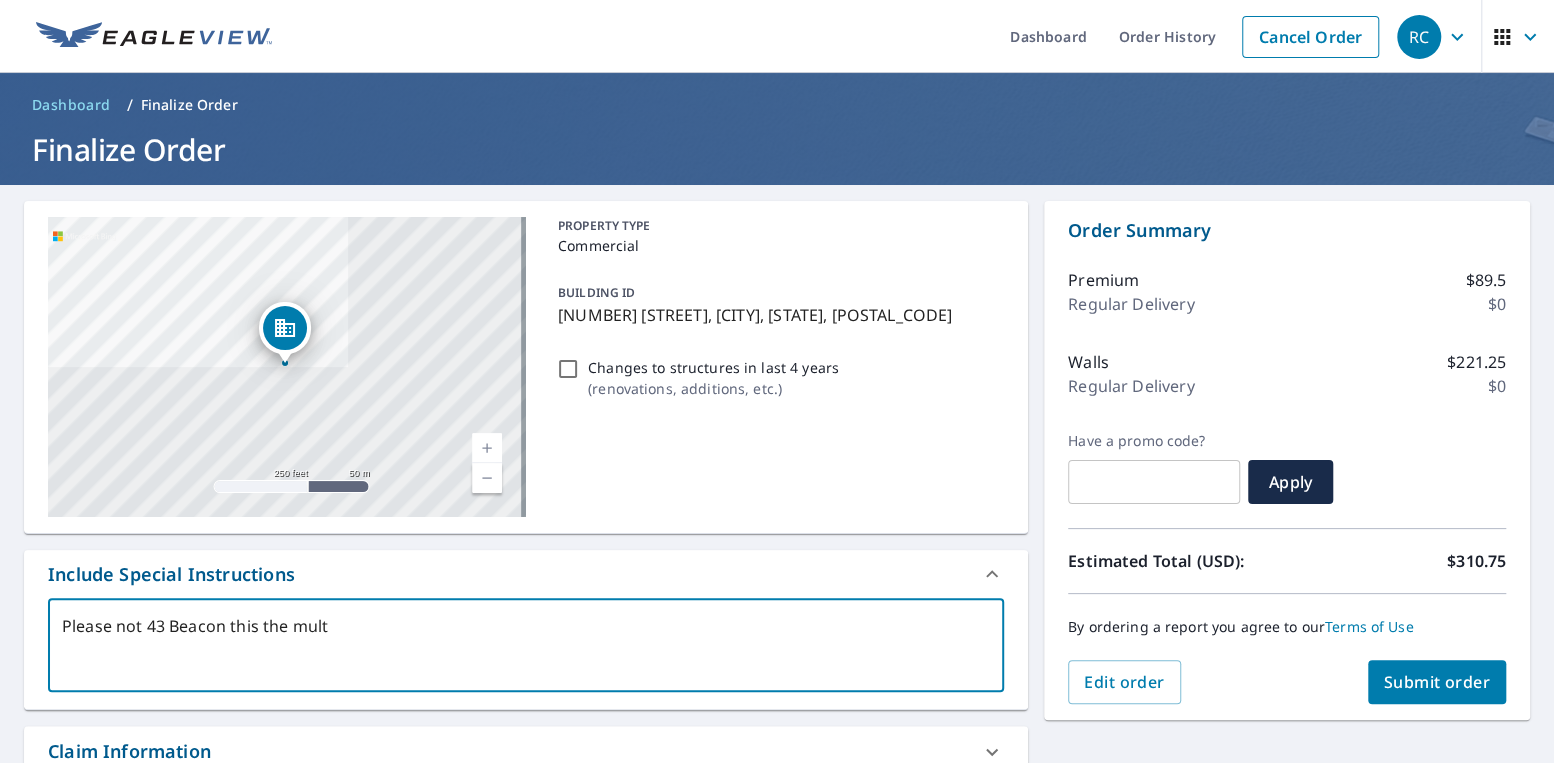 type on "Please not [NUMBER] [STREET] this the mul" 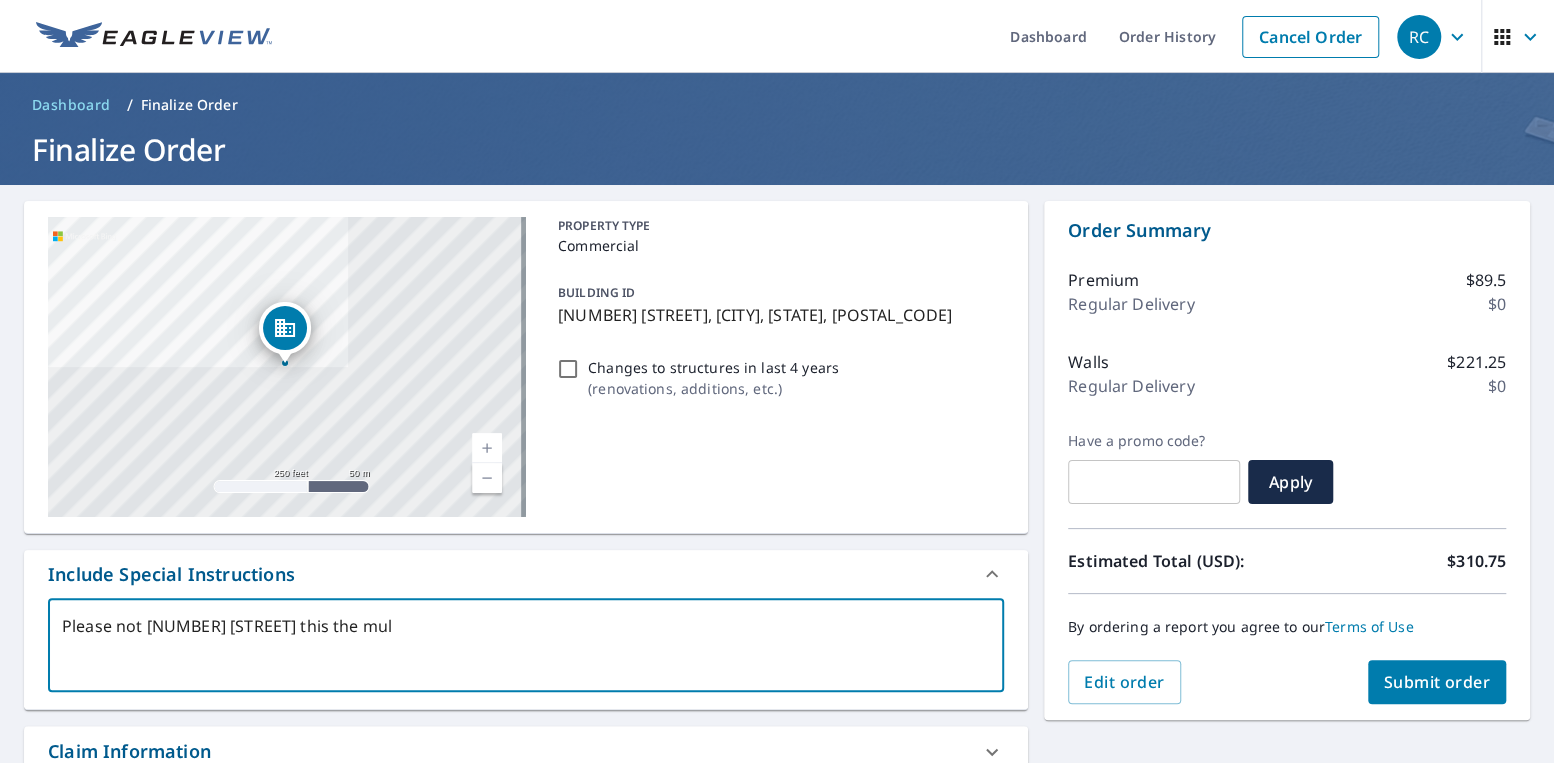 type on "Please not [NUMBER] [STREET] this the mull" 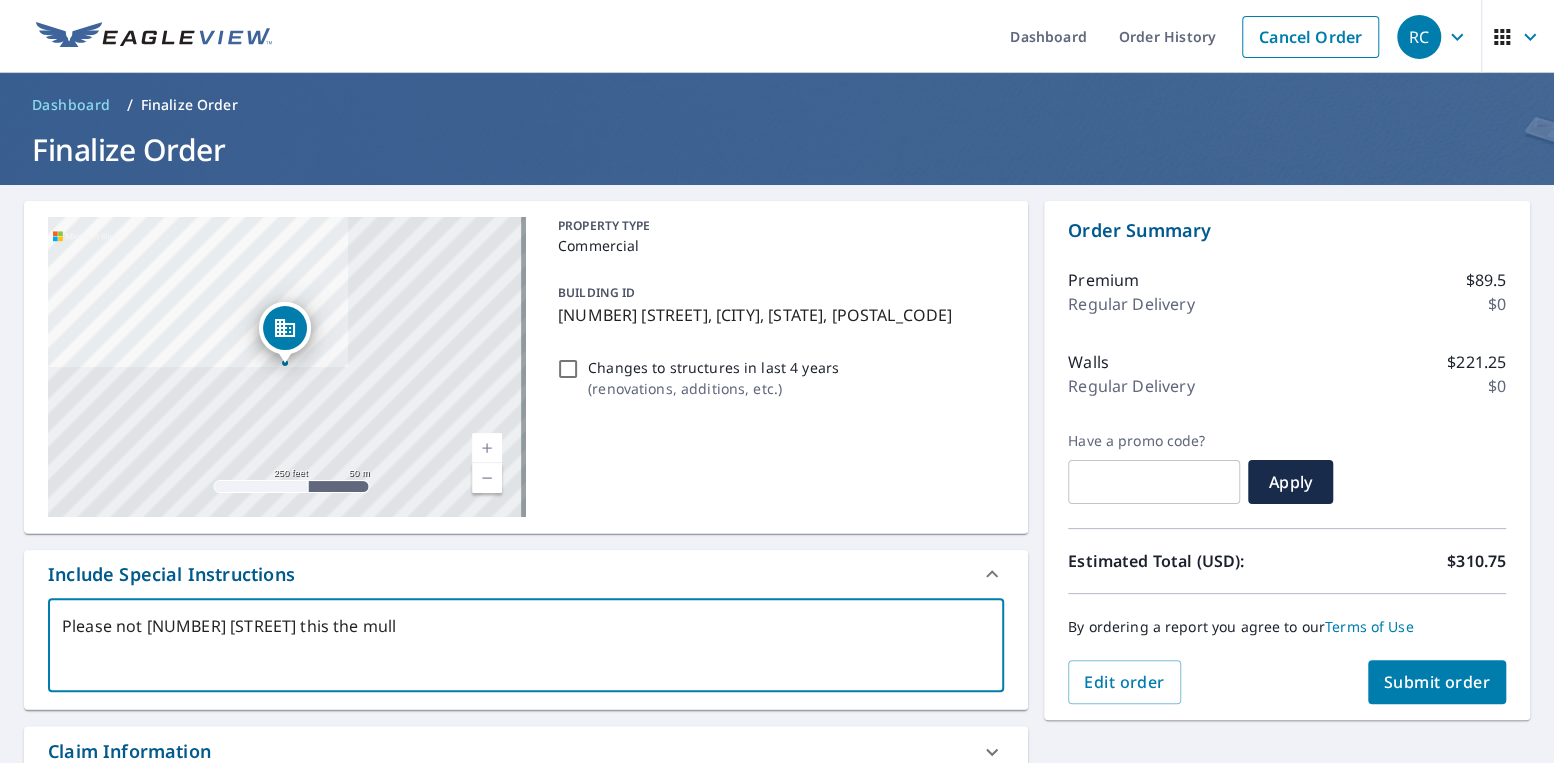 type on "x" 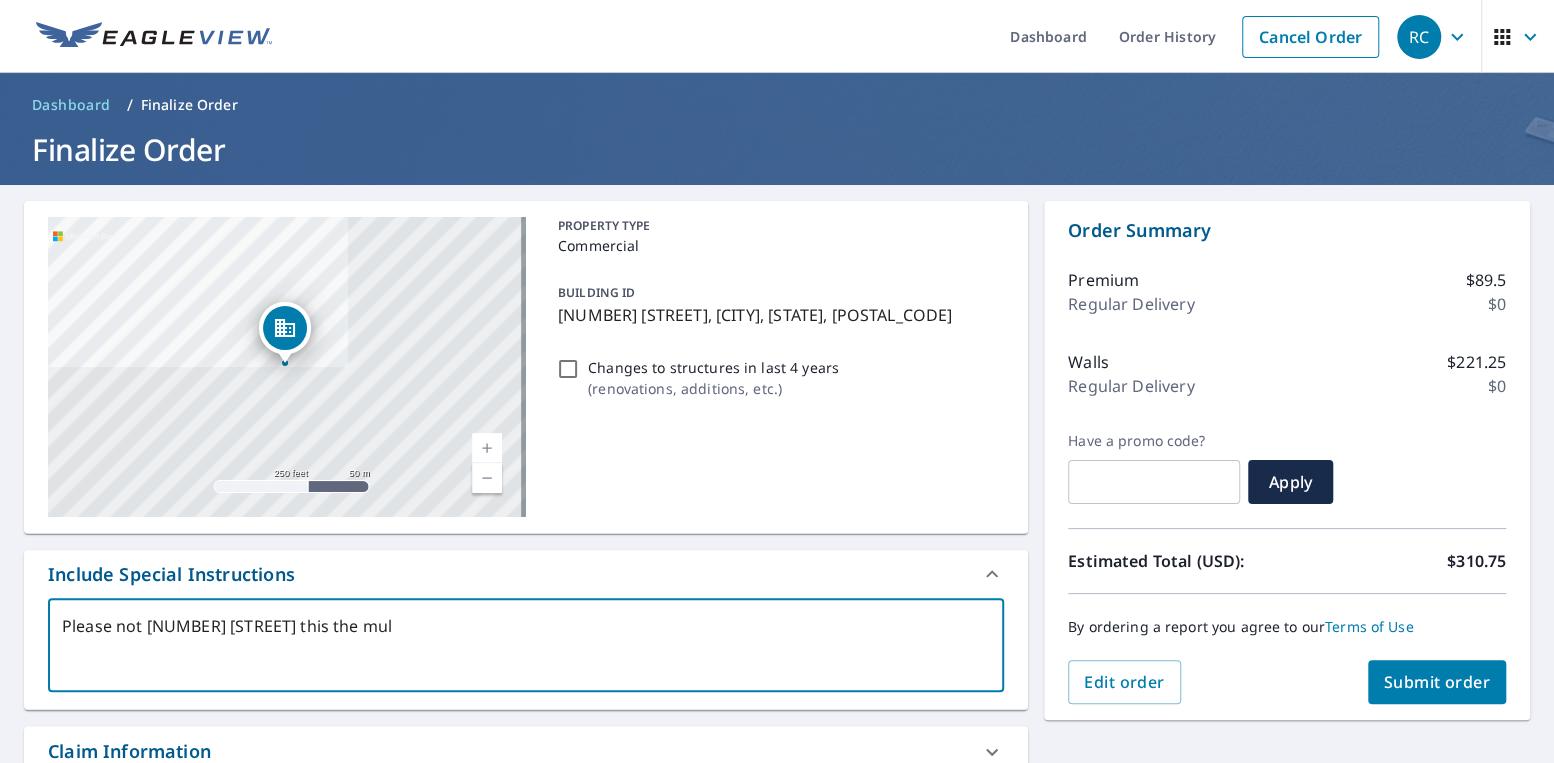 type on "Please not 43 Beacon this the mult" 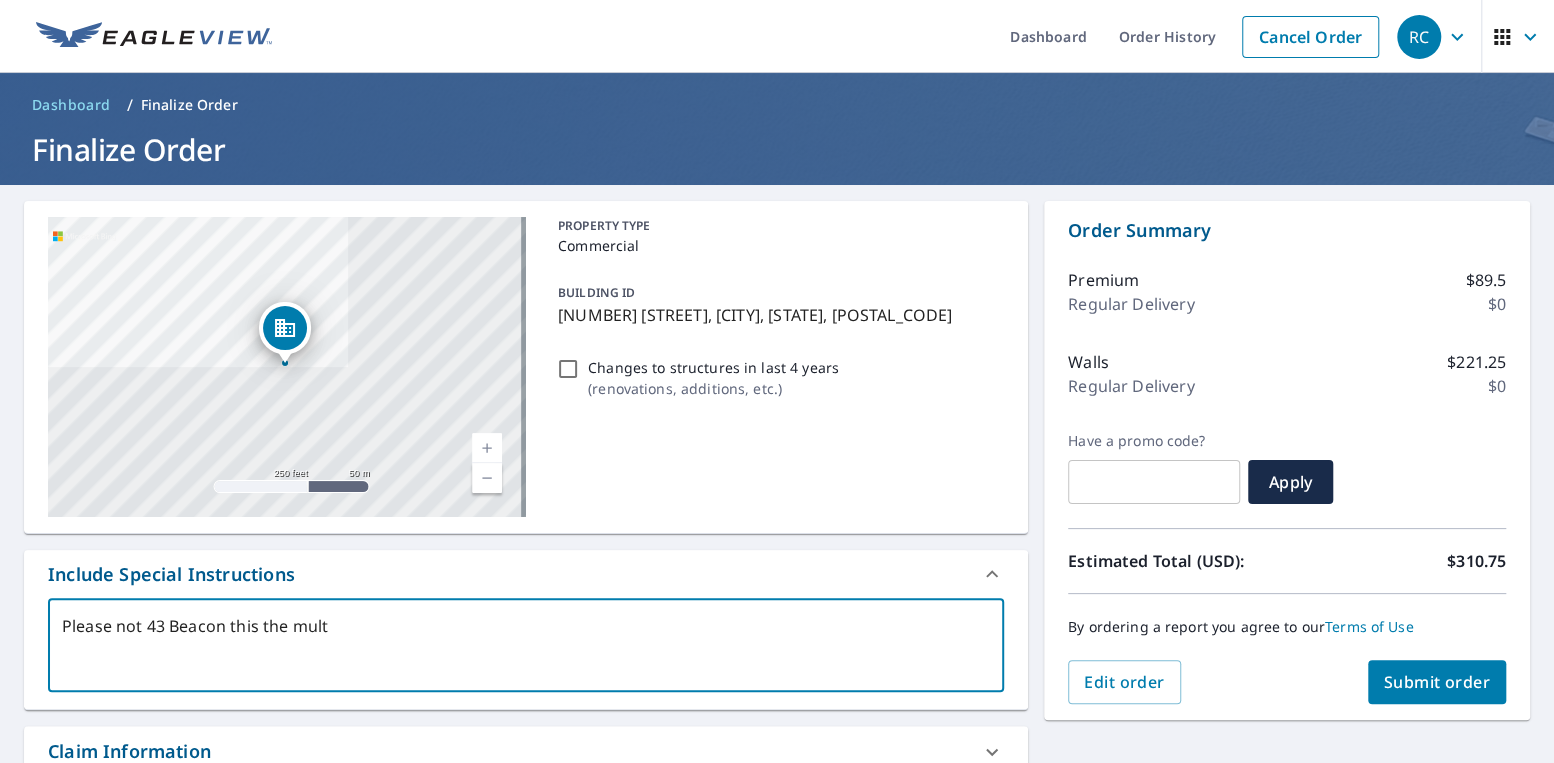 type on "Please not [NUMBER] [STREET] this the multi" 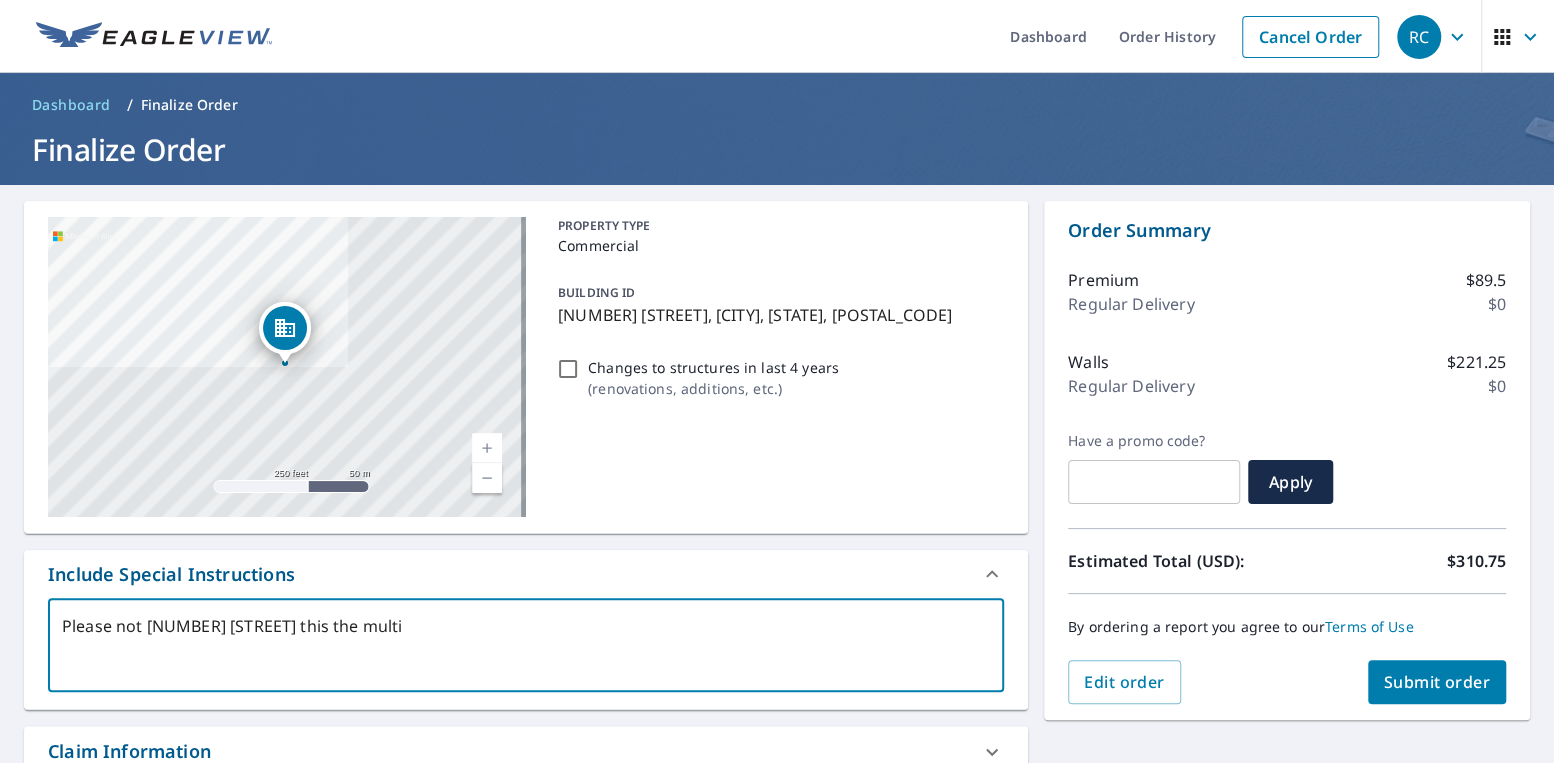 type on "Please not [NUMBER] [STREET] this the multi-" 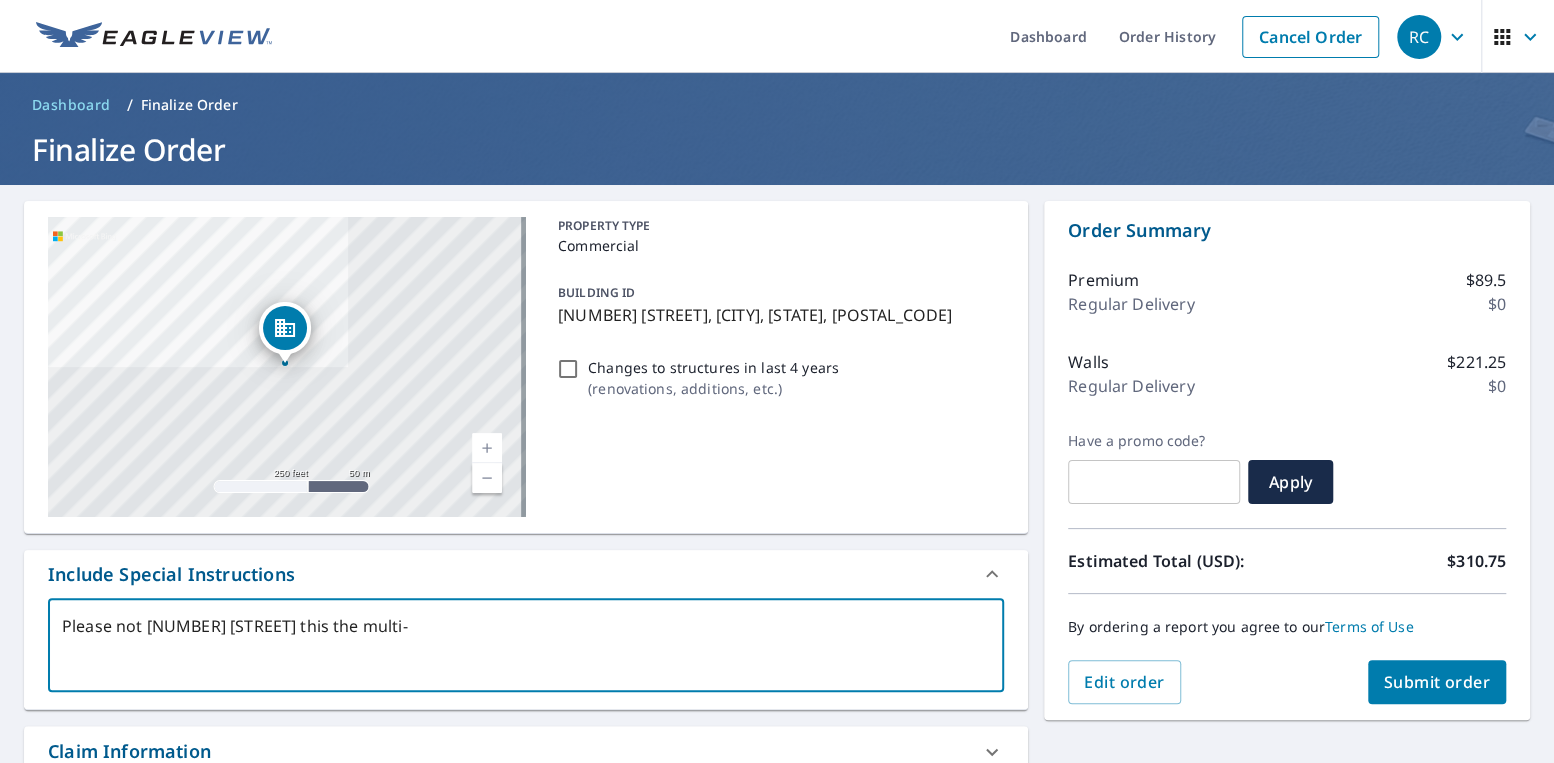 type on "Please not [NUMBER] [STREET] this the multi-" 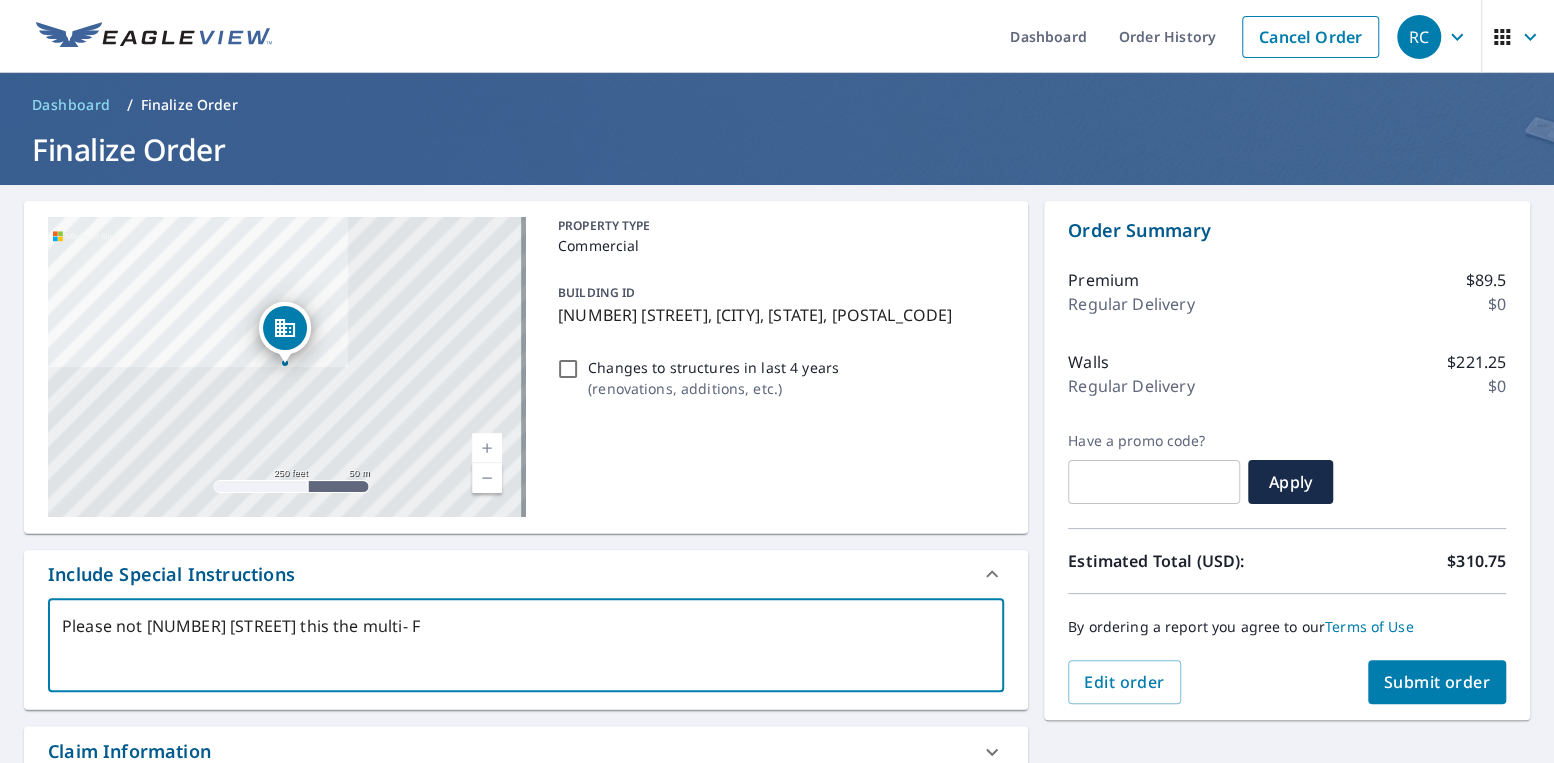 type on "Please not [NUMBER] [STREET] this the multi- Fa" 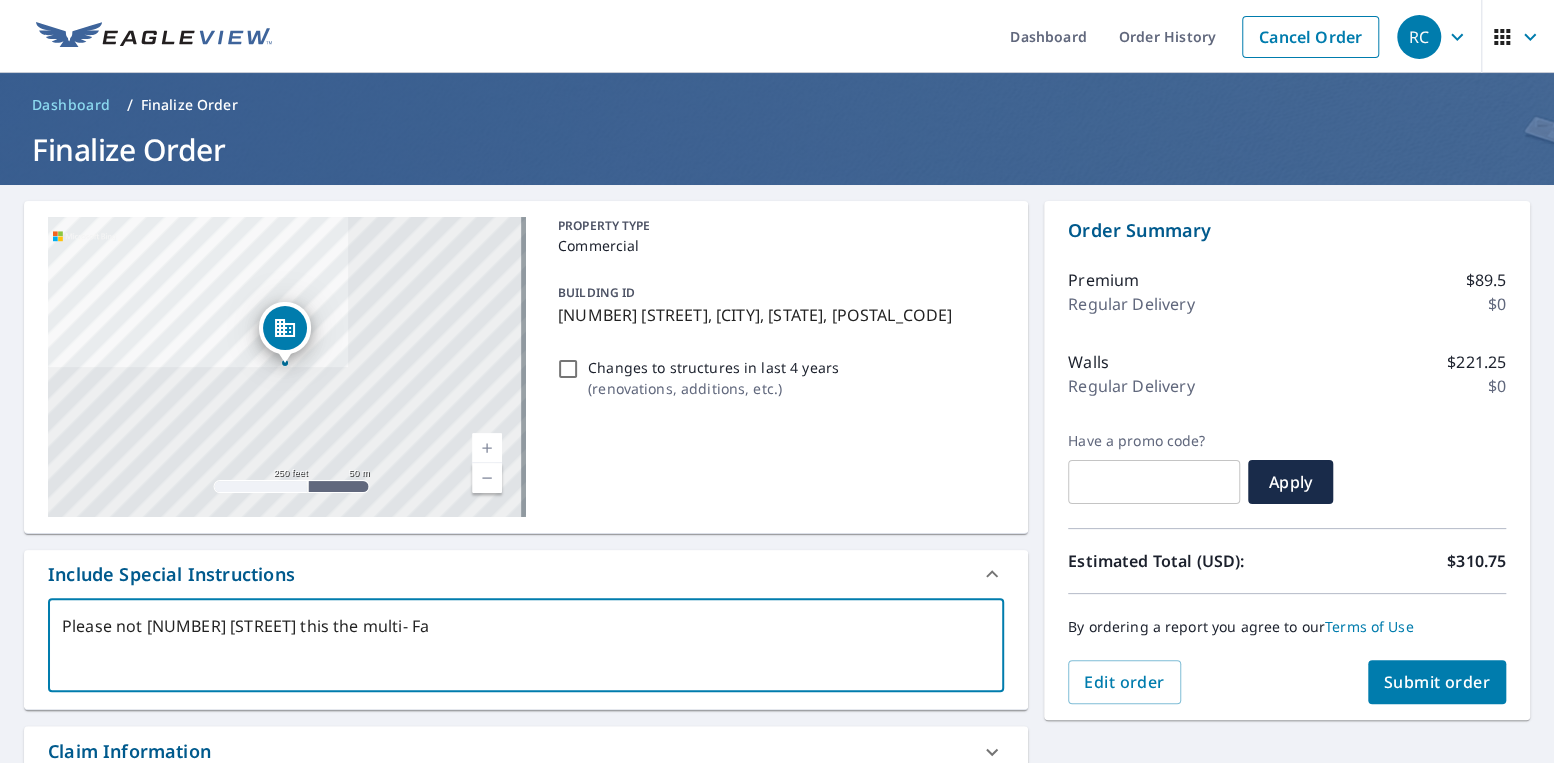 type on "Please not [NUMBER] [STREET] this the multi- Fam" 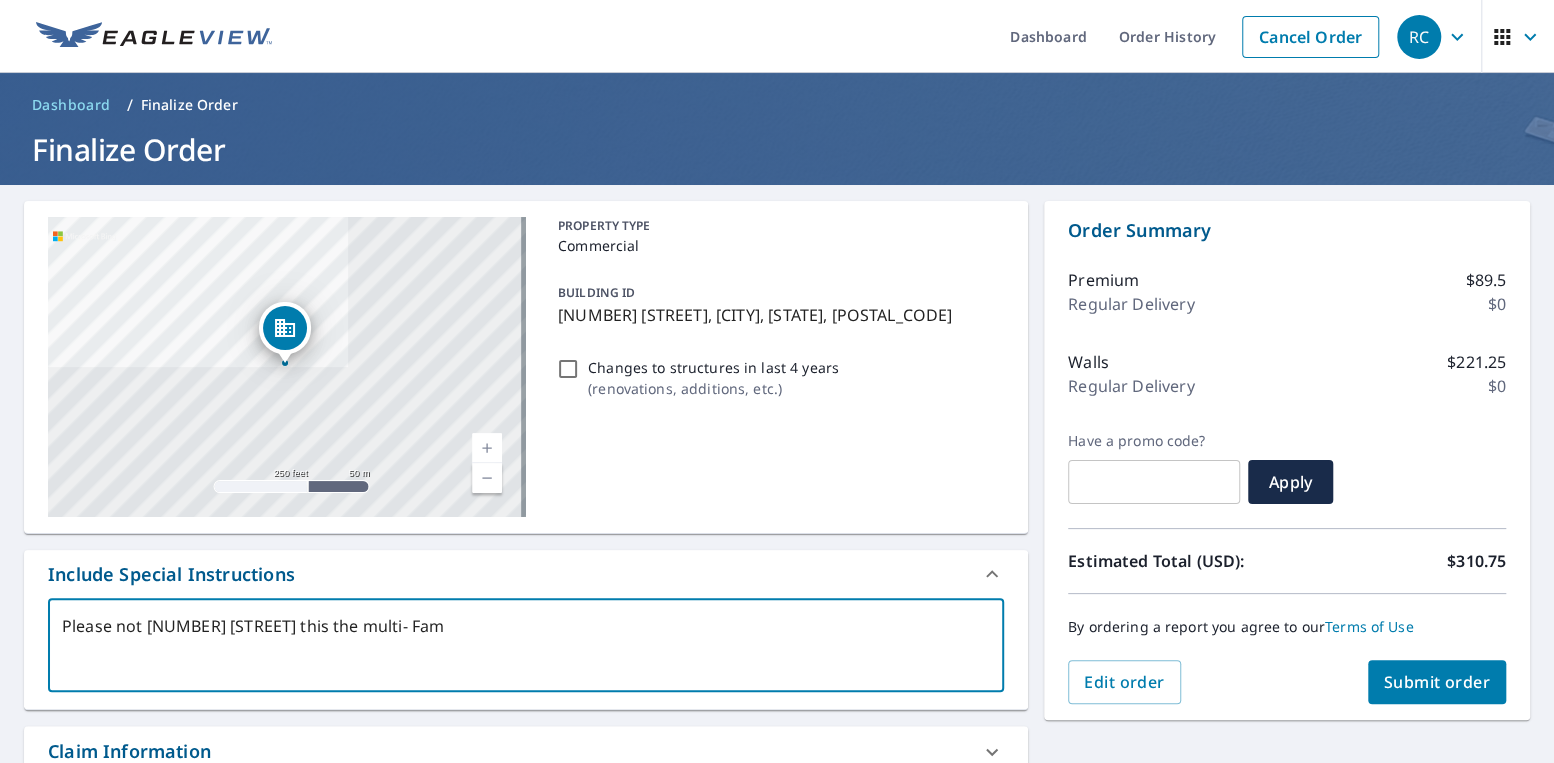 type on "x" 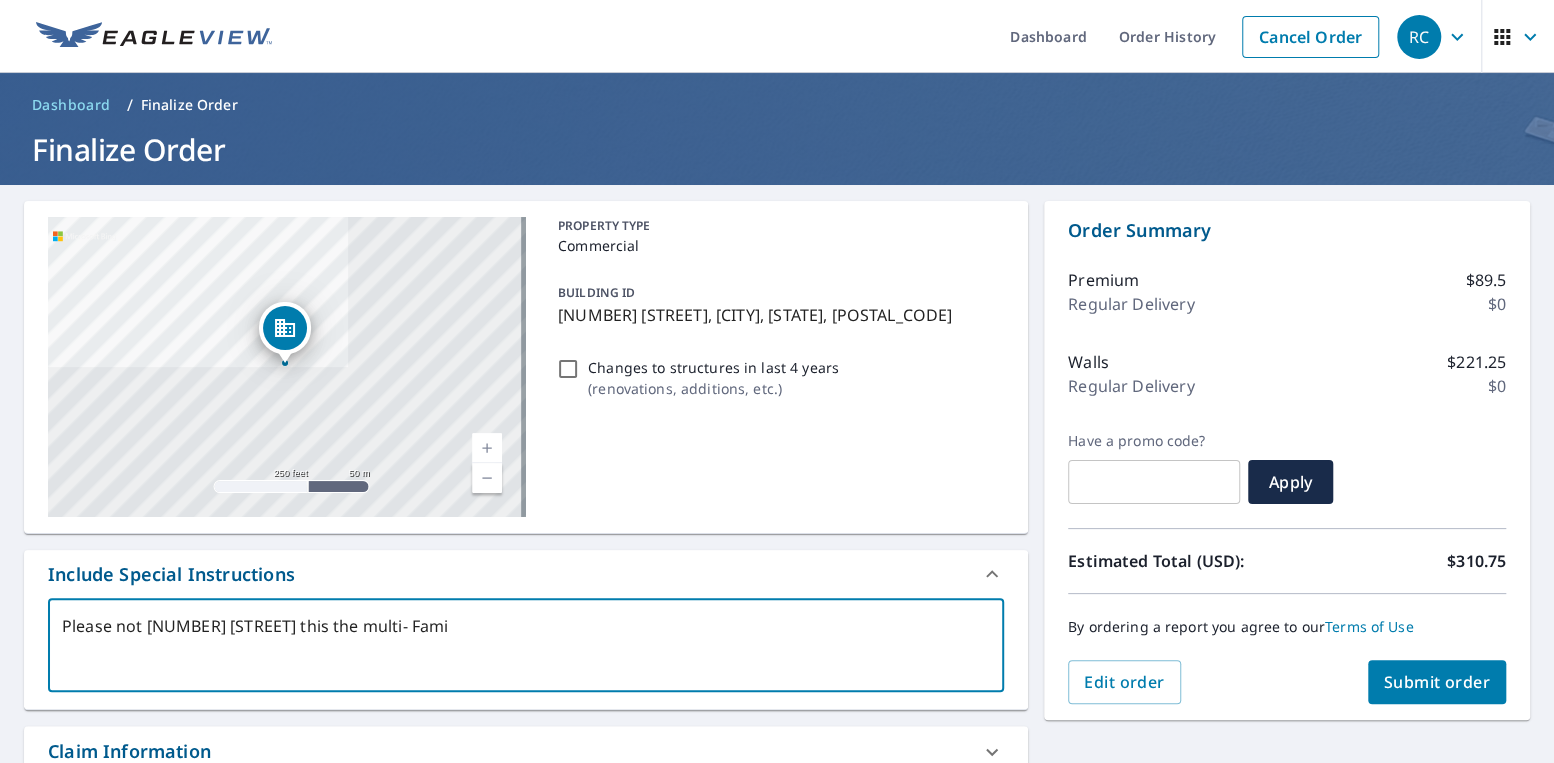 type on "Please not [NUMBER] [STREET] this the multi- Famil" 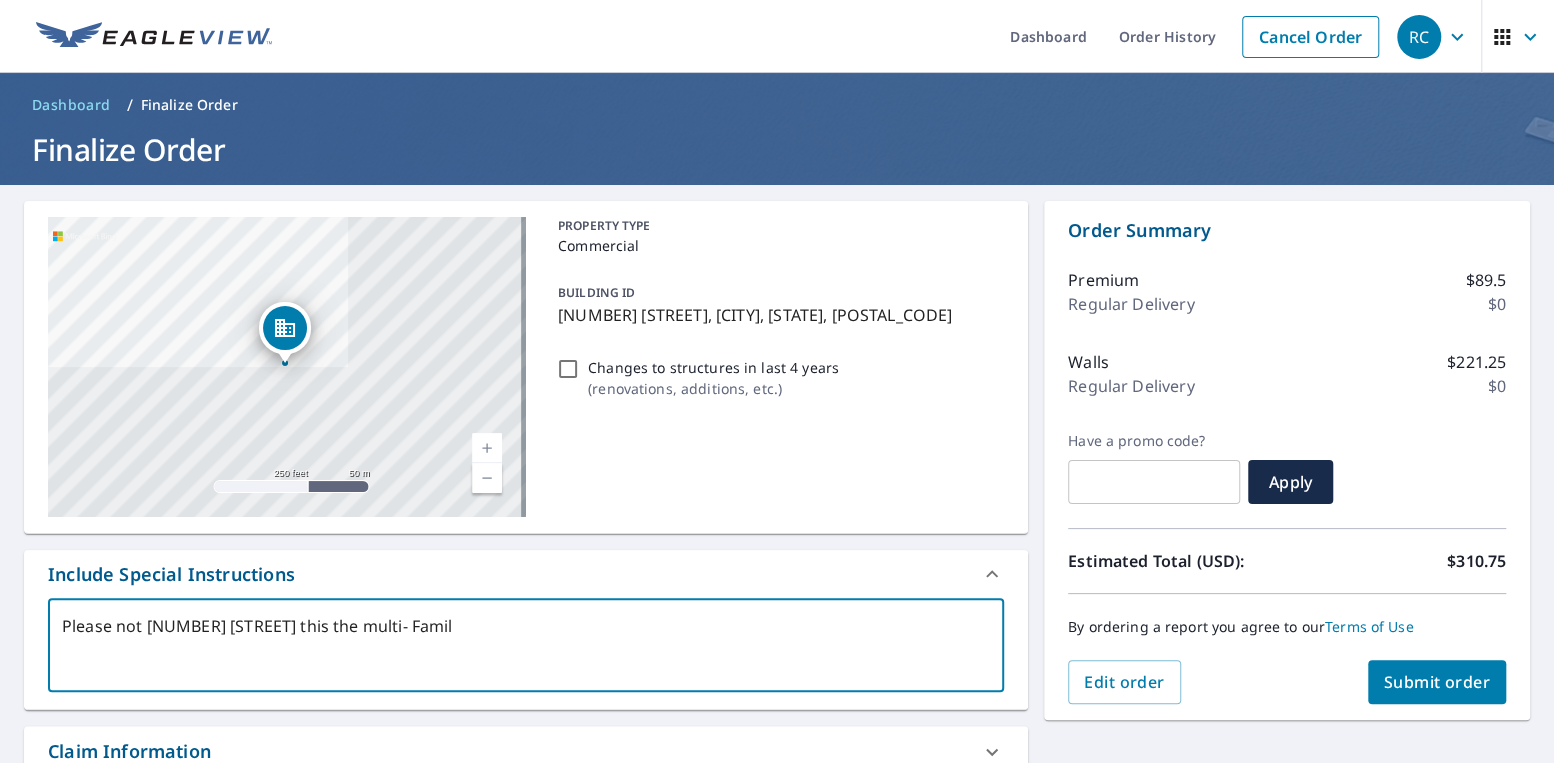 type on "Please not [NUMBER] [STREET] this the multi- Family" 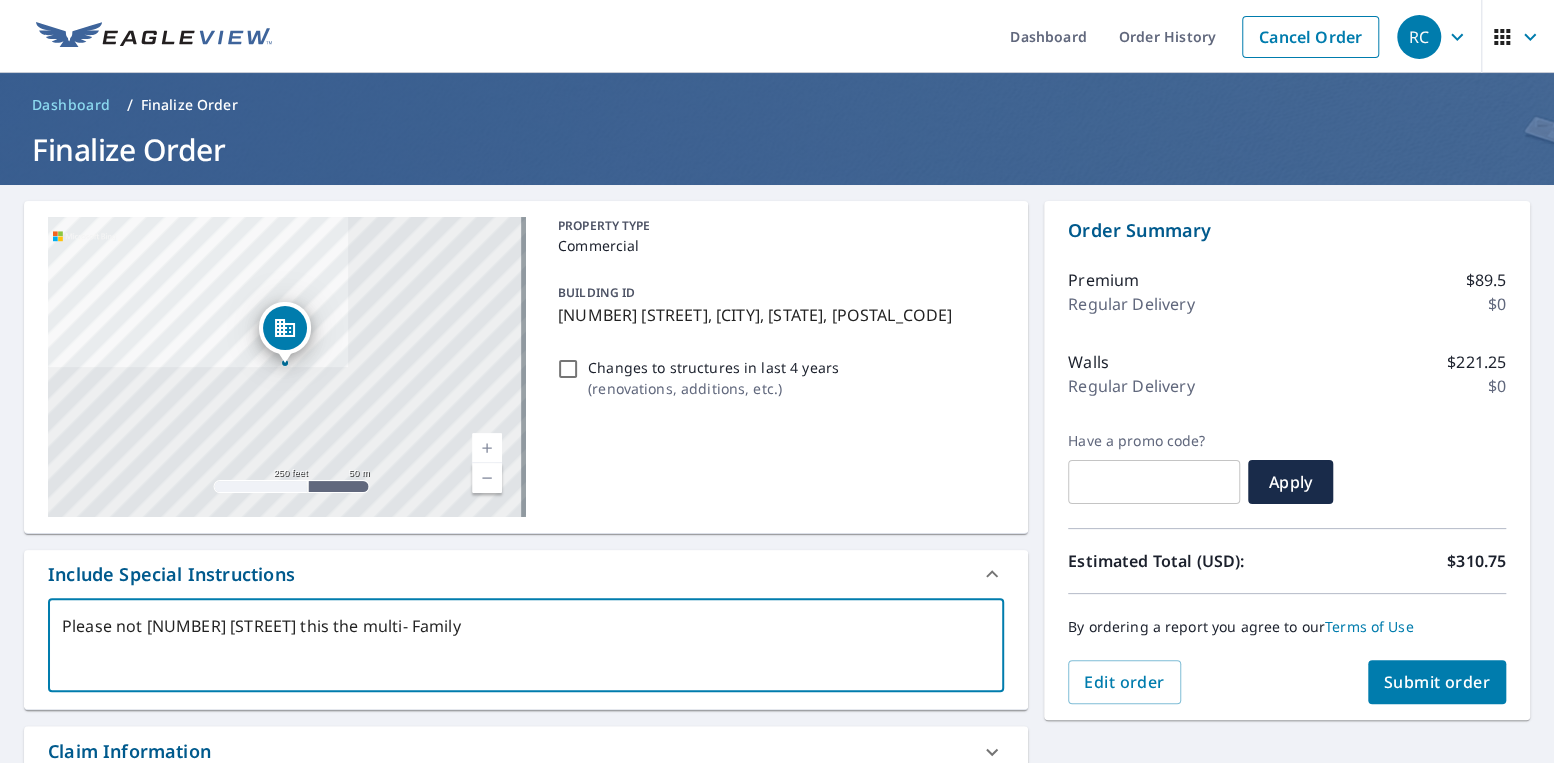type on "Please not [NUMBER] [STREET] this the multi- Family" 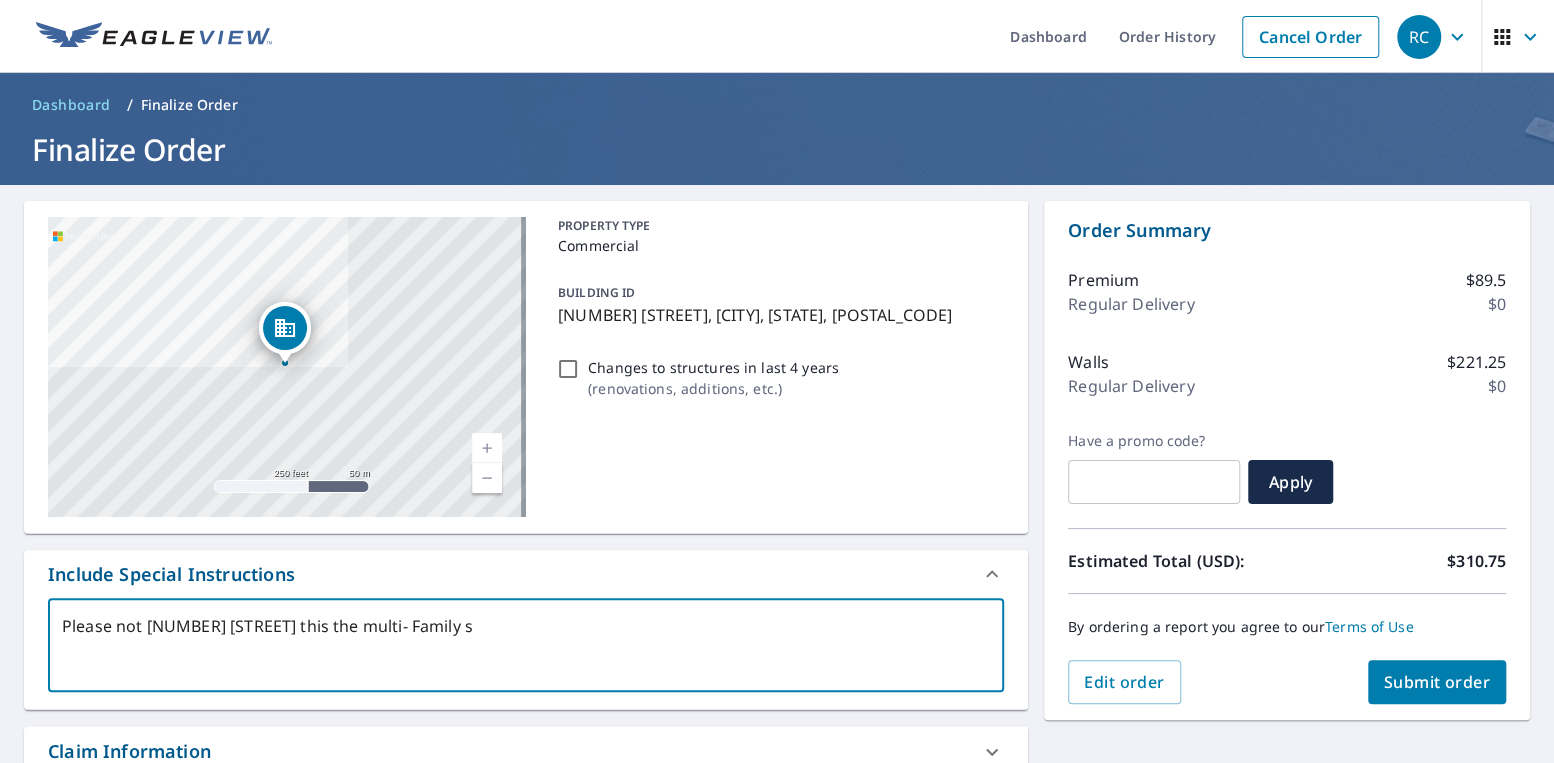type on "Please not [NUMBER] [STREET] this the multi- Family st" 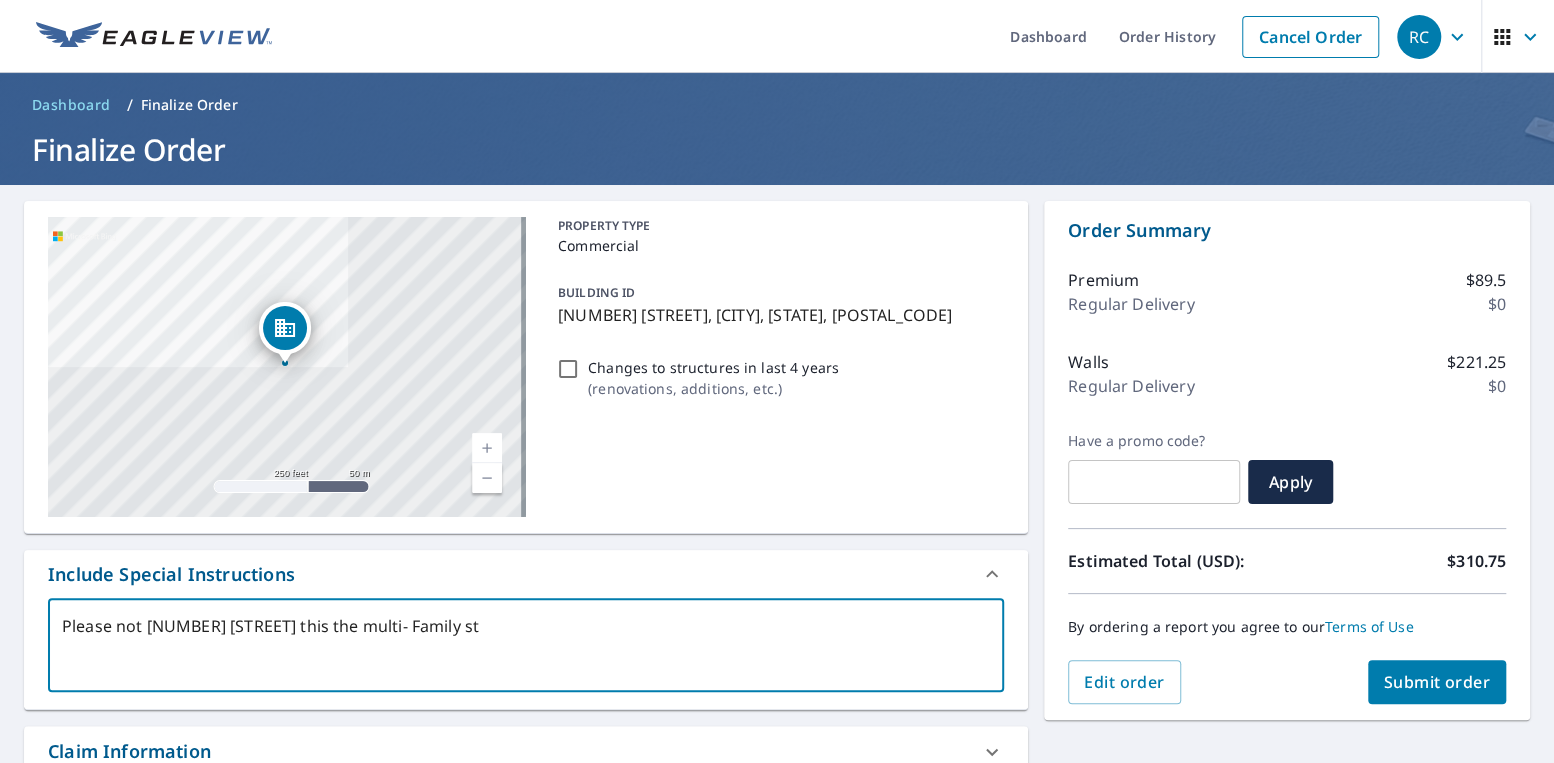 type on "Please not [NUMBER] [STREET] this the multi- Family str" 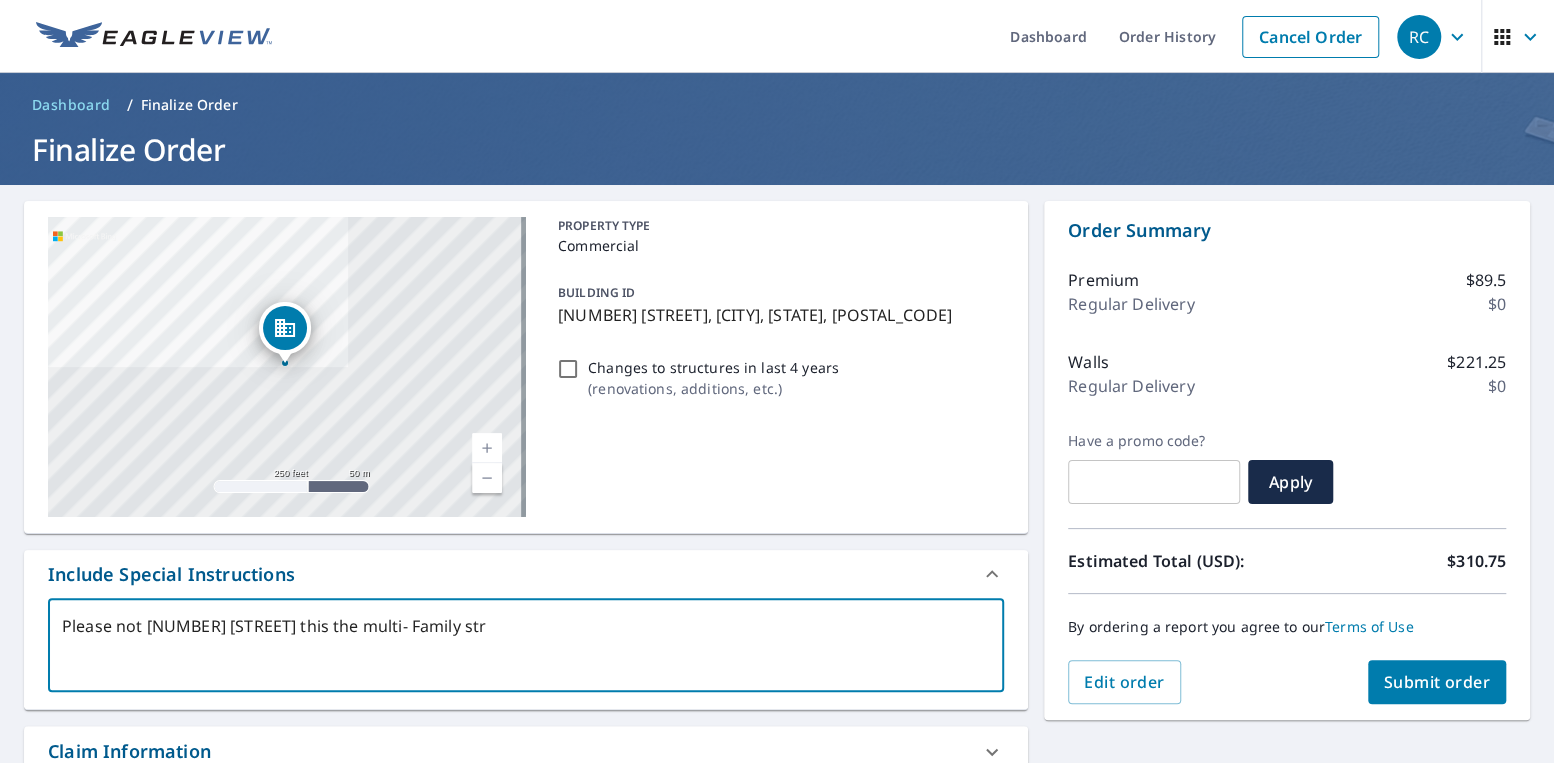 type on "Please not [NUMBER] [STREET] this the multi- Family stru" 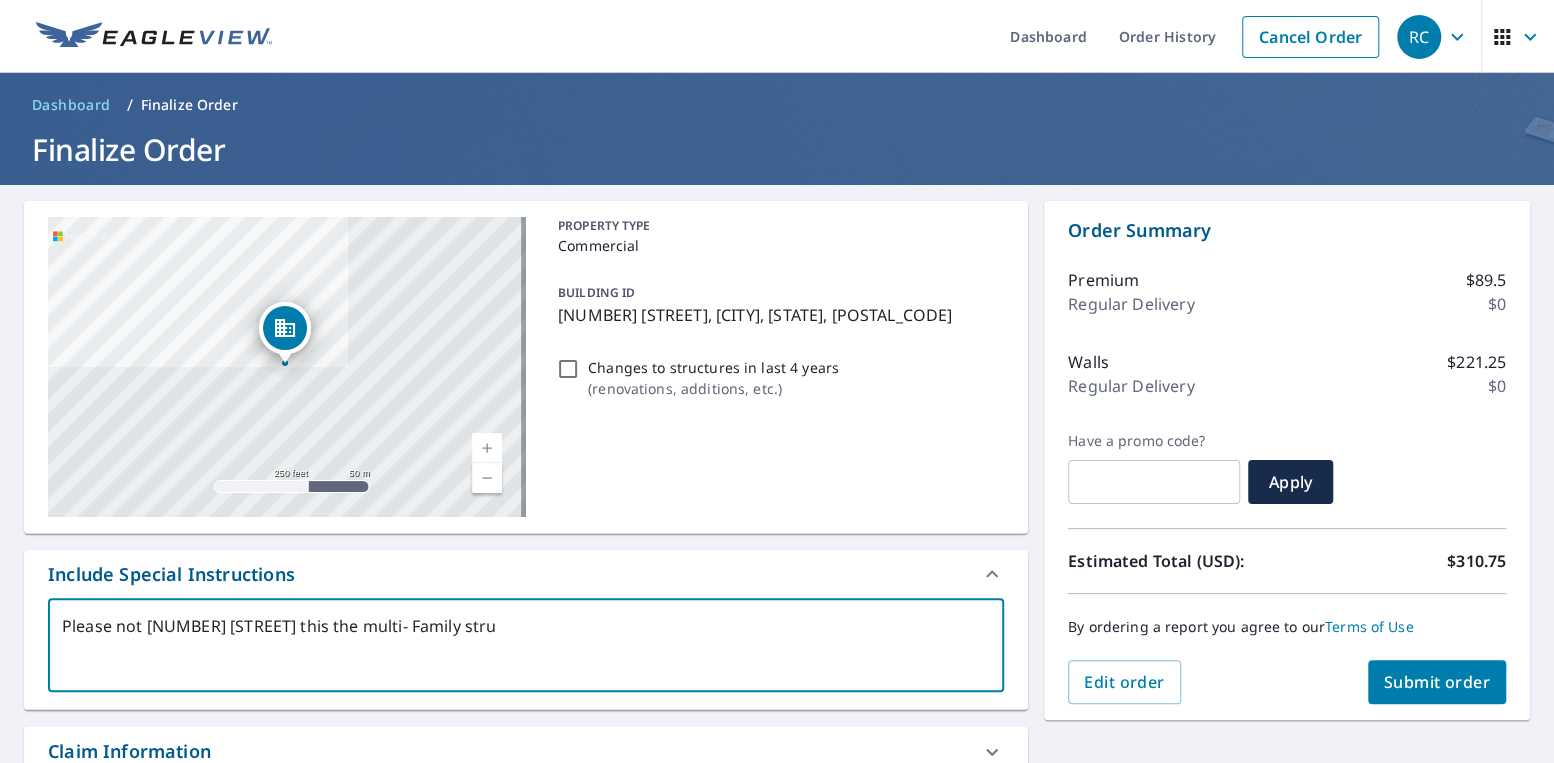 type on "Please not [NUMBER] [STREET] this the multi- Family struc" 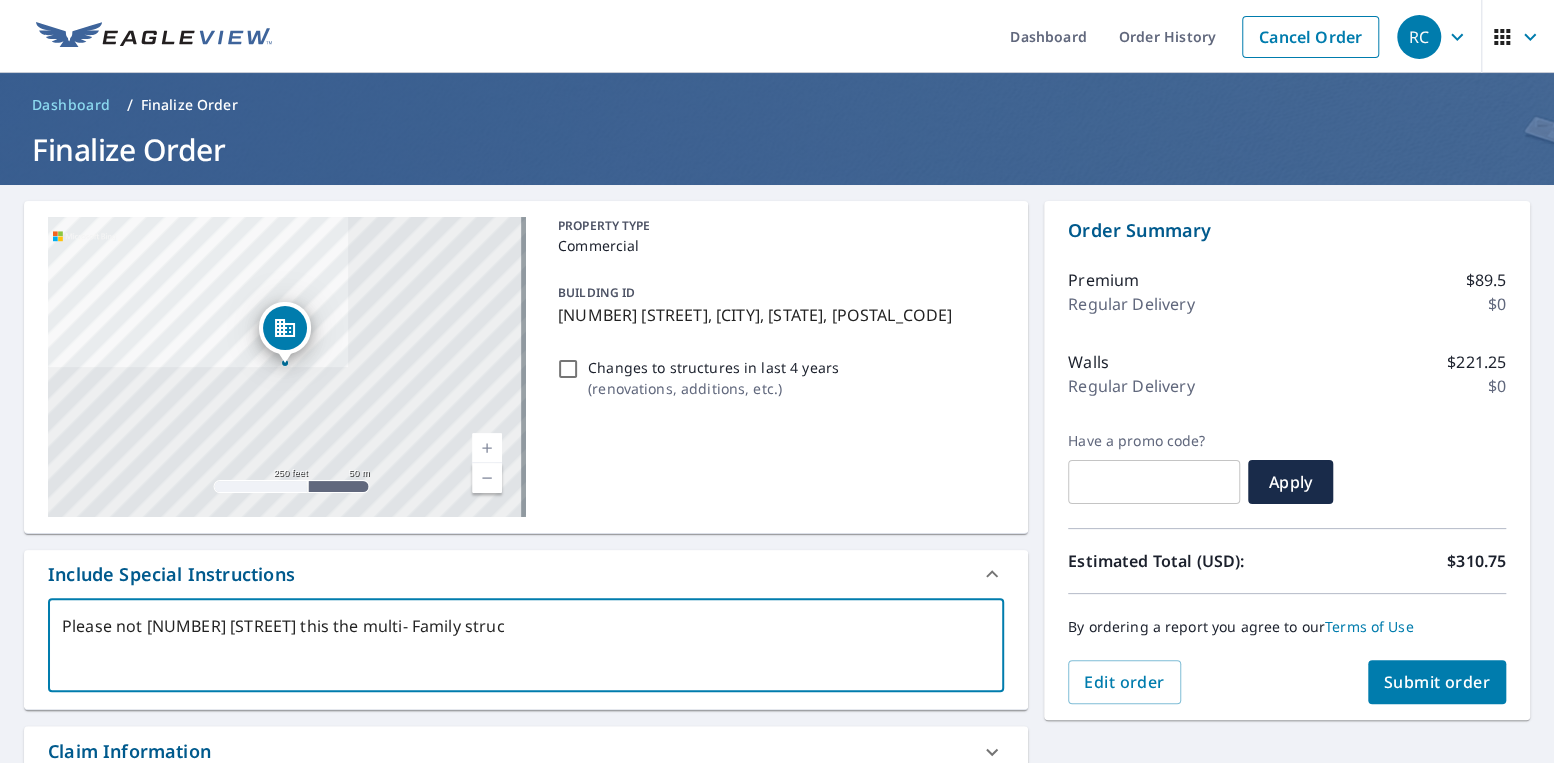 type on "Please not [NUMBER] [STREET] this the multi- Family struct" 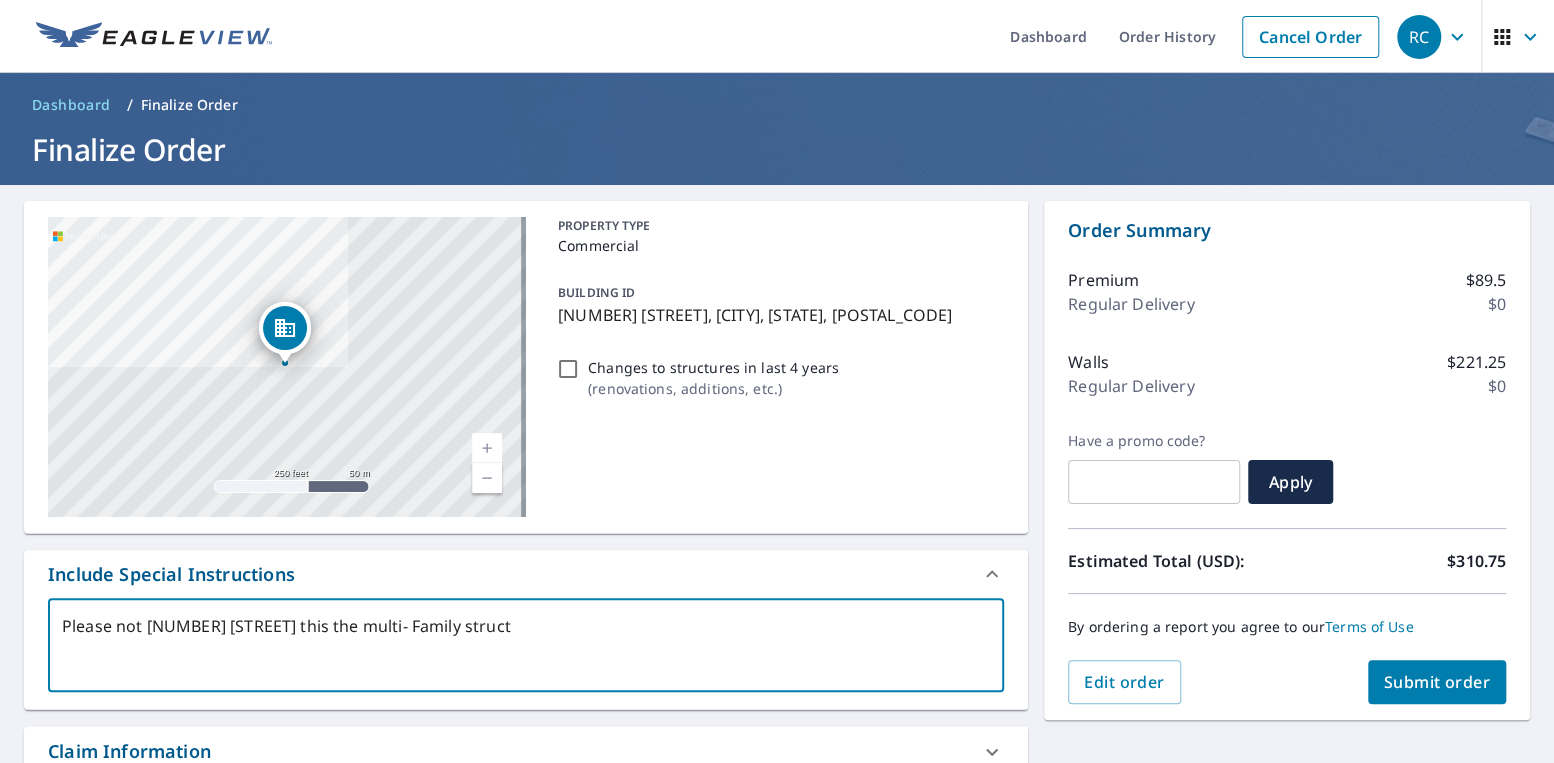 type on "Please not [NUMBER] [STREET] this the multi- Family structu" 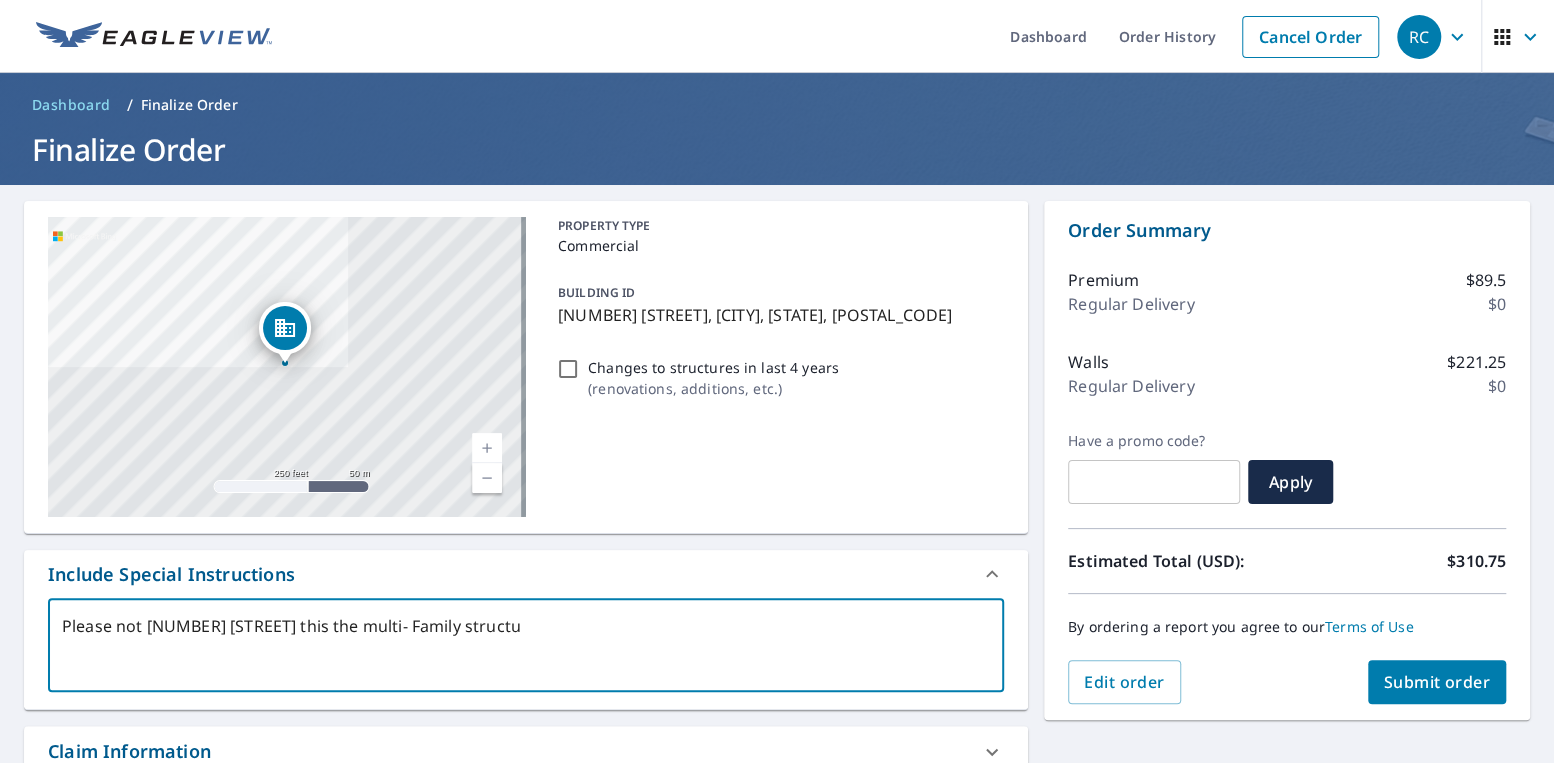 type on "Please not [NUMBER] [STREET] this the multi- Family structur" 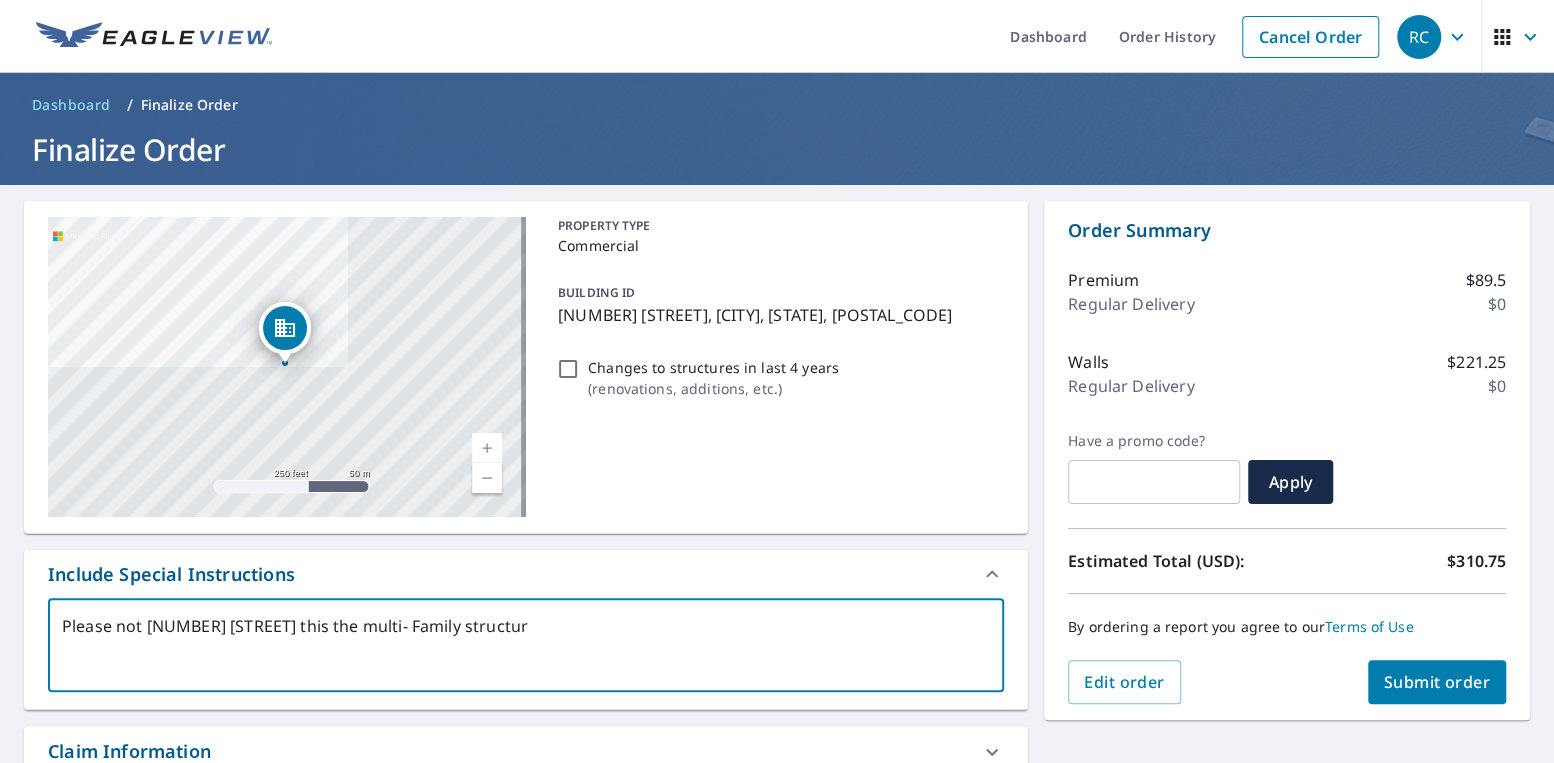 type on "Please not [NUMBER] [STREET] this the multi- Family structure" 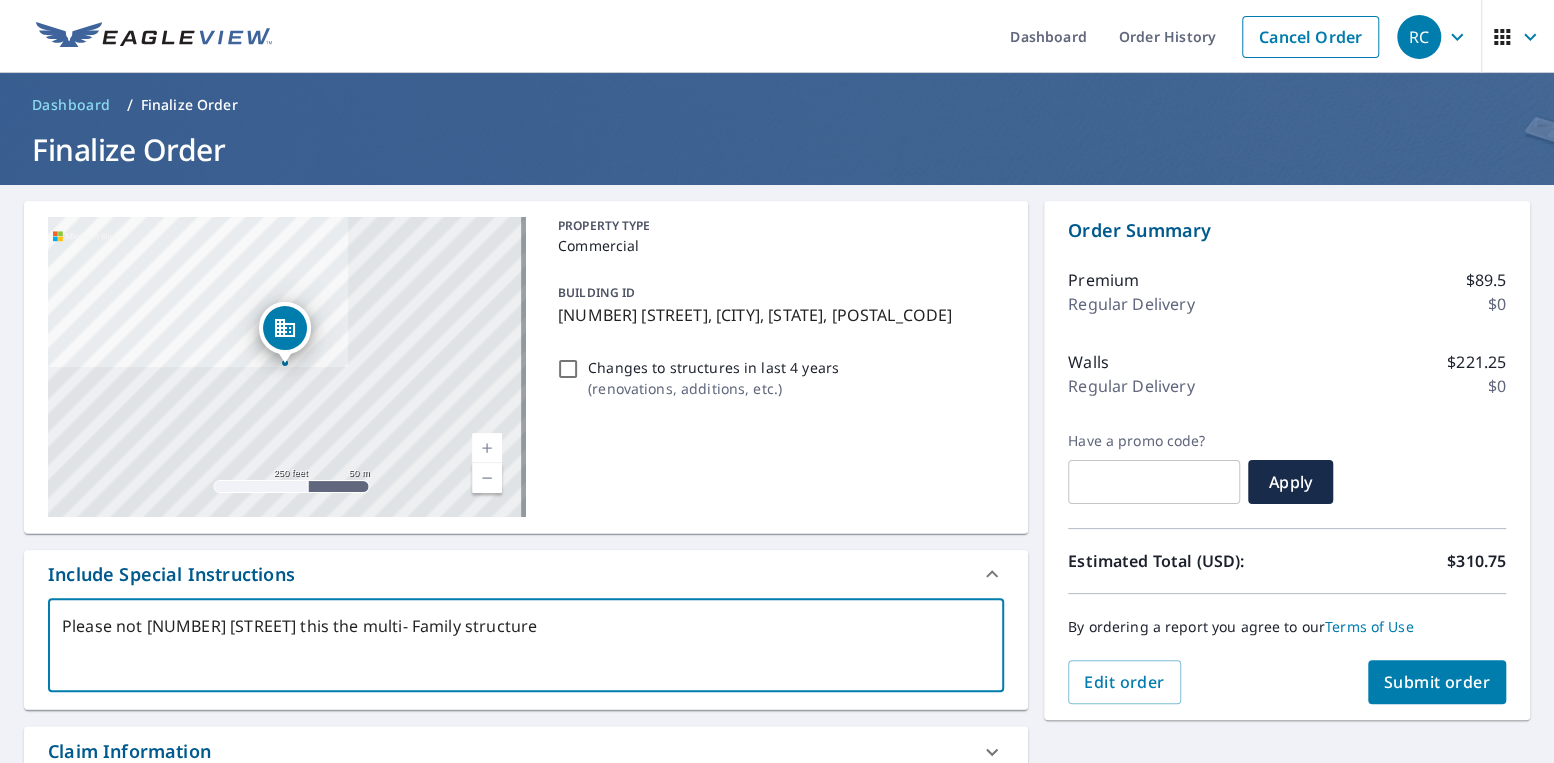 type on "Please not [NUMBER] [STREET] this the multi- Family structure" 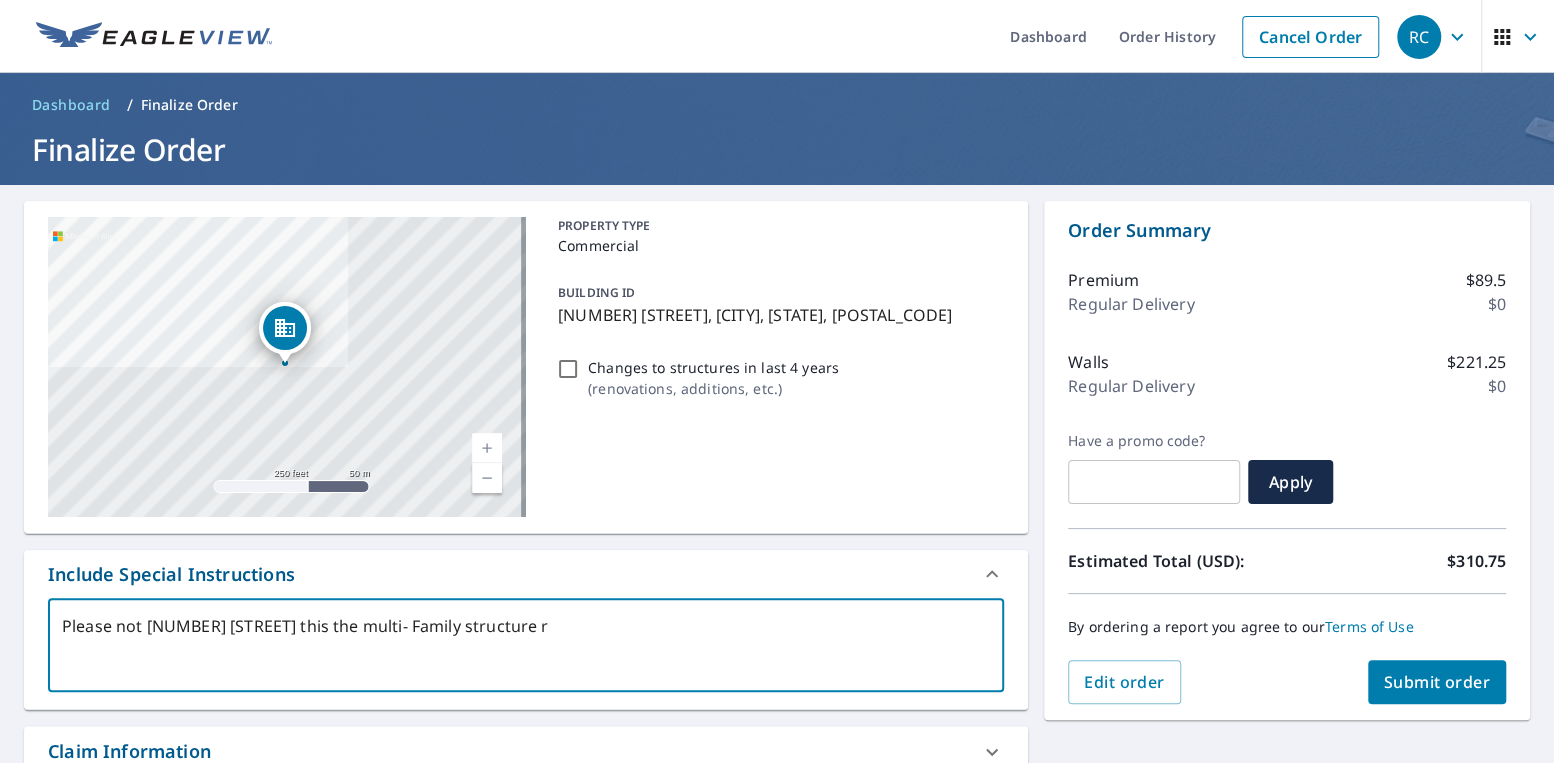 type on "x" 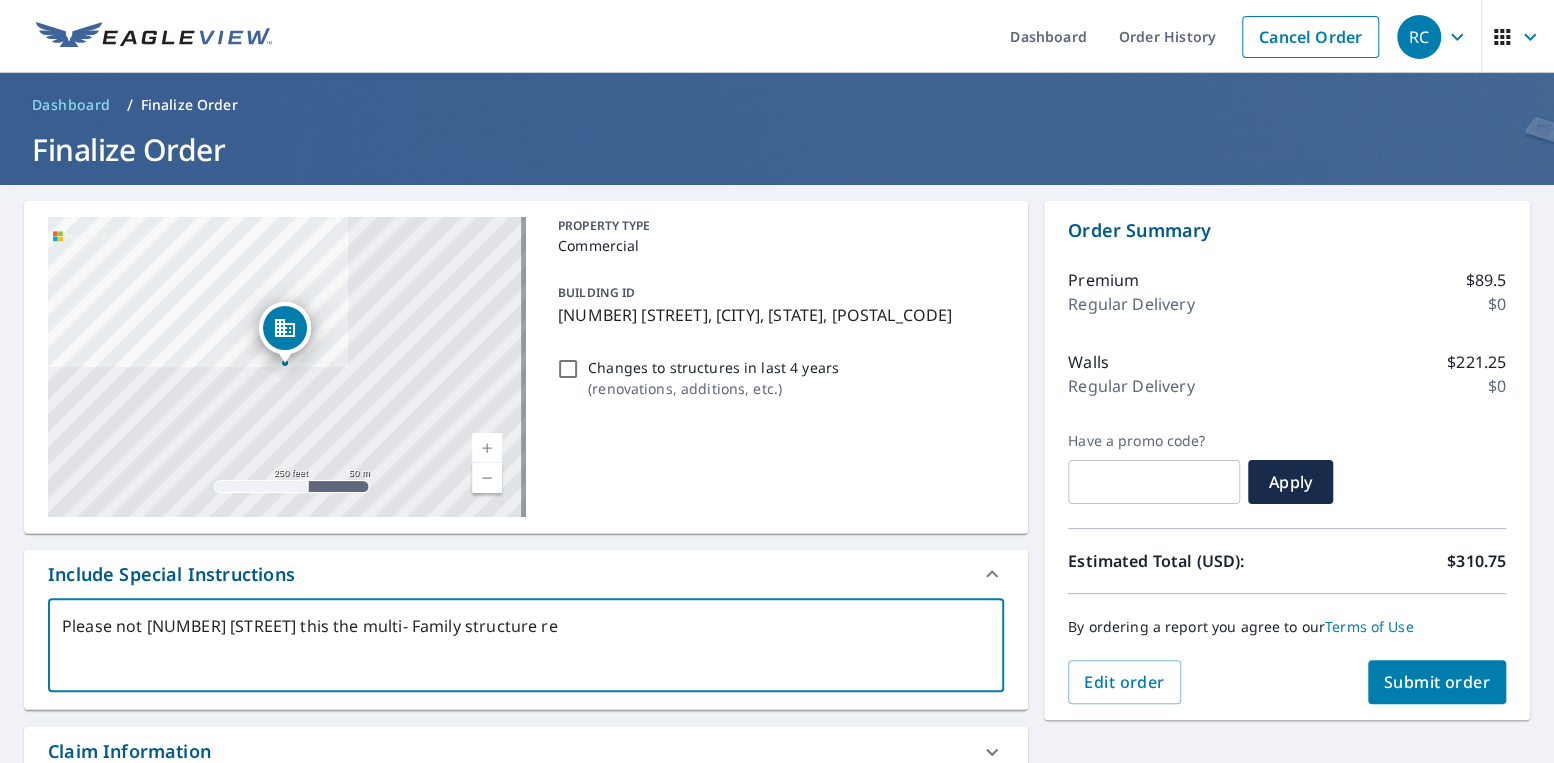 type on "Please not [NUMBER] [STREET] this the multi- Family structure r" 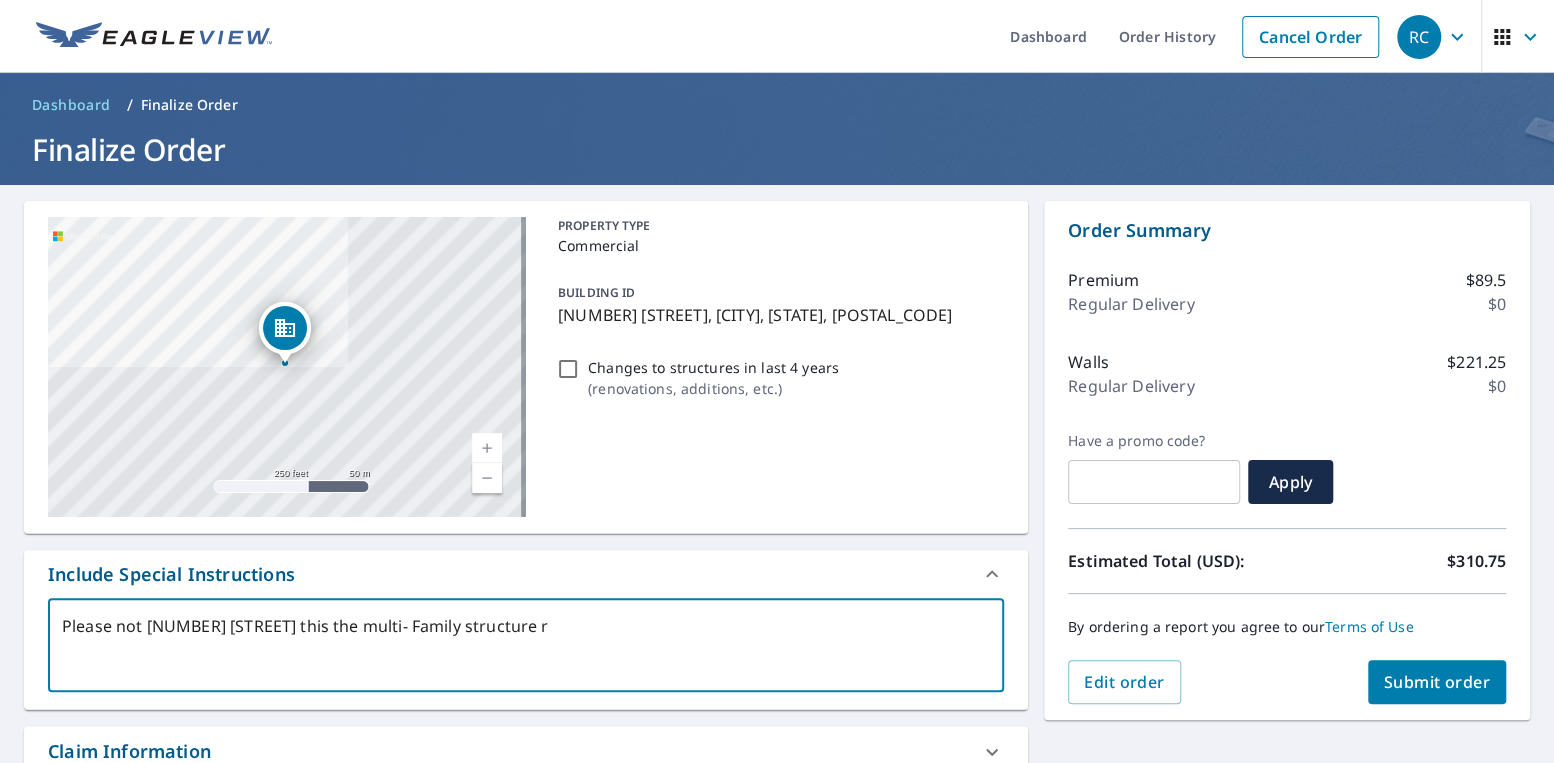 type on "Please not [NUMBER] [STREET] this the multi- Family structure" 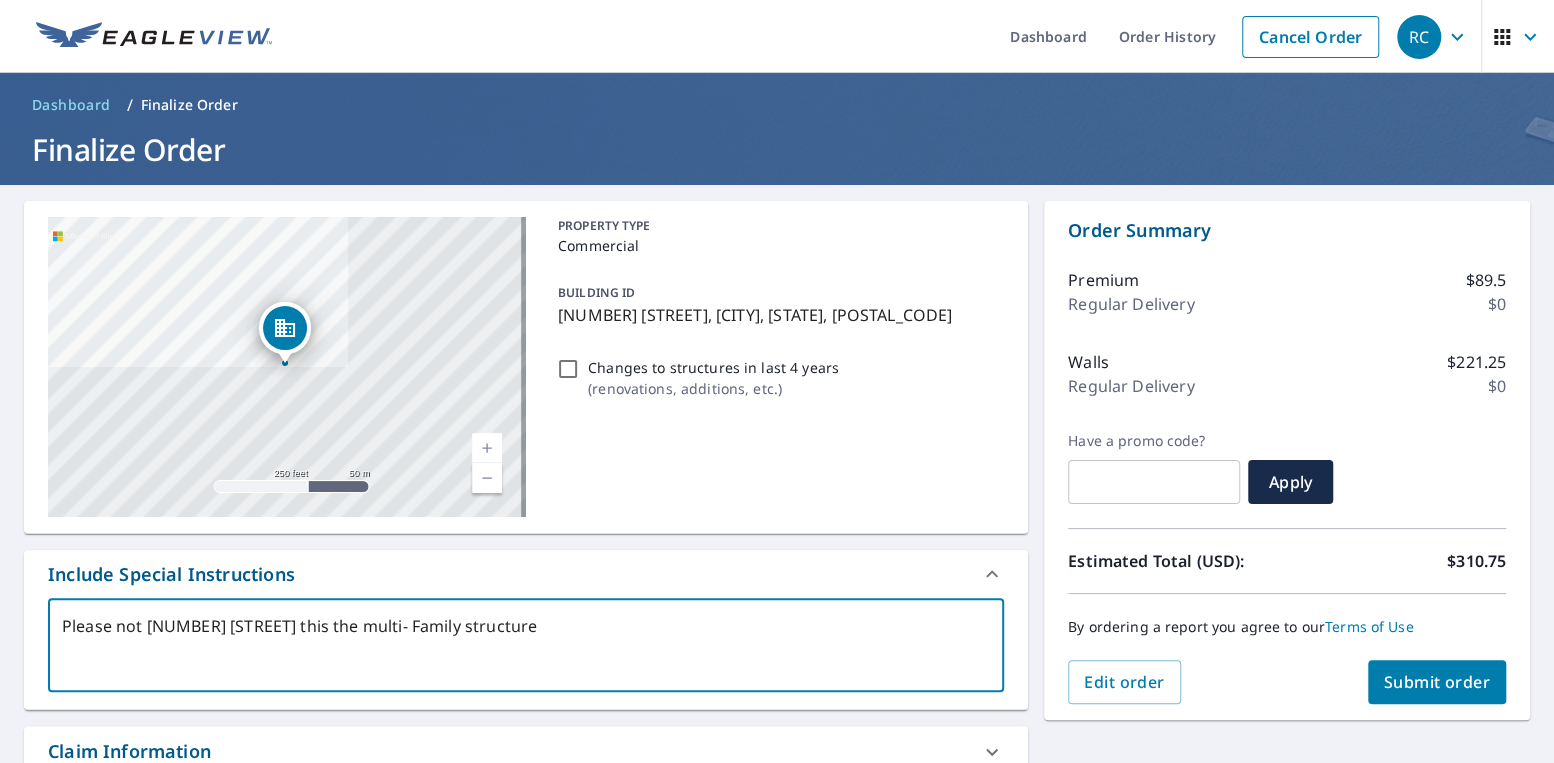 type on "Please not [NUMBER] [STREET] this the multi- Family structure r" 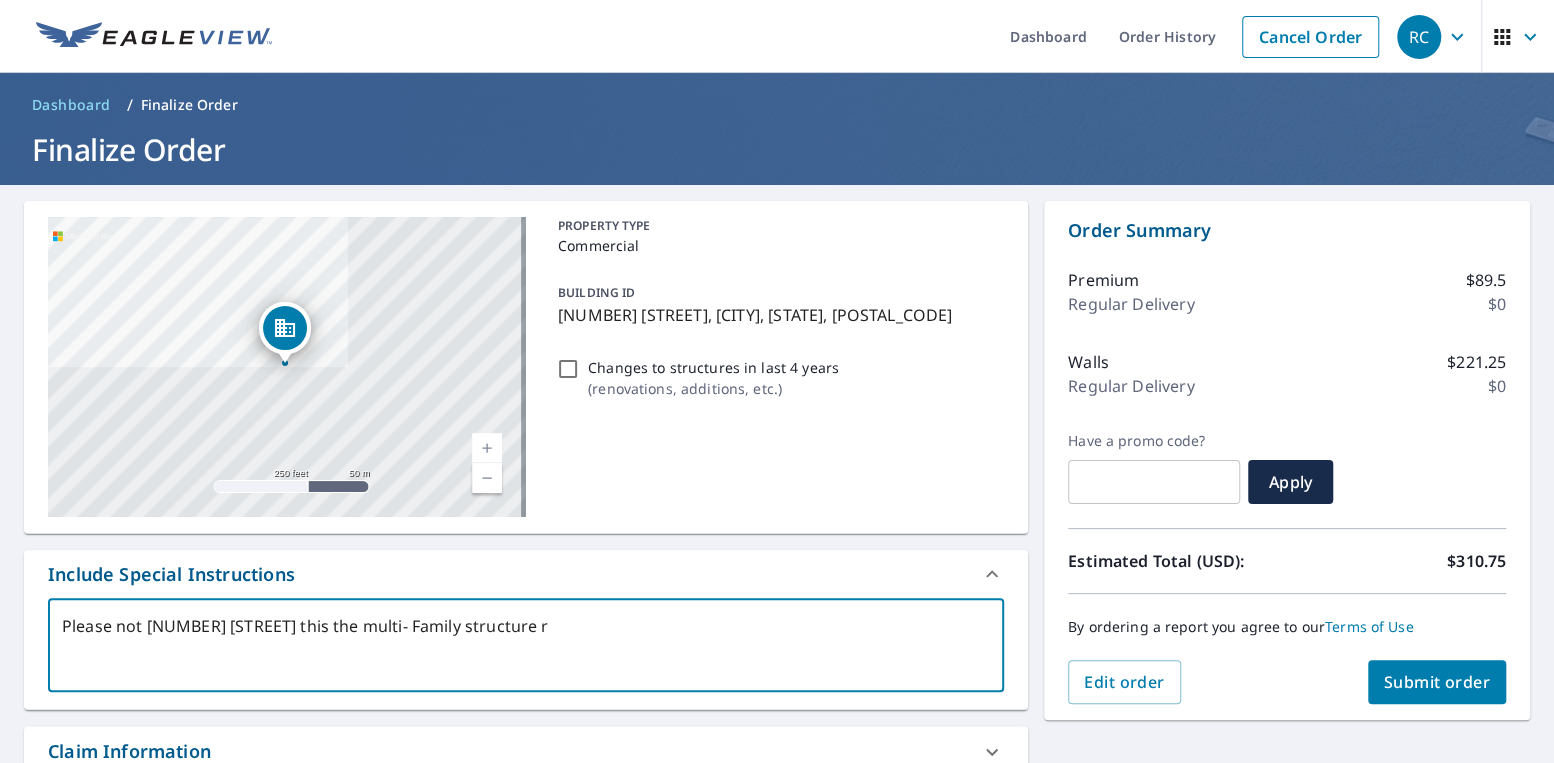 type on "Please not [NUMBER] [STREET] this the multi- Family structure re" 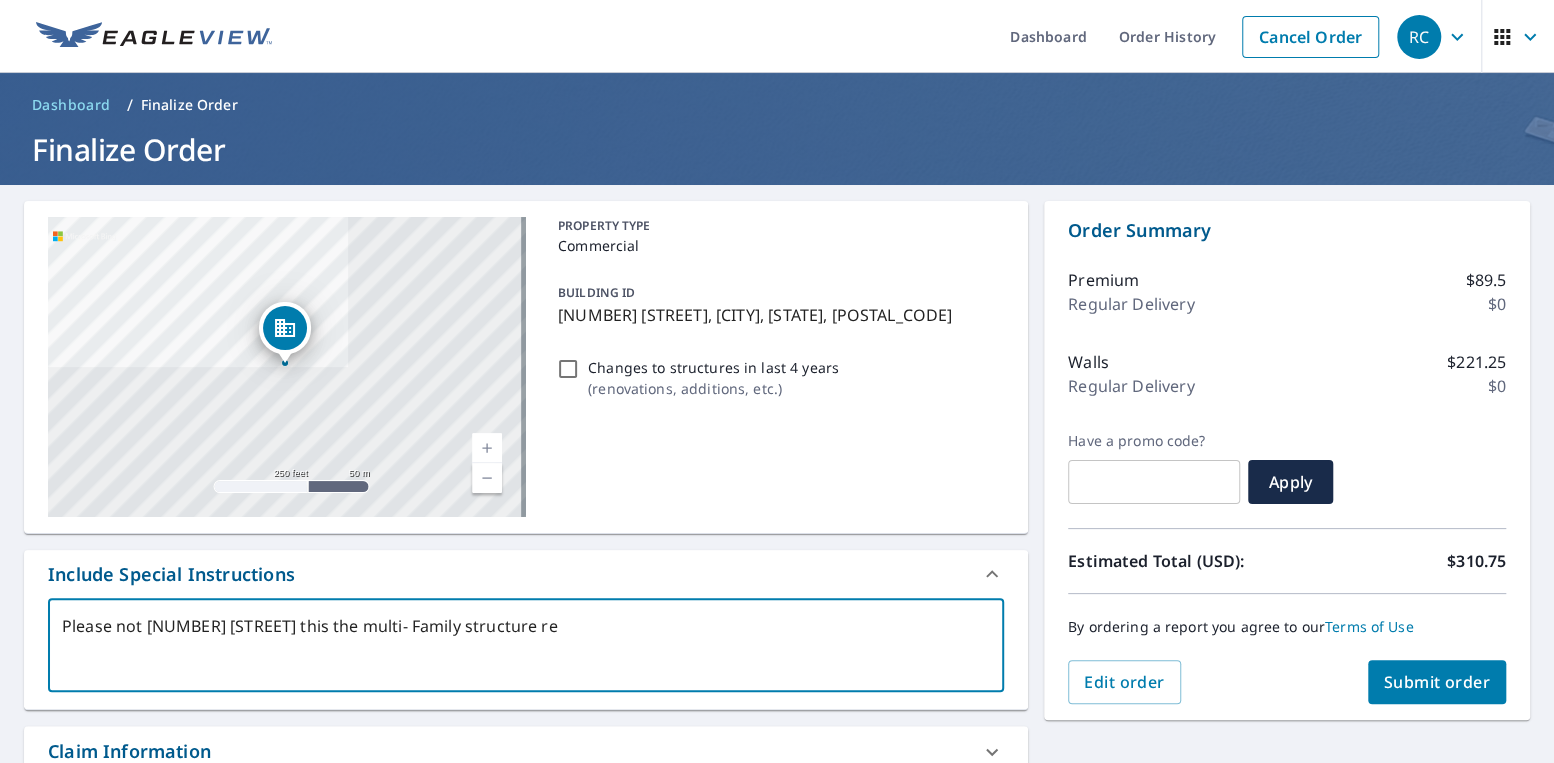 type on "Please not [NUMBER] [STREET] this the multi- Family structure req" 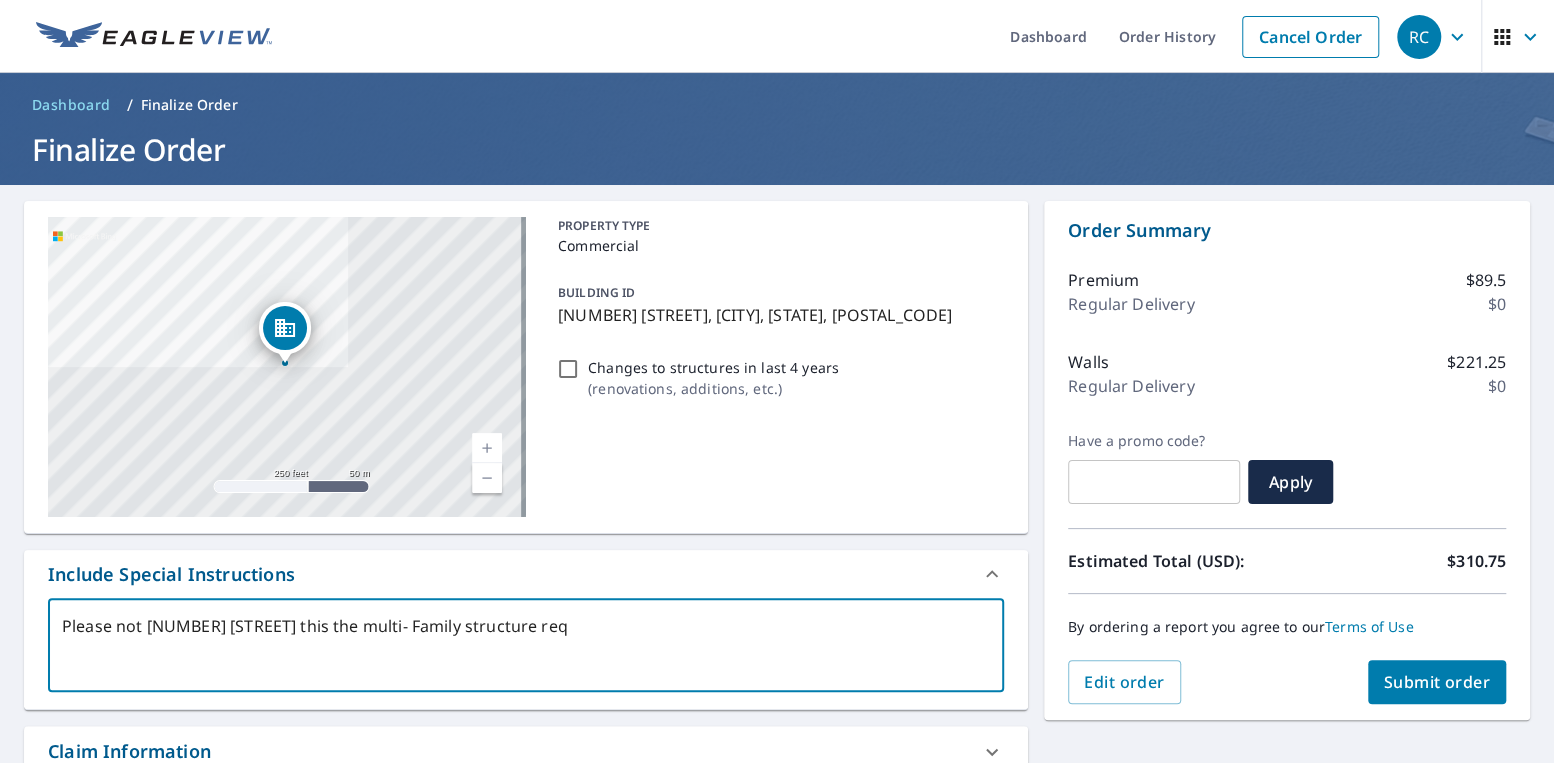 type on "Please not [NUMBER] [STREET] this the multi- Family structure requ" 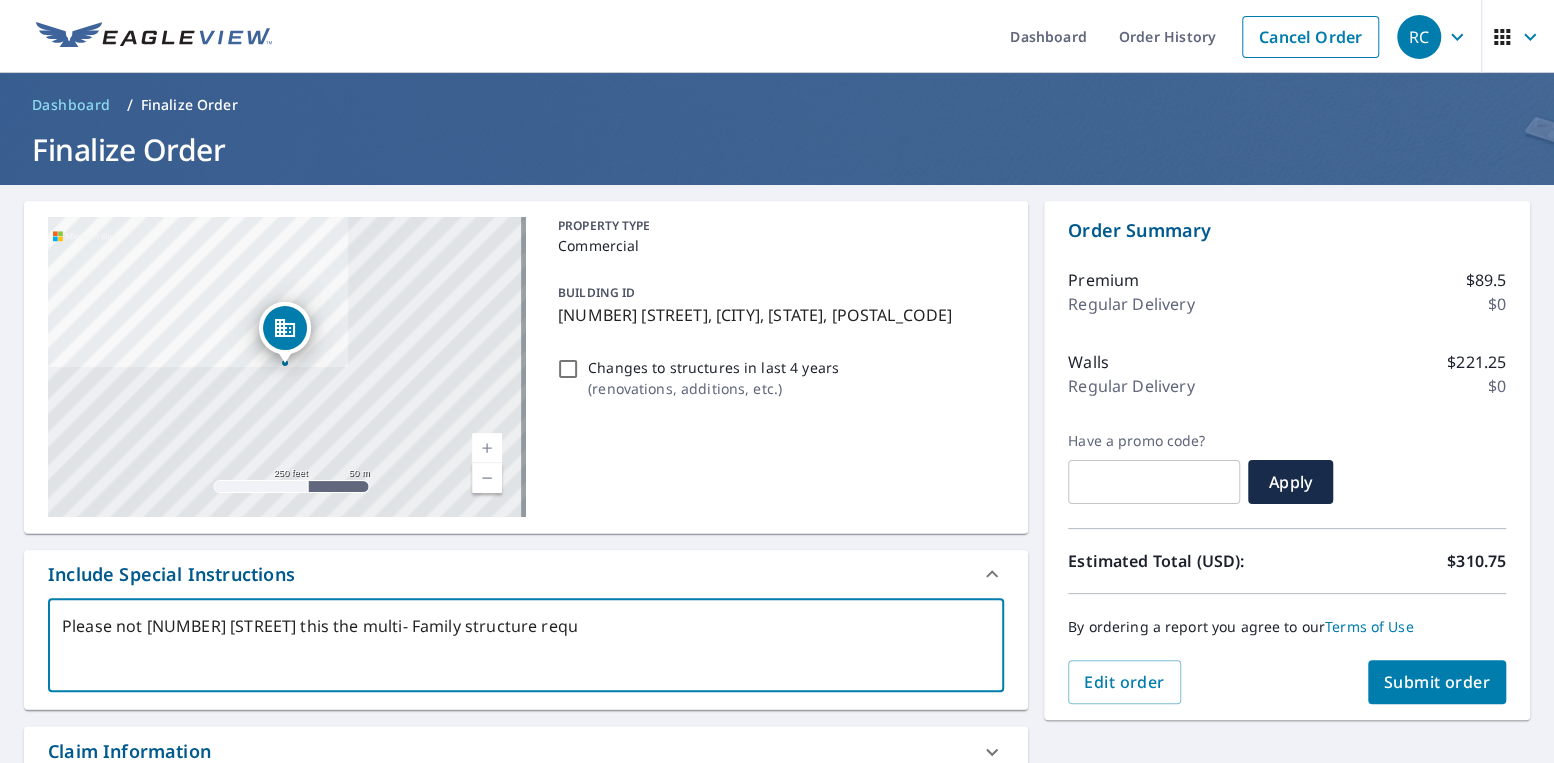 type on "Please not [NUMBER] [STREET] this the multi- Family structure requi" 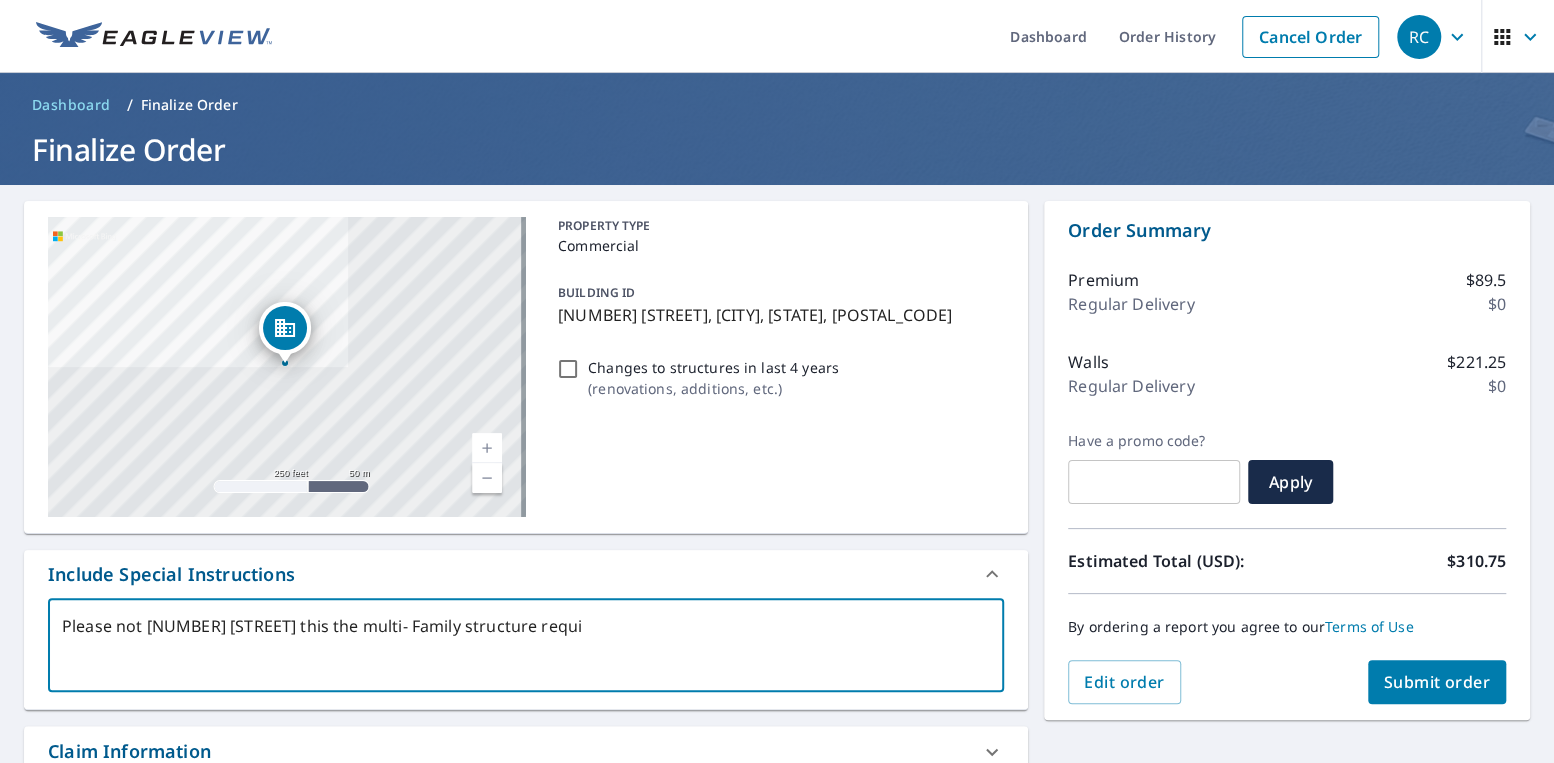 type on "Please not [NUMBER] [STREET] this the multi- Family structure requir" 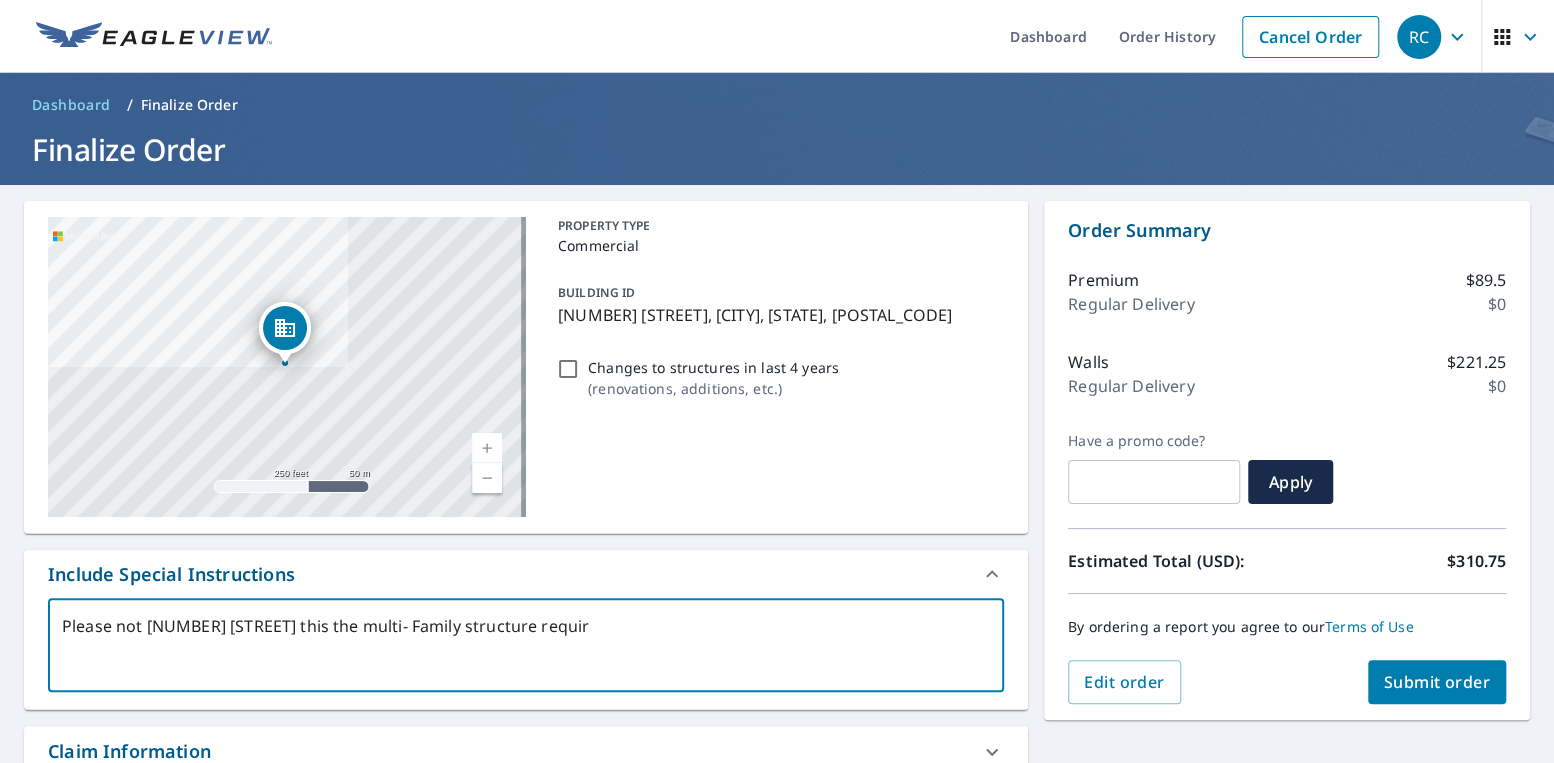 type on "Please not [NUMBER] [STREET] this the multi- Family structure require" 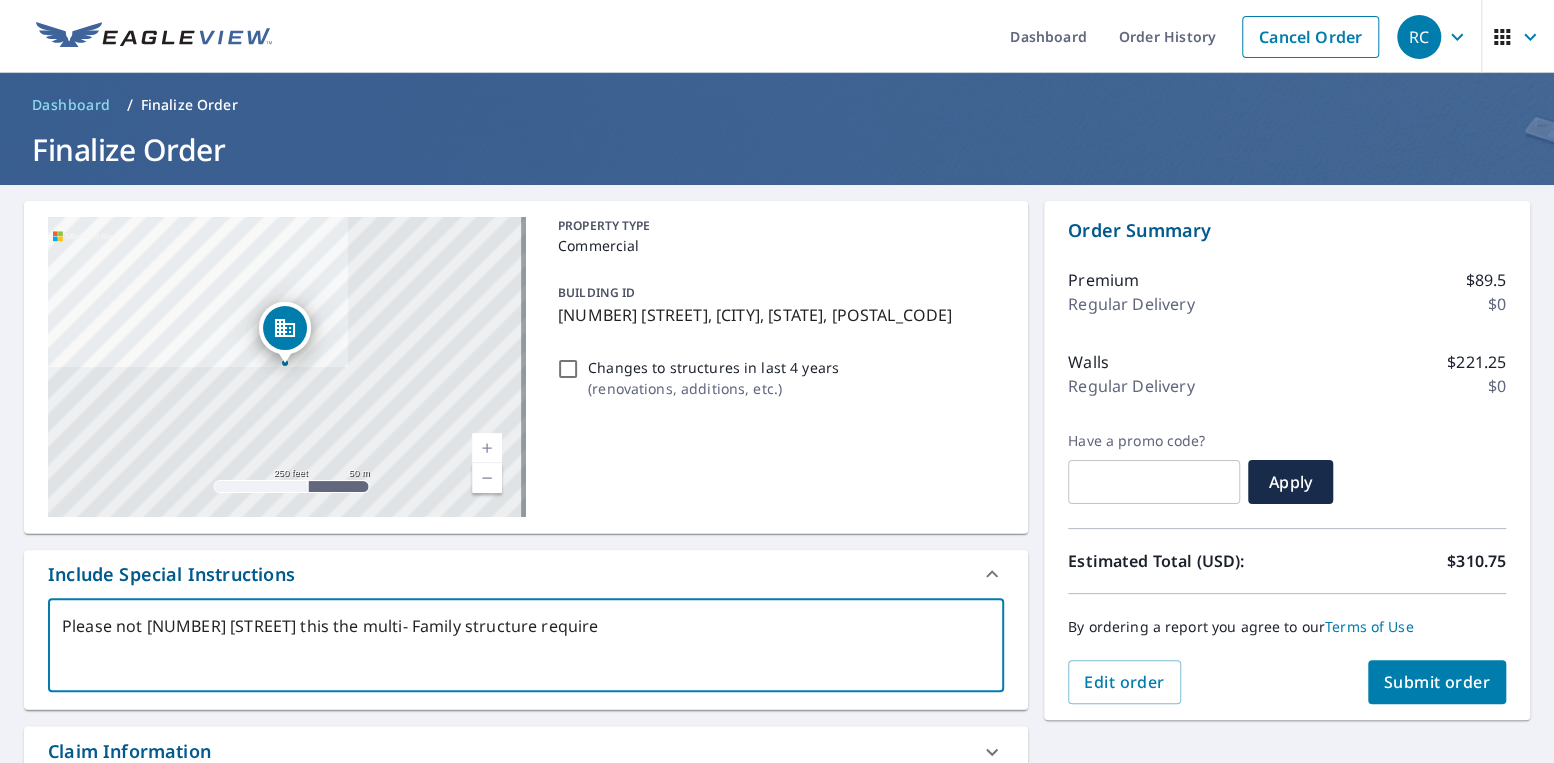 type on "Please not [NUMBER] [STREET] this the multi- Family structure required" 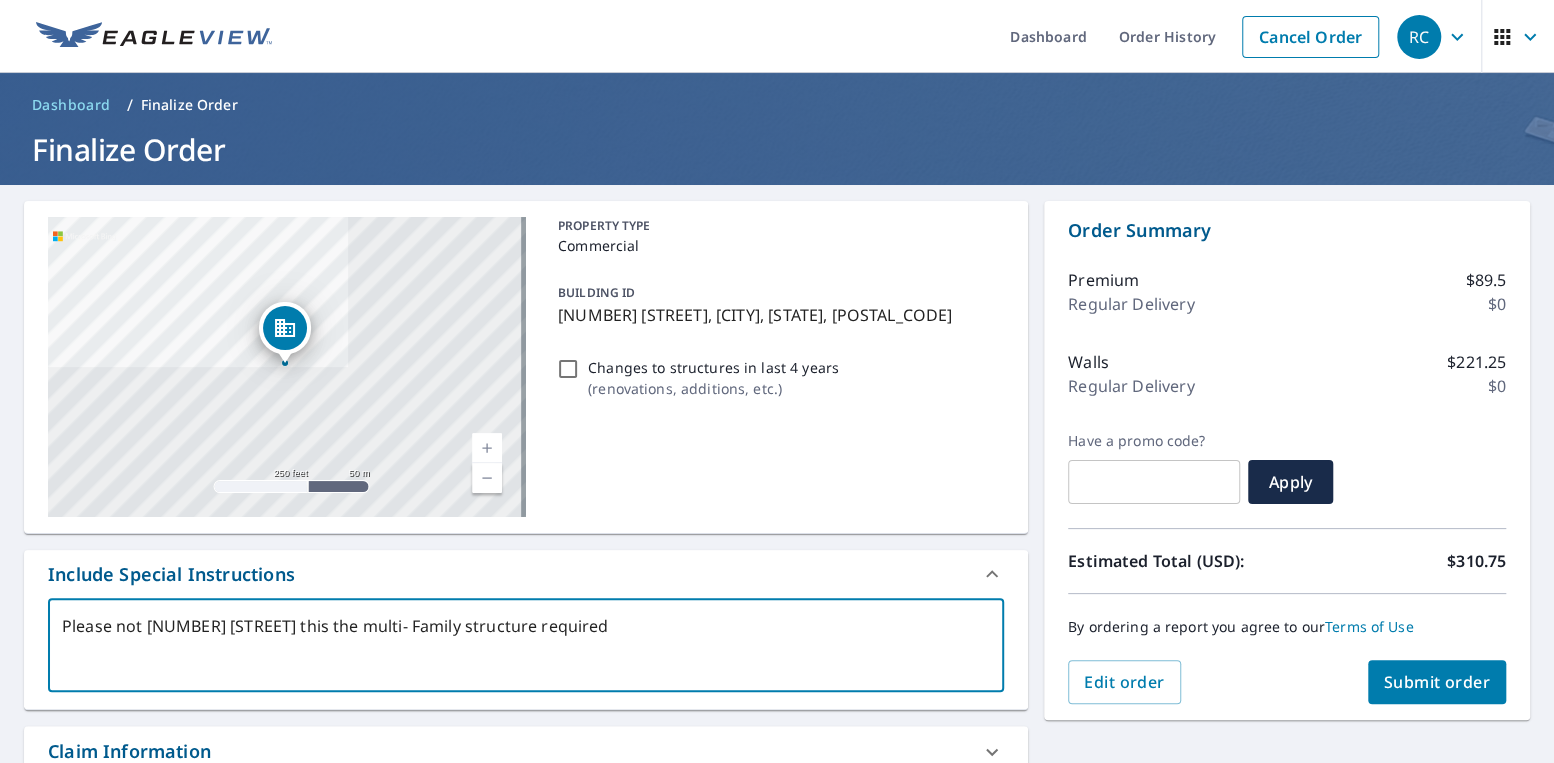 type on "Please not [NUMBER] [STREET] this the multi- Family structure required." 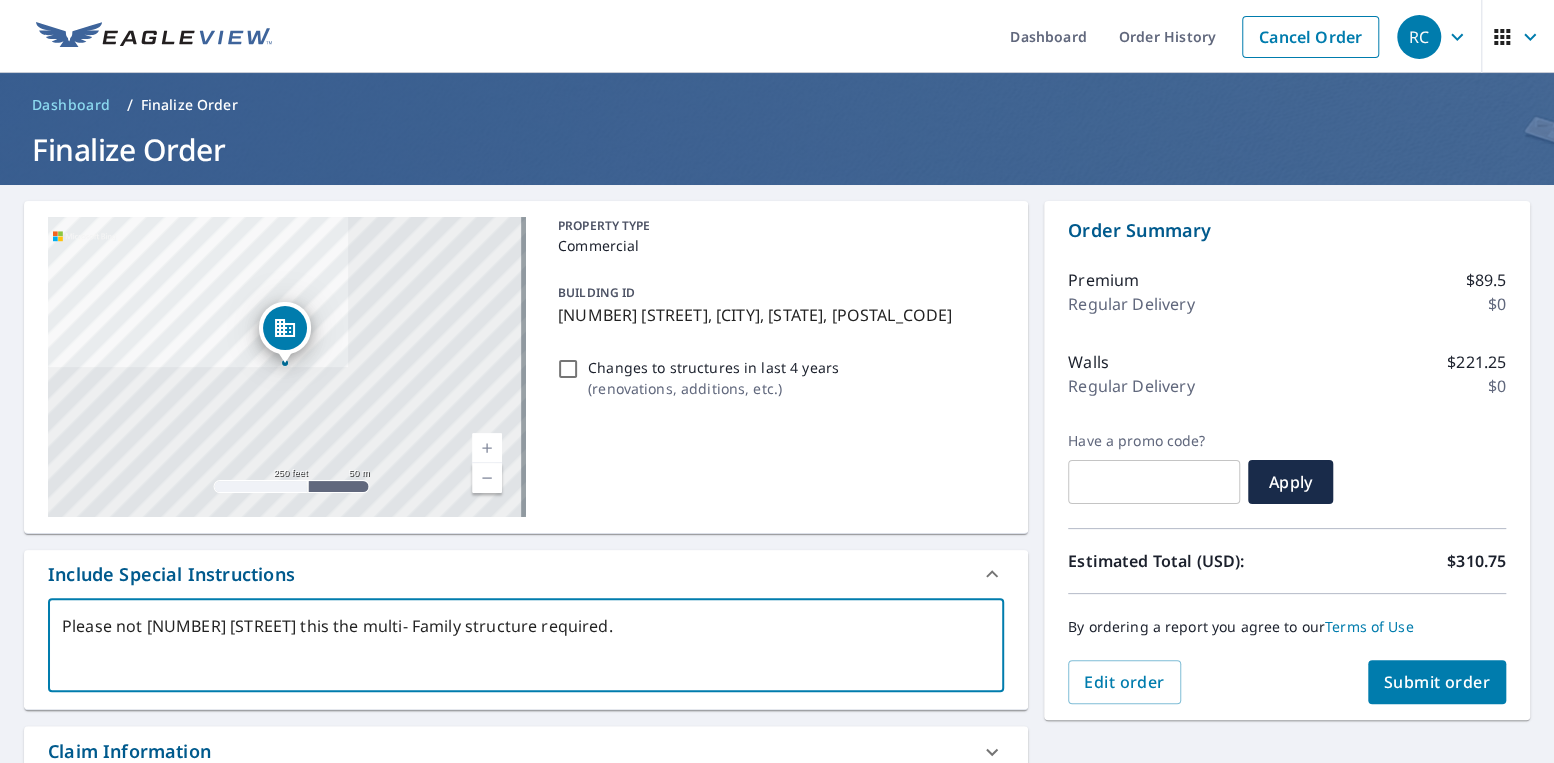type on "Please not [NUMBER] [STREET] this the multi- Family structure required." 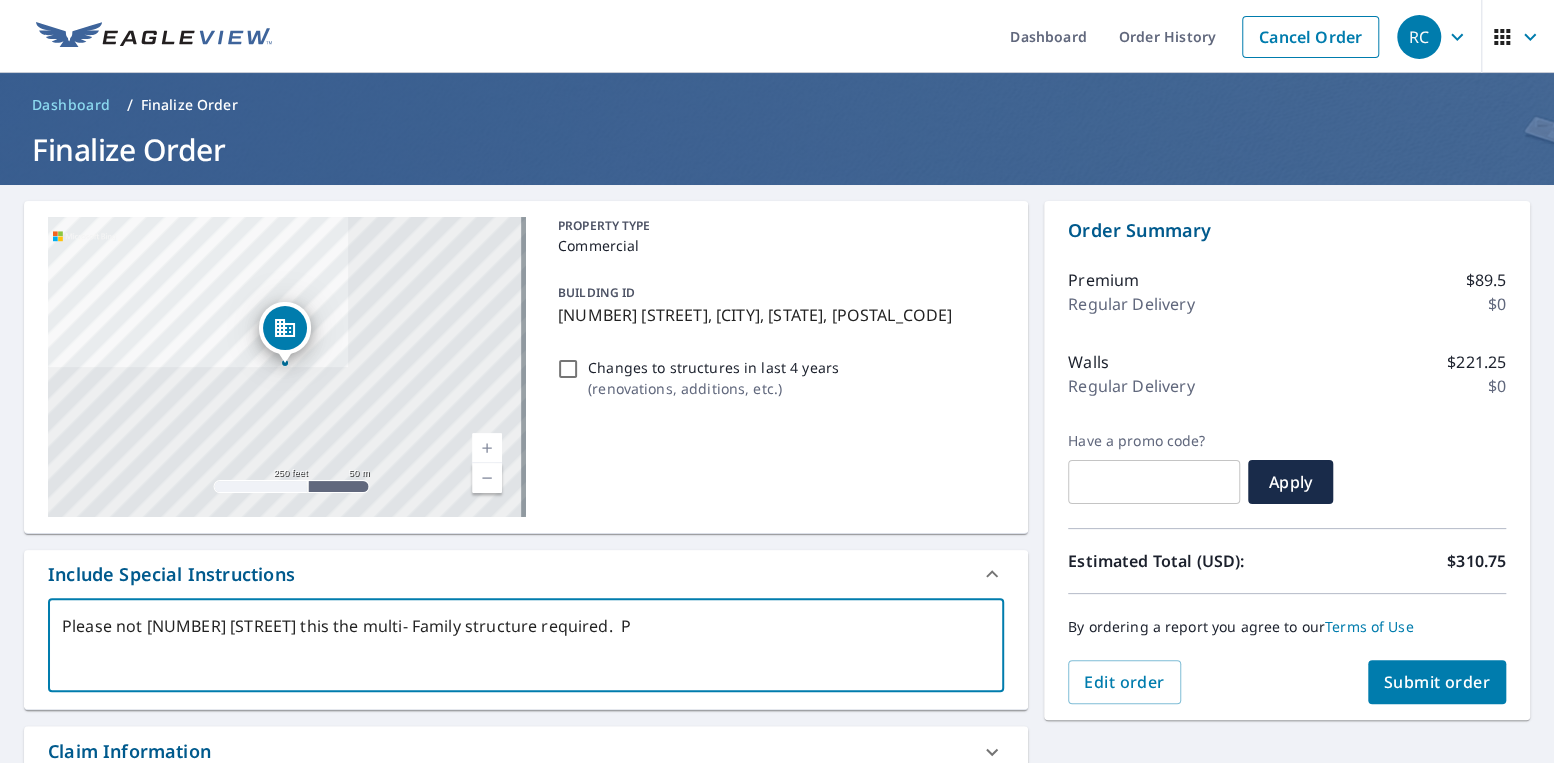 type on "Please not [NUMBER] [STREET] this the multi- Family structure required.  Pl" 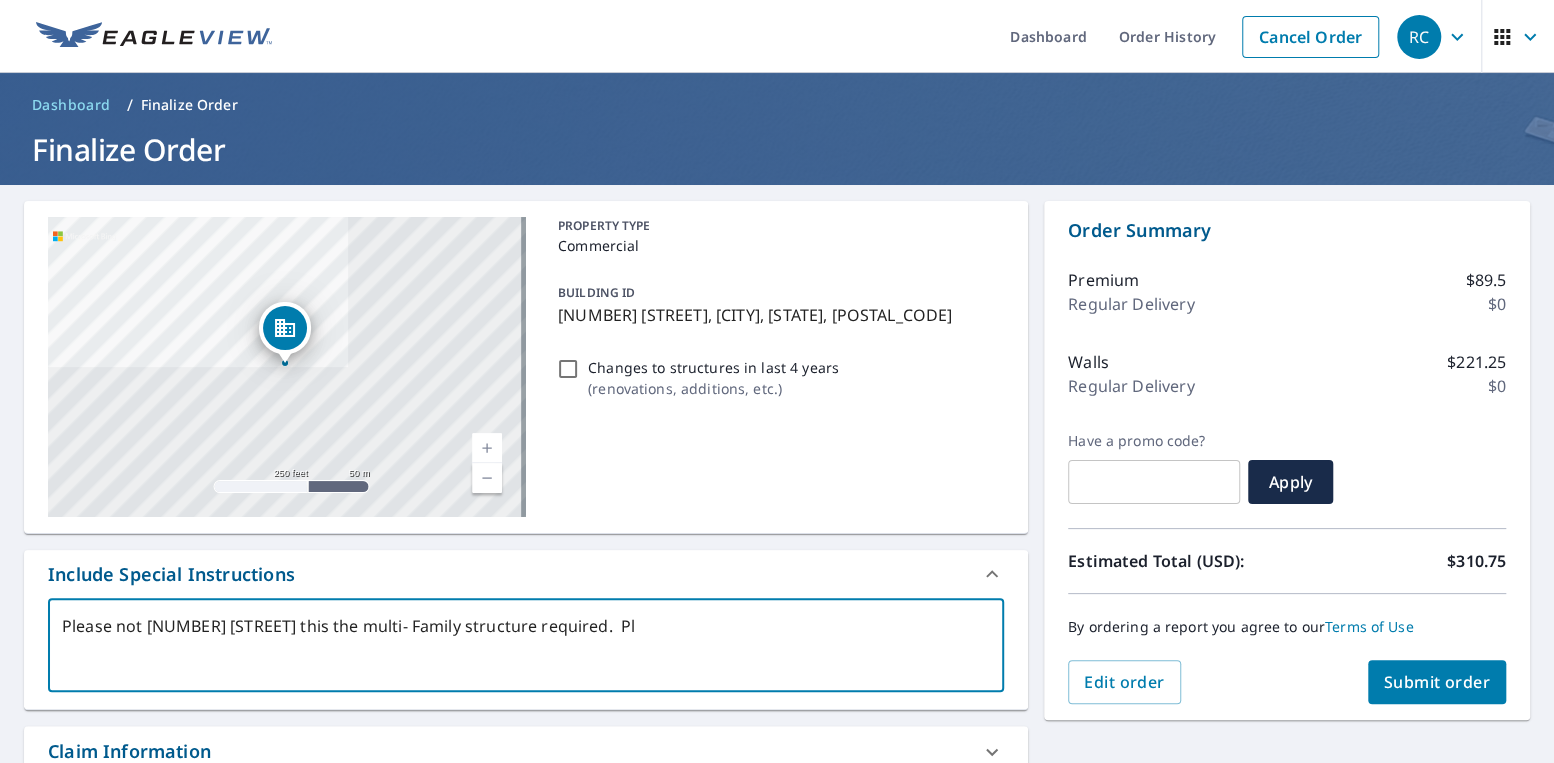 type on "Please not [NUMBER] [STREET] this the multi- Family structure required.  Ple" 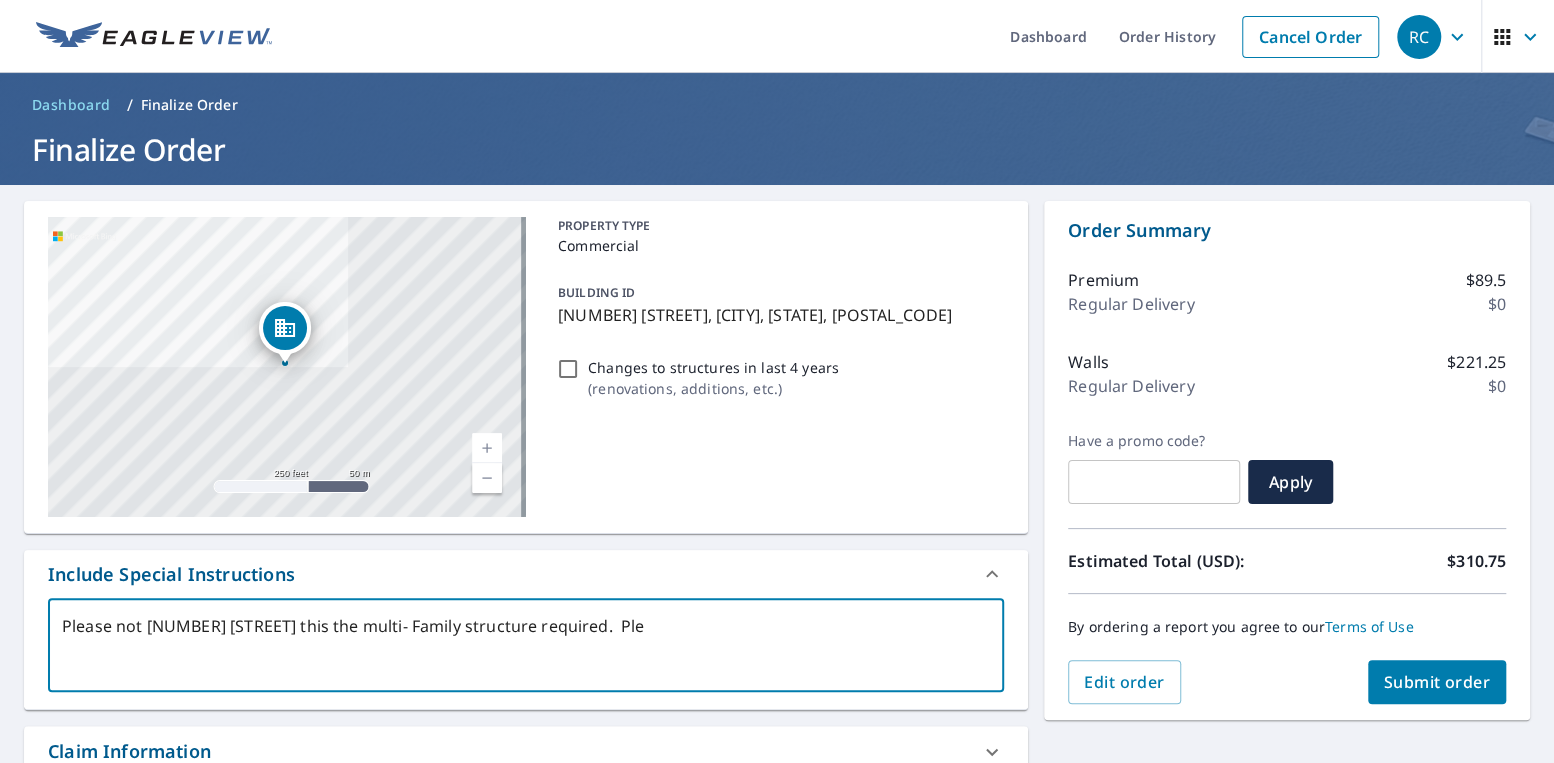 type on "Please not [NUMBER] [STREET] this the multi- Family structure required.  Plea" 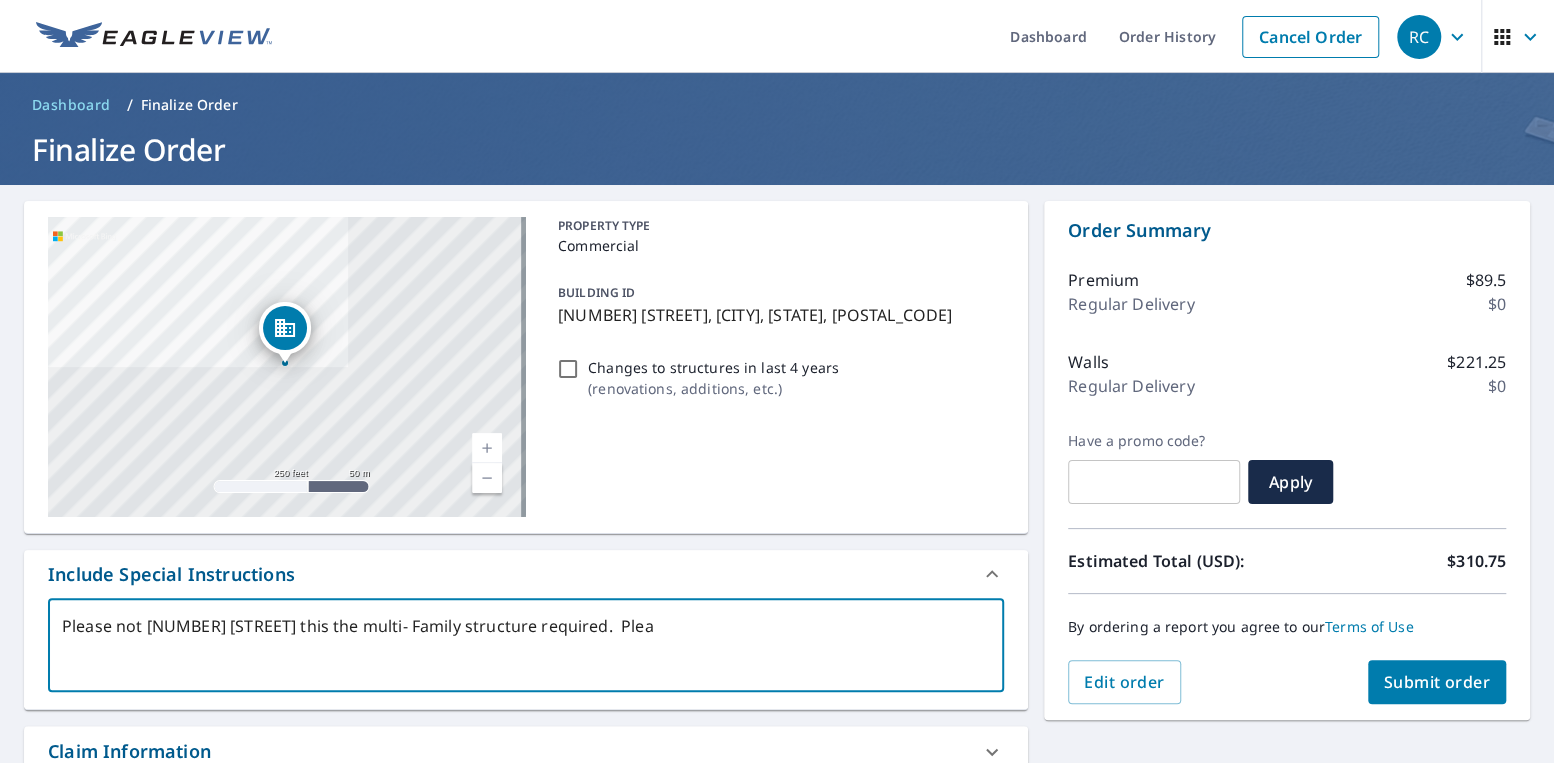 type on "Please not [NUMBER] [STREET] this the multi- Family structure required.  Pleas" 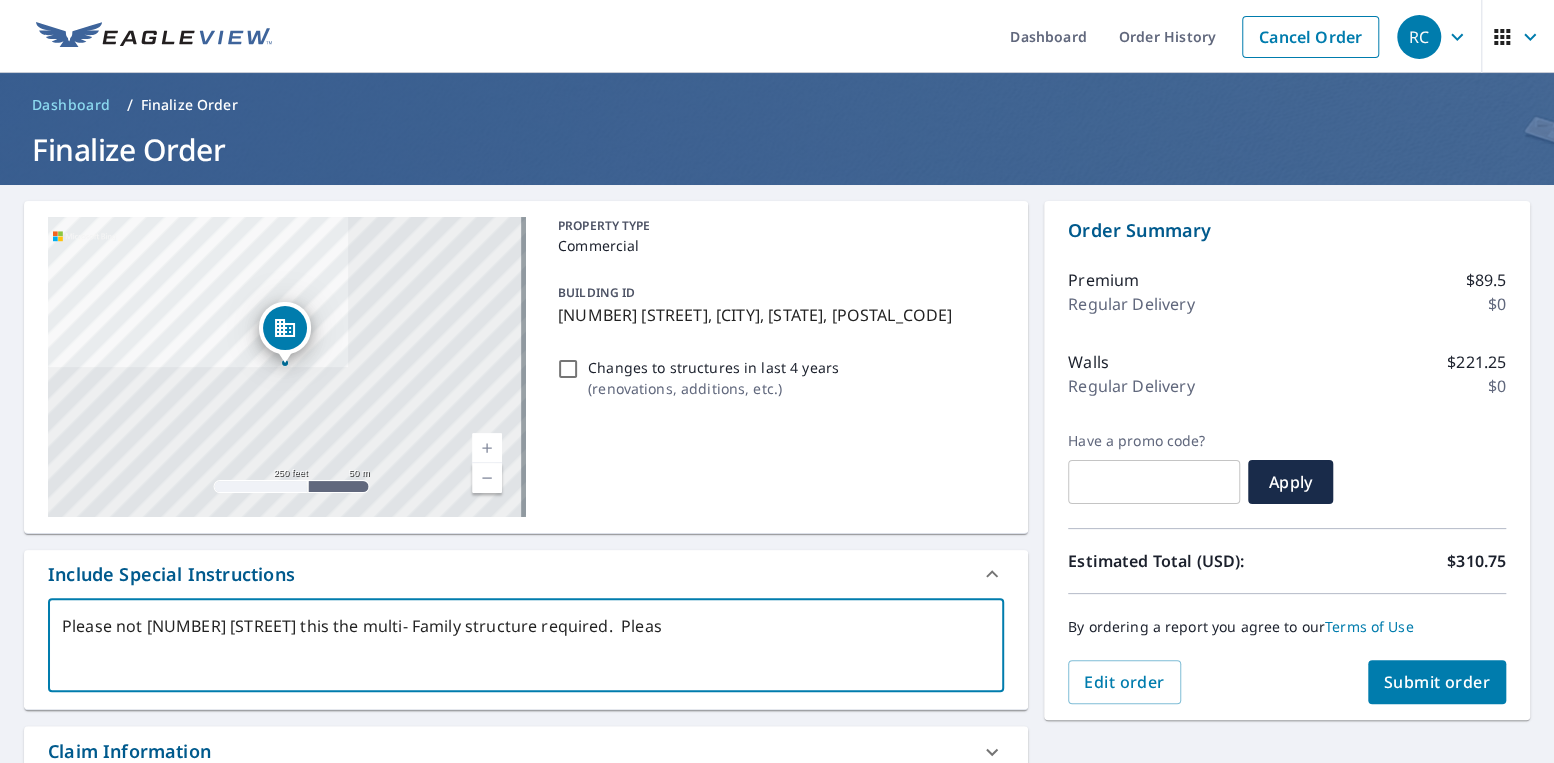 type on "Please not [NUMBER] [STREET] this the multi- Family structure required.  Please" 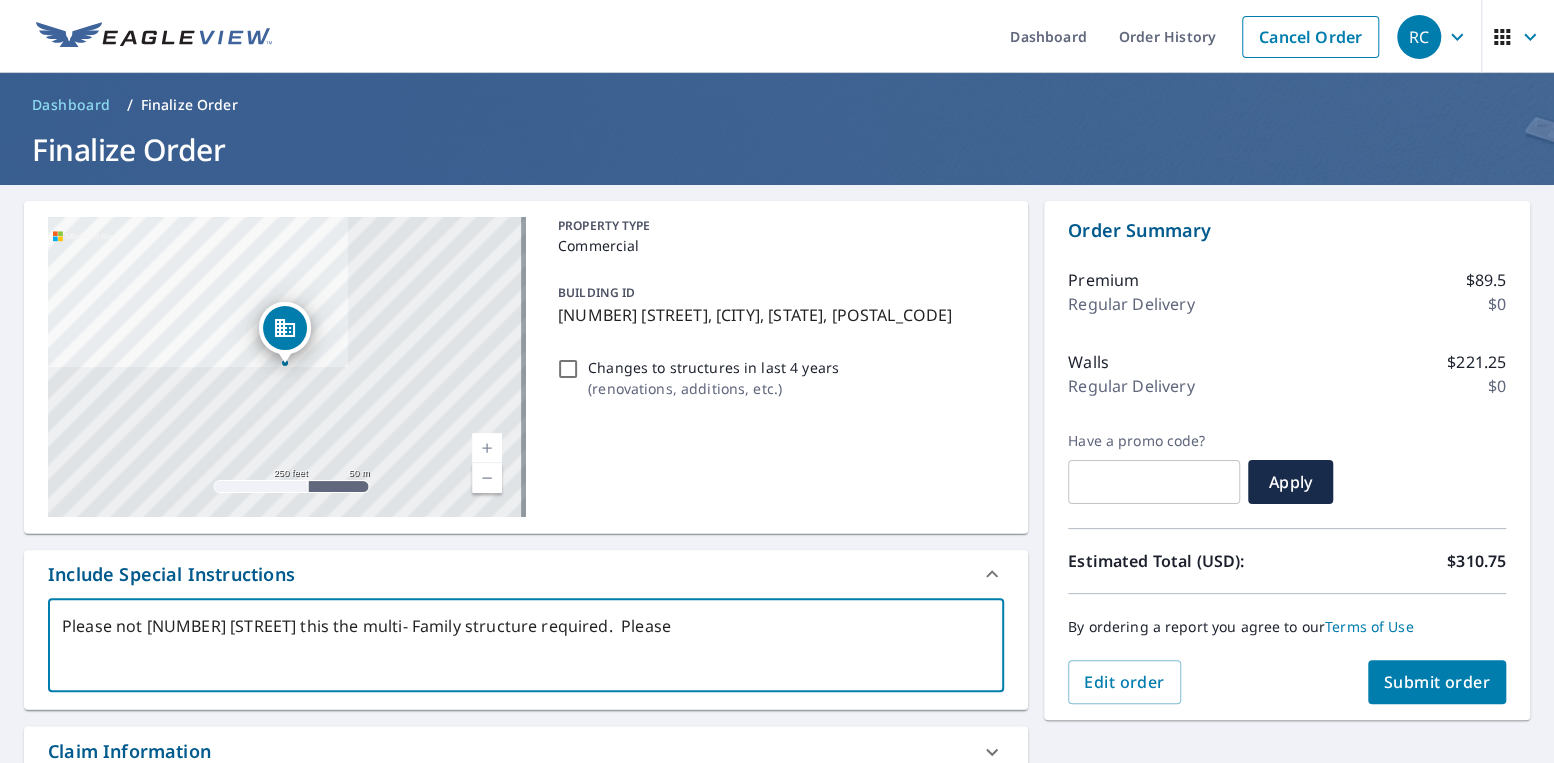 type on "Please not [NUMBER] [STREET] this the multi- Family structure required.  Please" 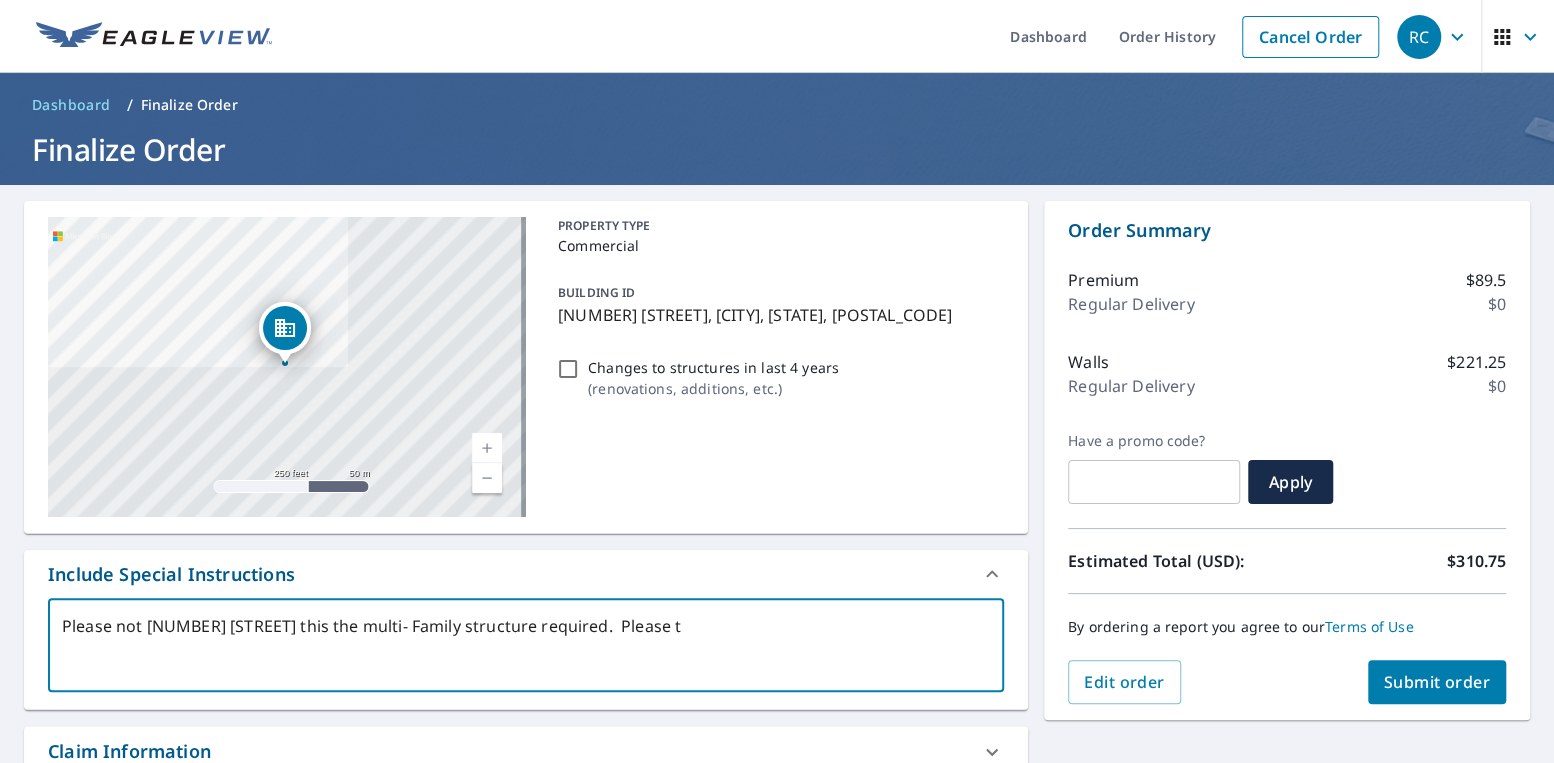 type on "Please not [NUMBER] [STREET] this the multi- Family structure required.  Please te" 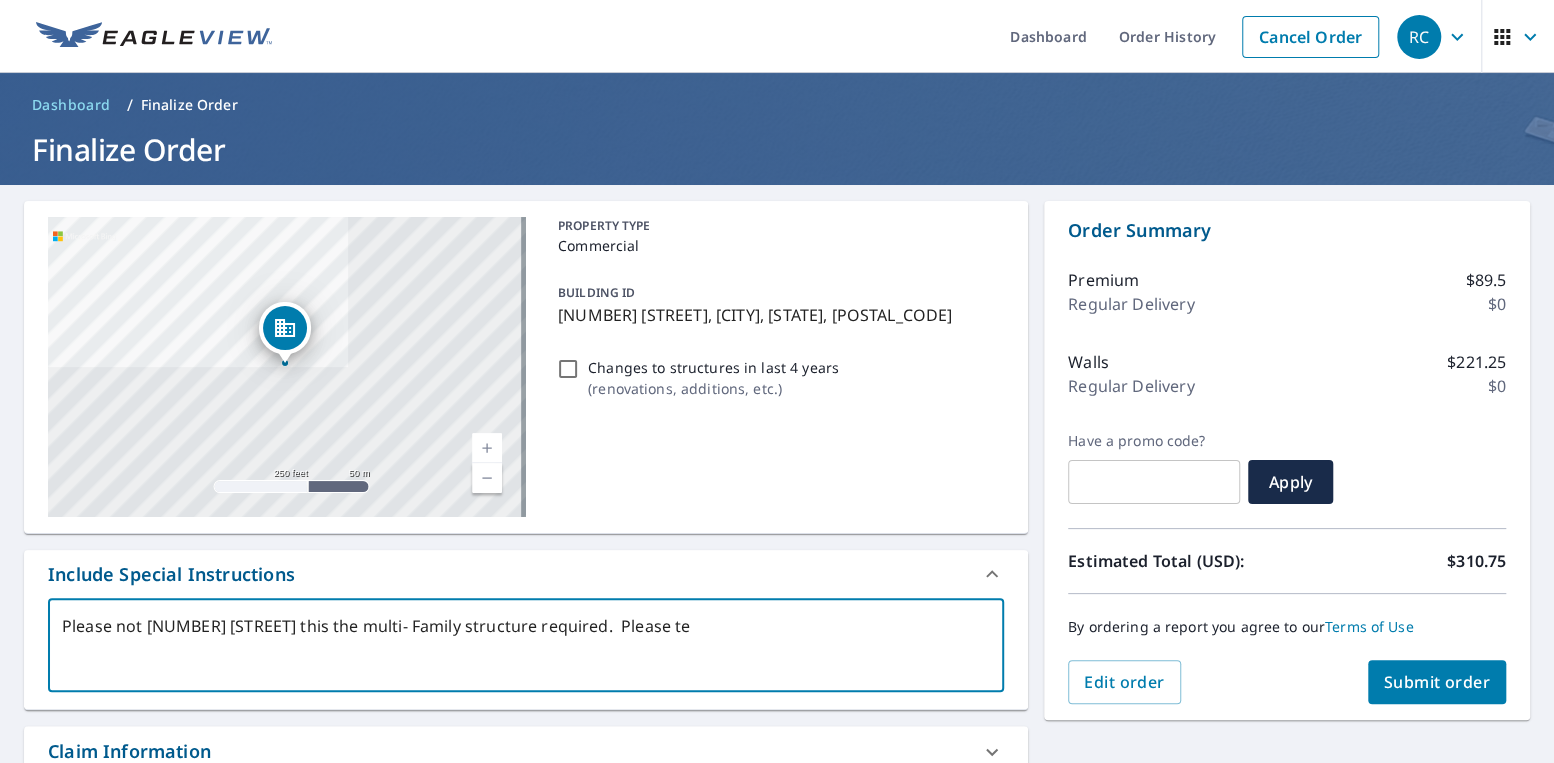 type on "Please not [NUMBER] [STREET] this the multi- Family structure required.  Please ter" 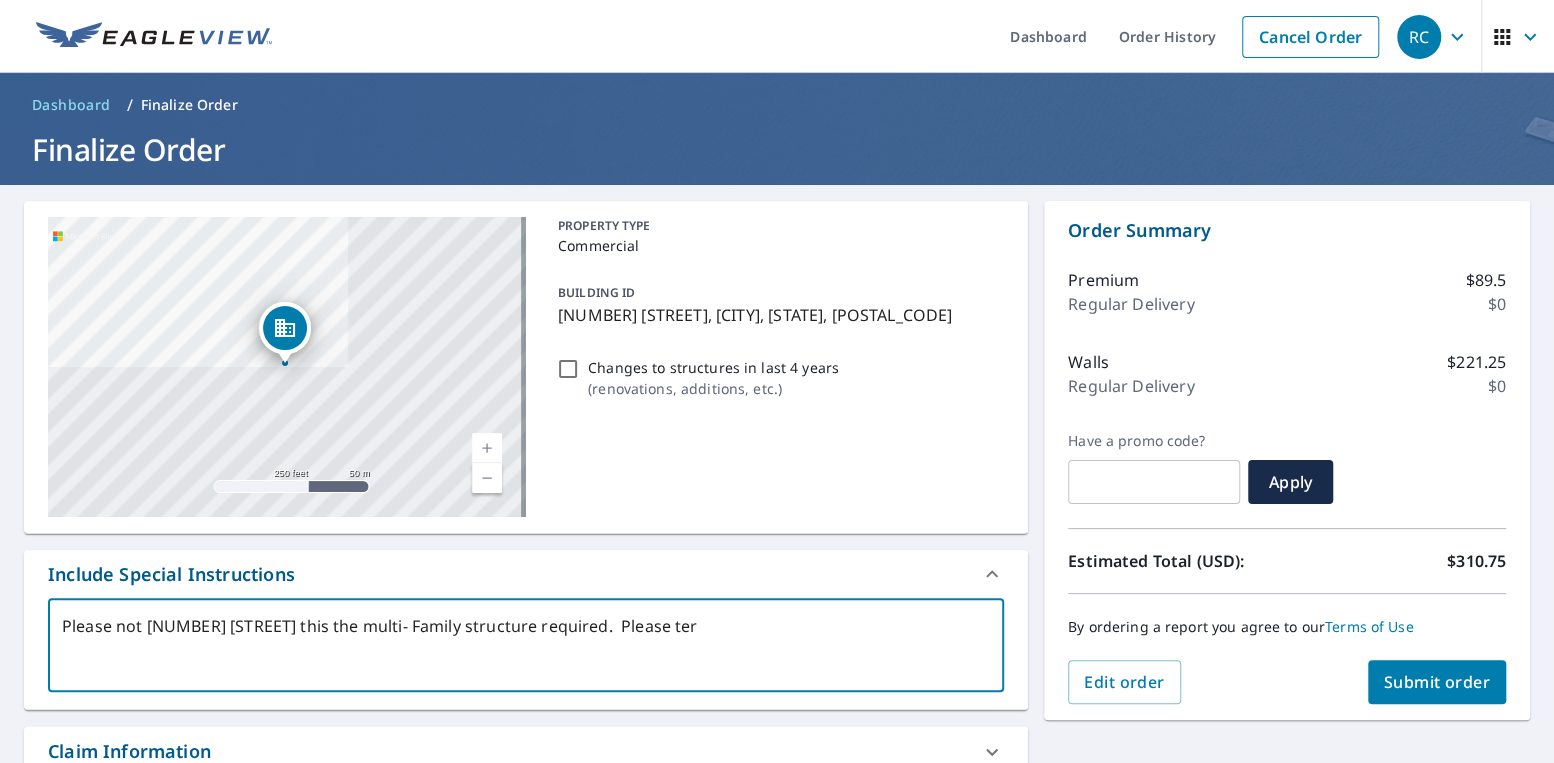 type on "Please not [NUMBER] [STREET] this the multi- Family structure required.  Please term" 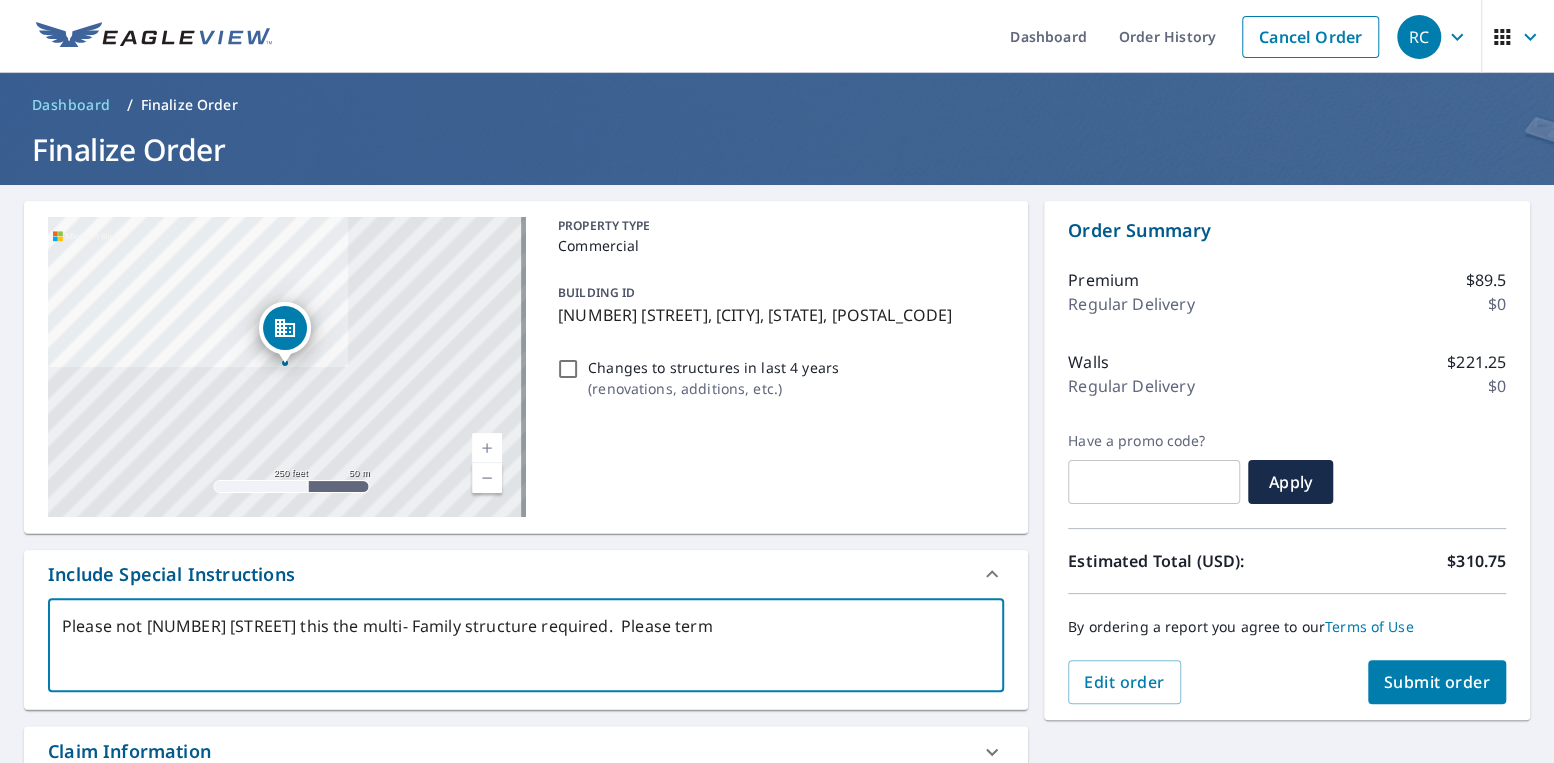 type on "Please not [NUMBER] [STREET] this the multi- Family structure required.  Please termi" 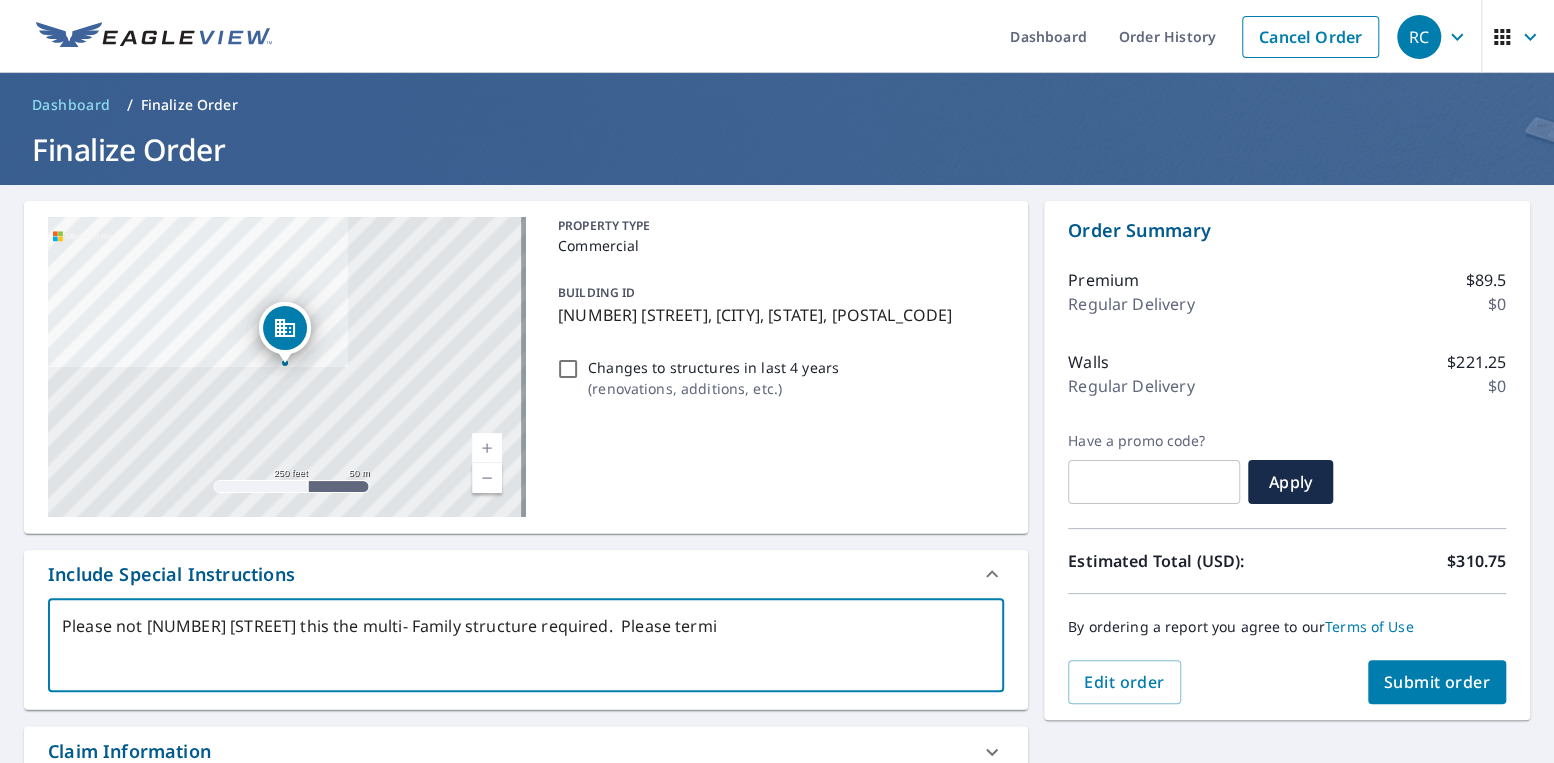 type on "Please not 43 Beacon this the multi- Family structure required.  Please termin" 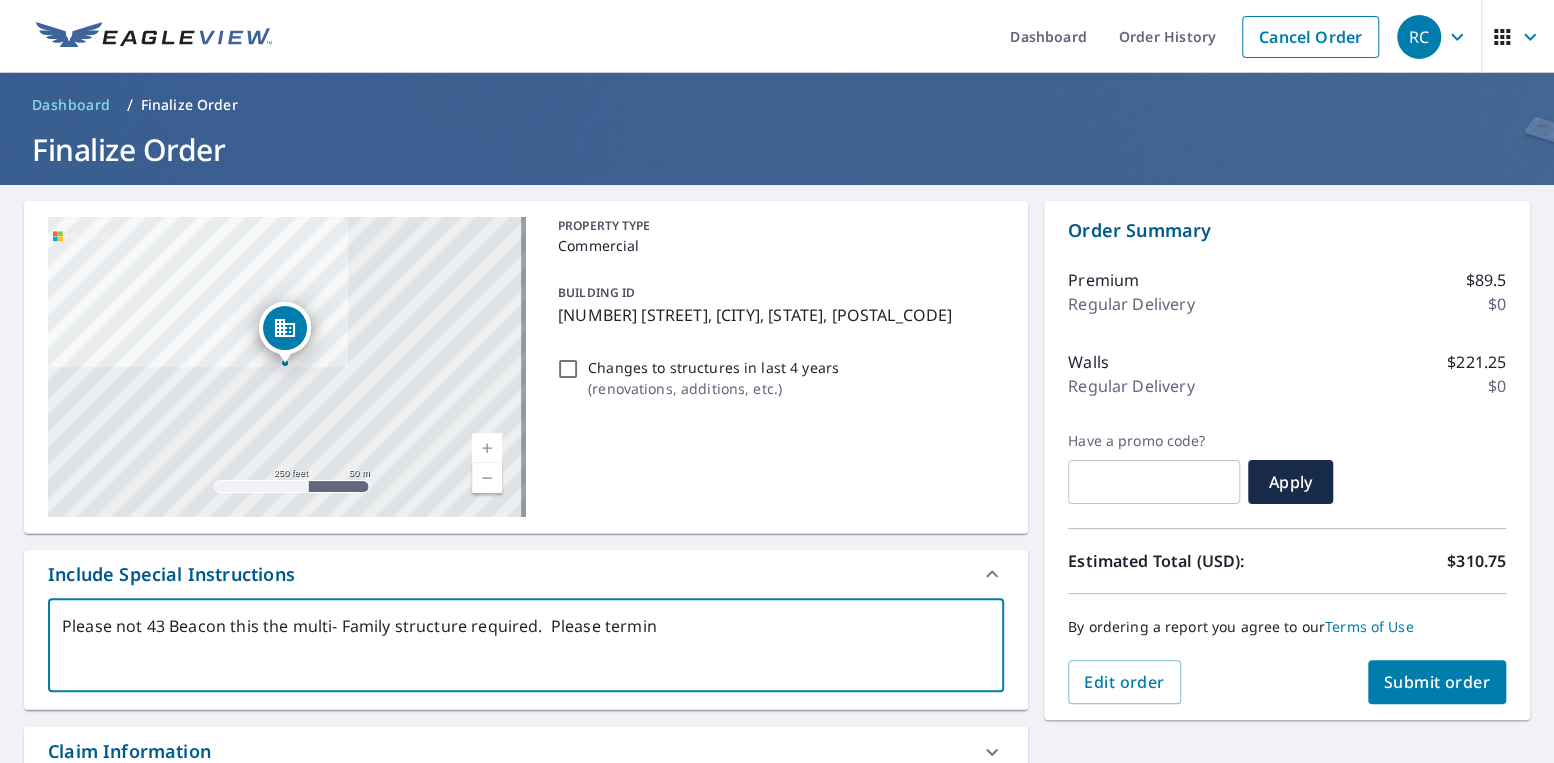 type on "Please not [NUMBER] [STREET] this the multi- Family structure required.  Please termina" 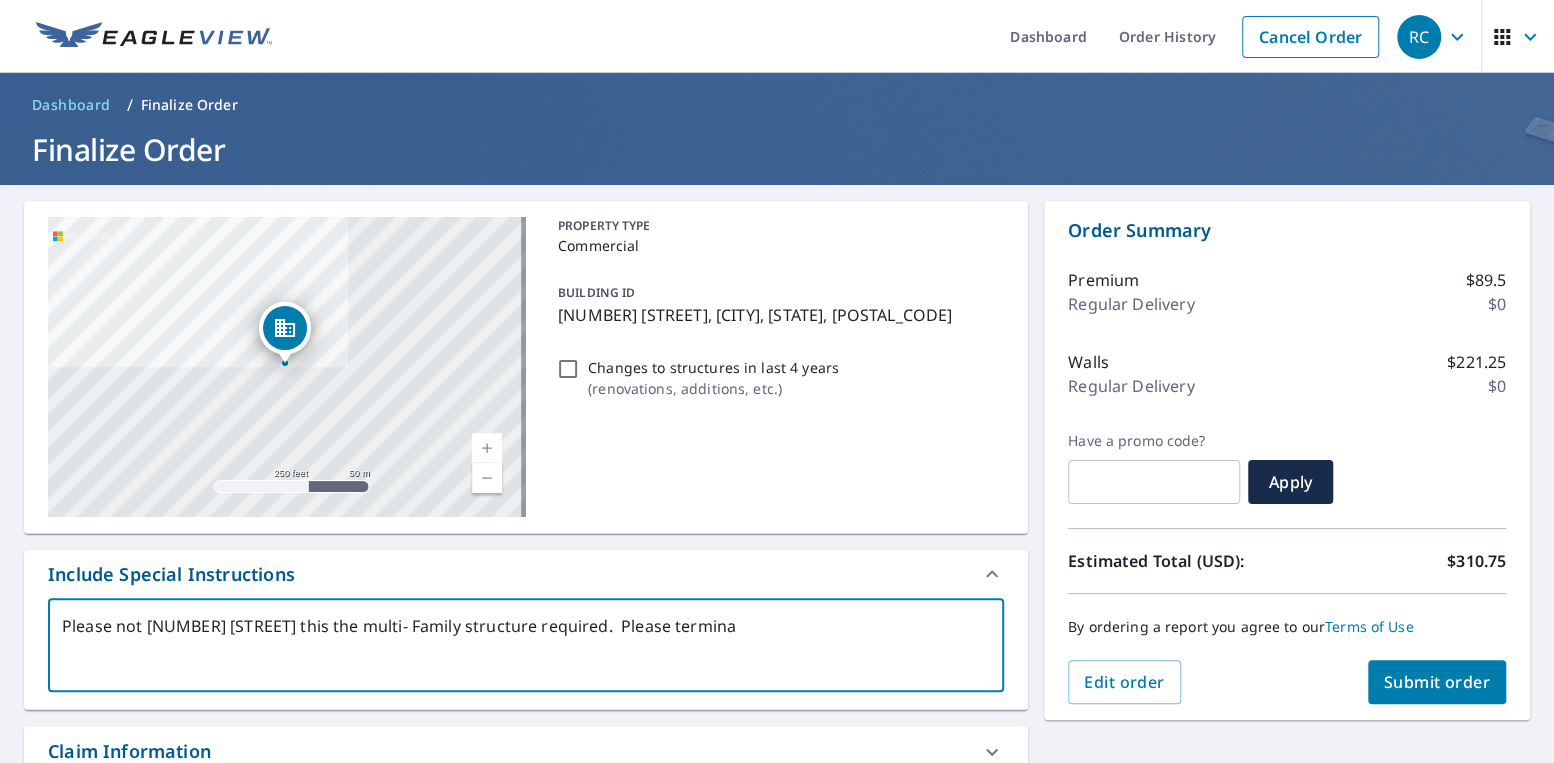 type on "Please not [NUMBER] [STREET] this the multi- Family structure required.  Please terminat" 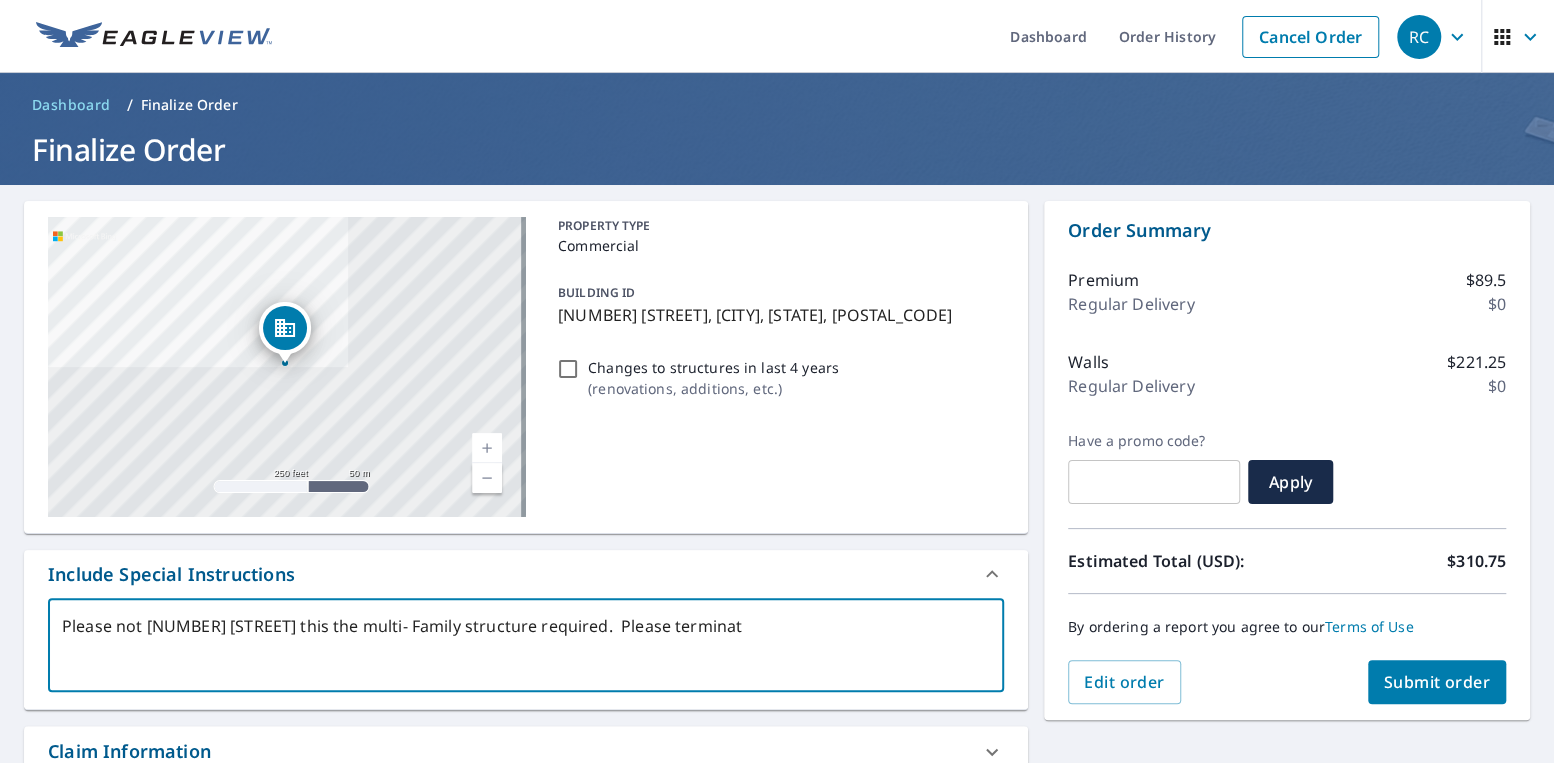 type on "Please not [NUMBER] [STREET] this the multi- Family structure required.  Please terminate" 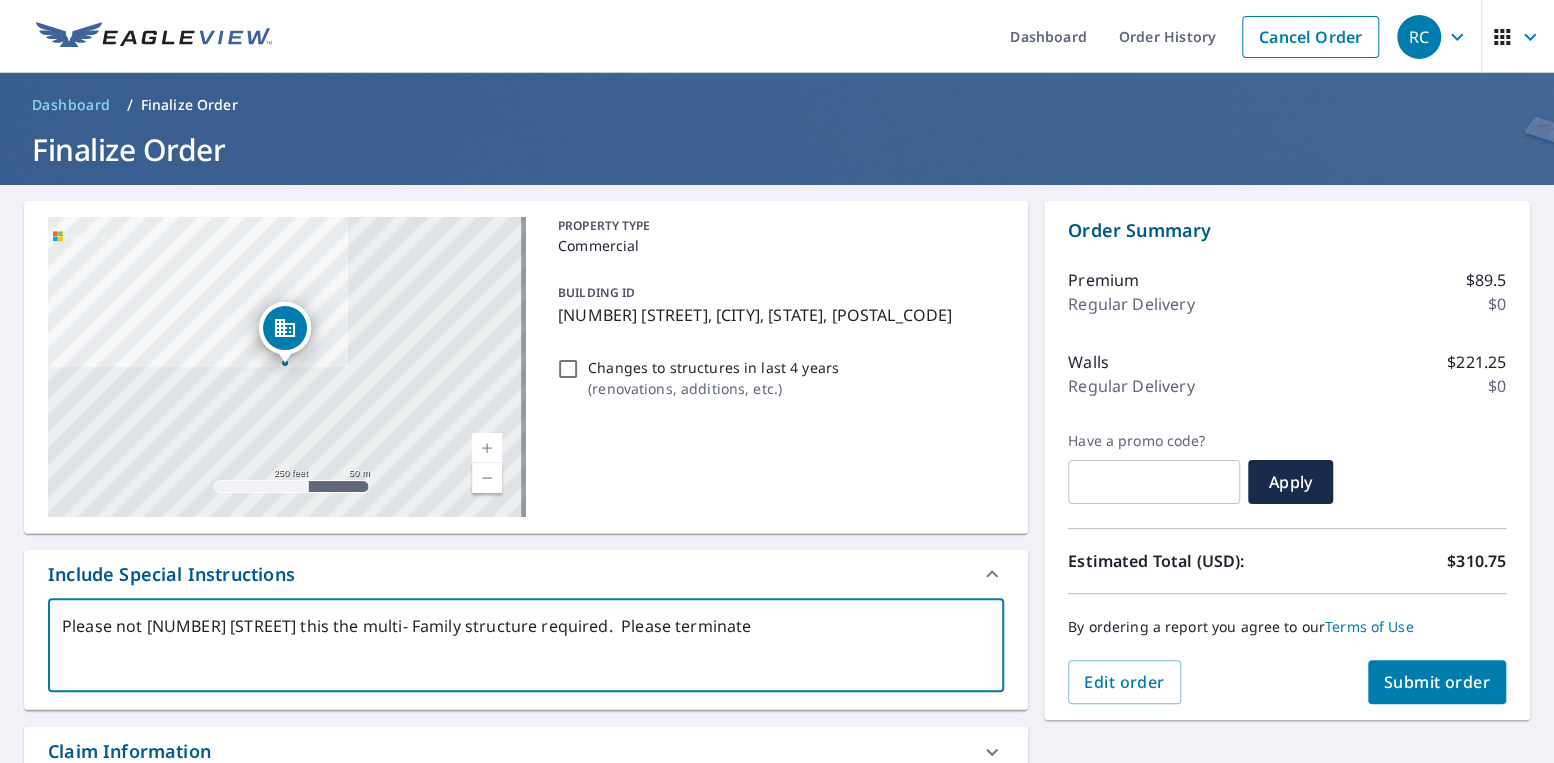 type on "x" 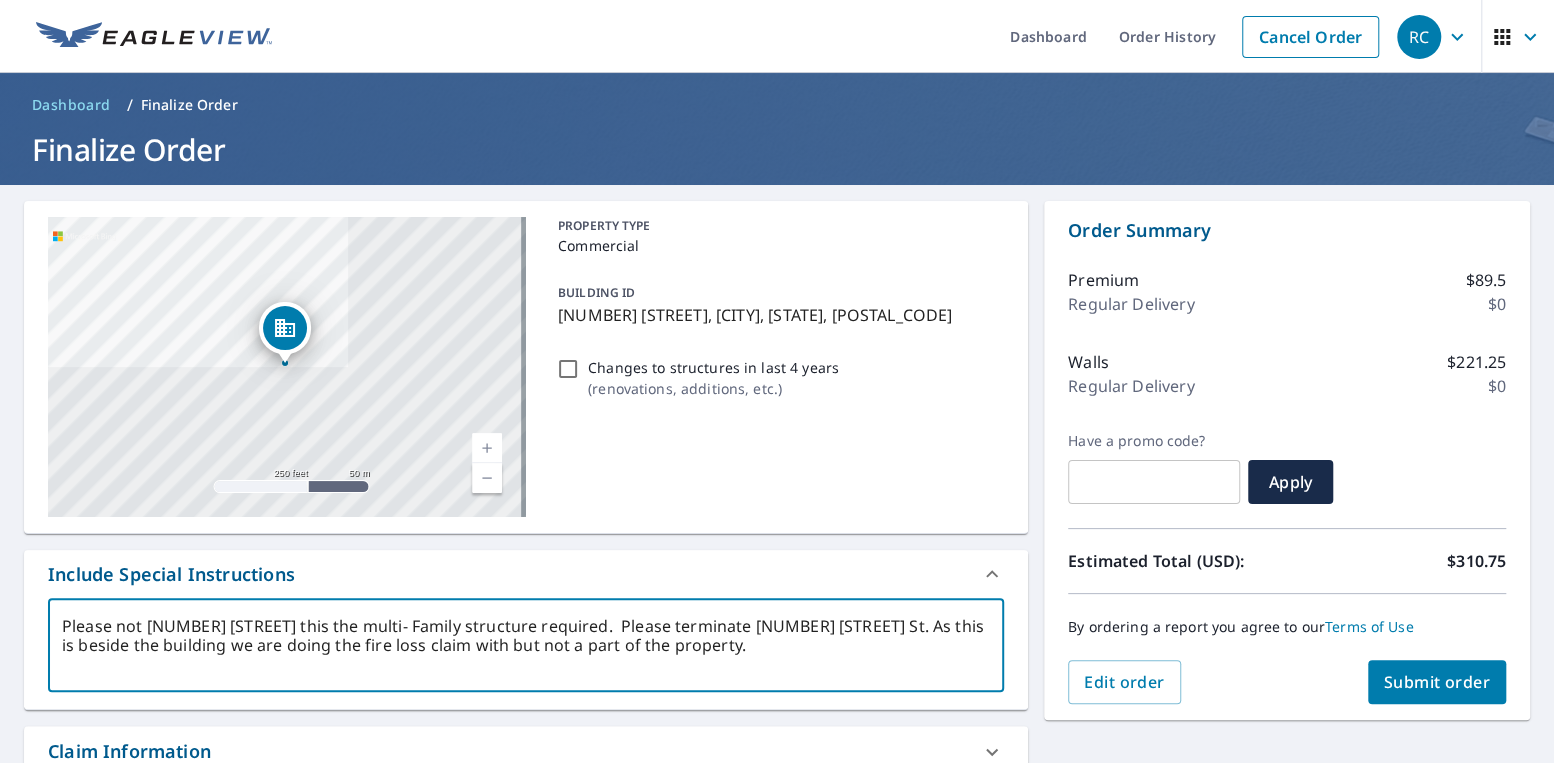 click on "Please not [NUMBER] [STREET] this the multi- Family structure required.  Please terminate [NUMBER] [STREET] St. As this is beside the building we are doing the fire loss claim with but not a part of the property." at bounding box center [526, 645] 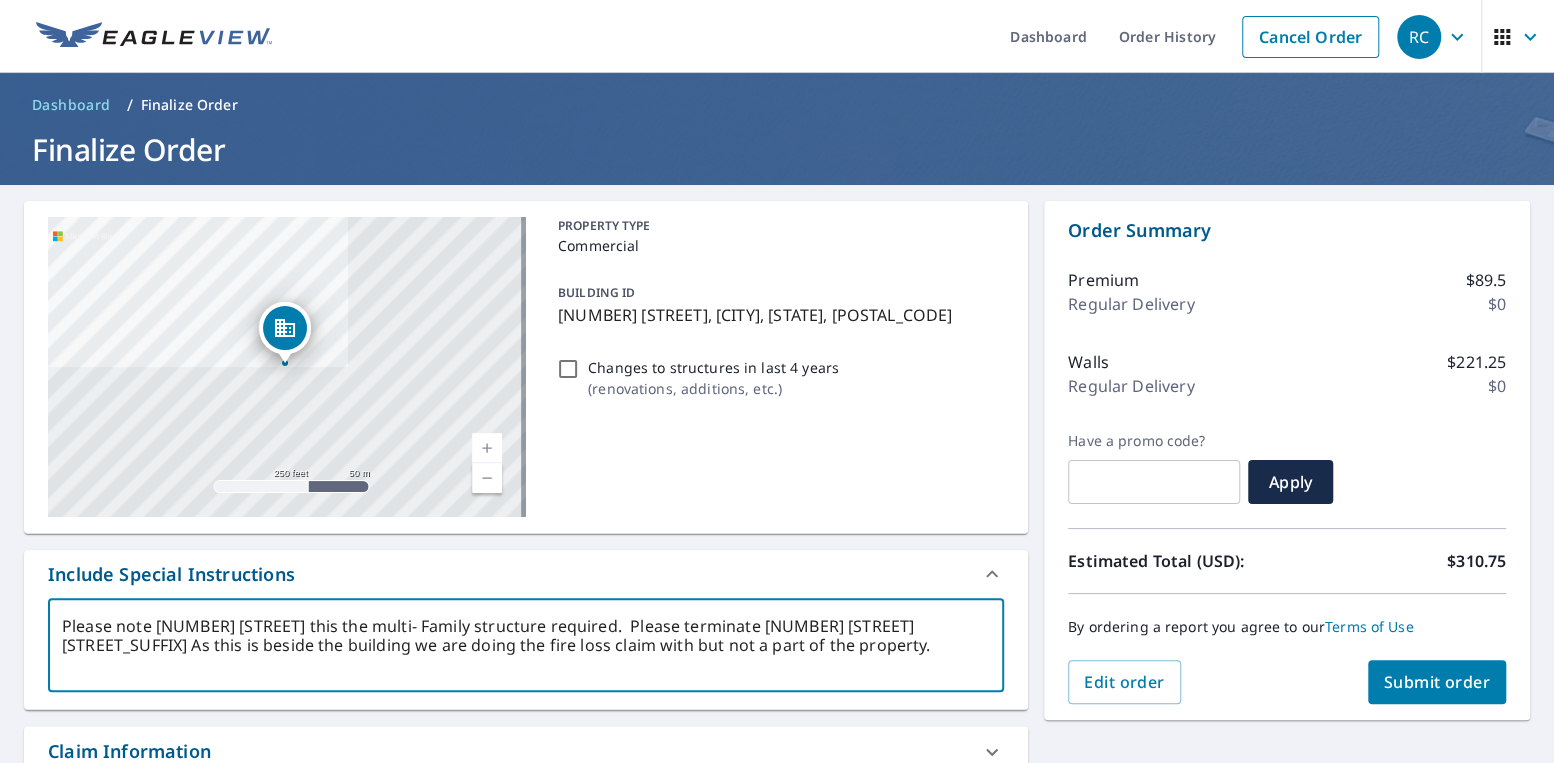 click on "Please note [NUMBER] [STREET] this the multi- Family structure required.  Please terminate [NUMBER] [STREET] [STREET_SUFFIX] As this is beside the building we are doing the fire loss claim with but not a part of the property." at bounding box center (526, 645) 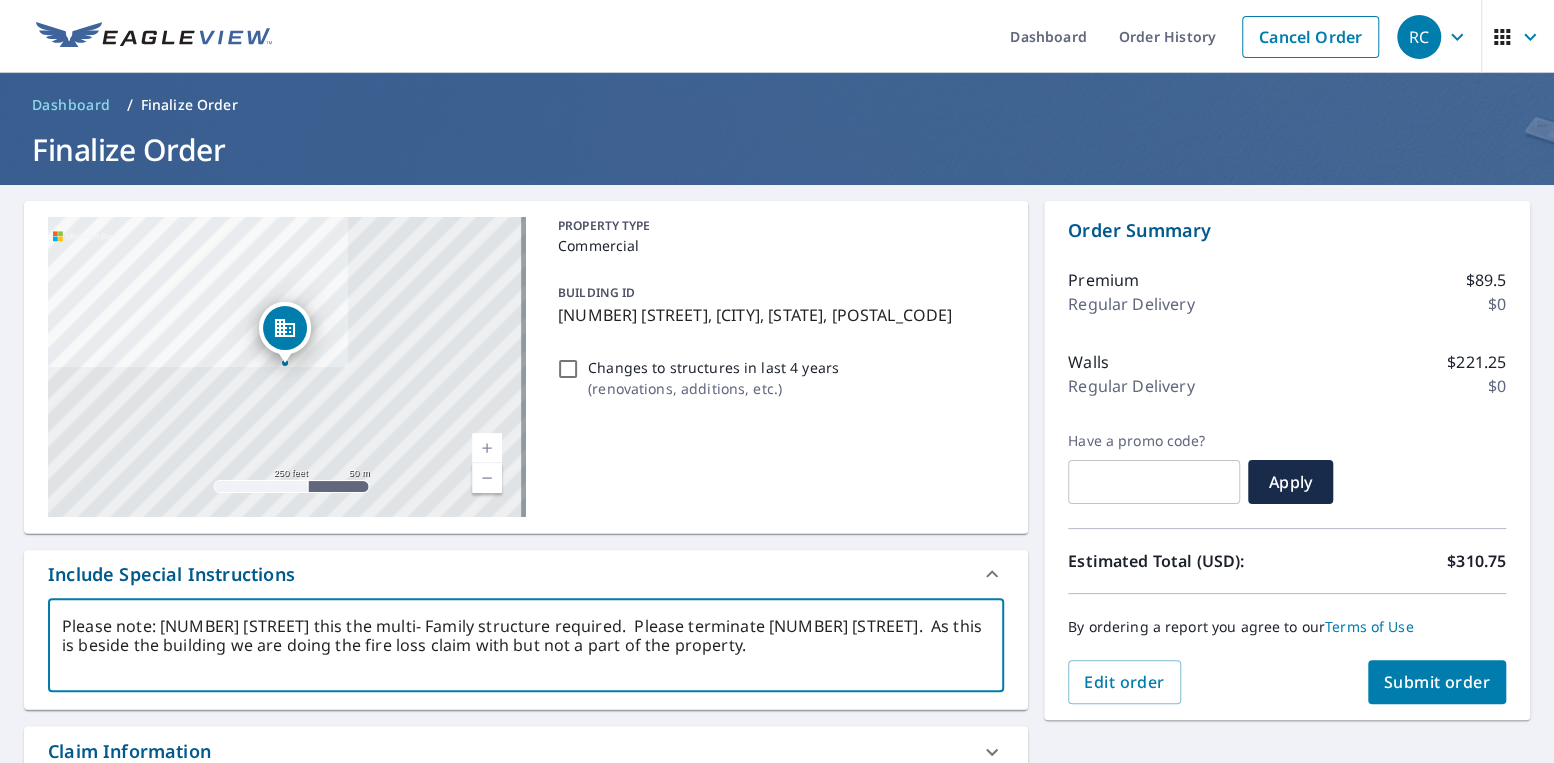 click on "Please note: [NUMBER] [STREET] this the multi- Family structure required.  Please terminate [NUMBER] [STREET].  As this is beside the building we are doing the fire loss claim with but not a part of the property." at bounding box center (526, 645) 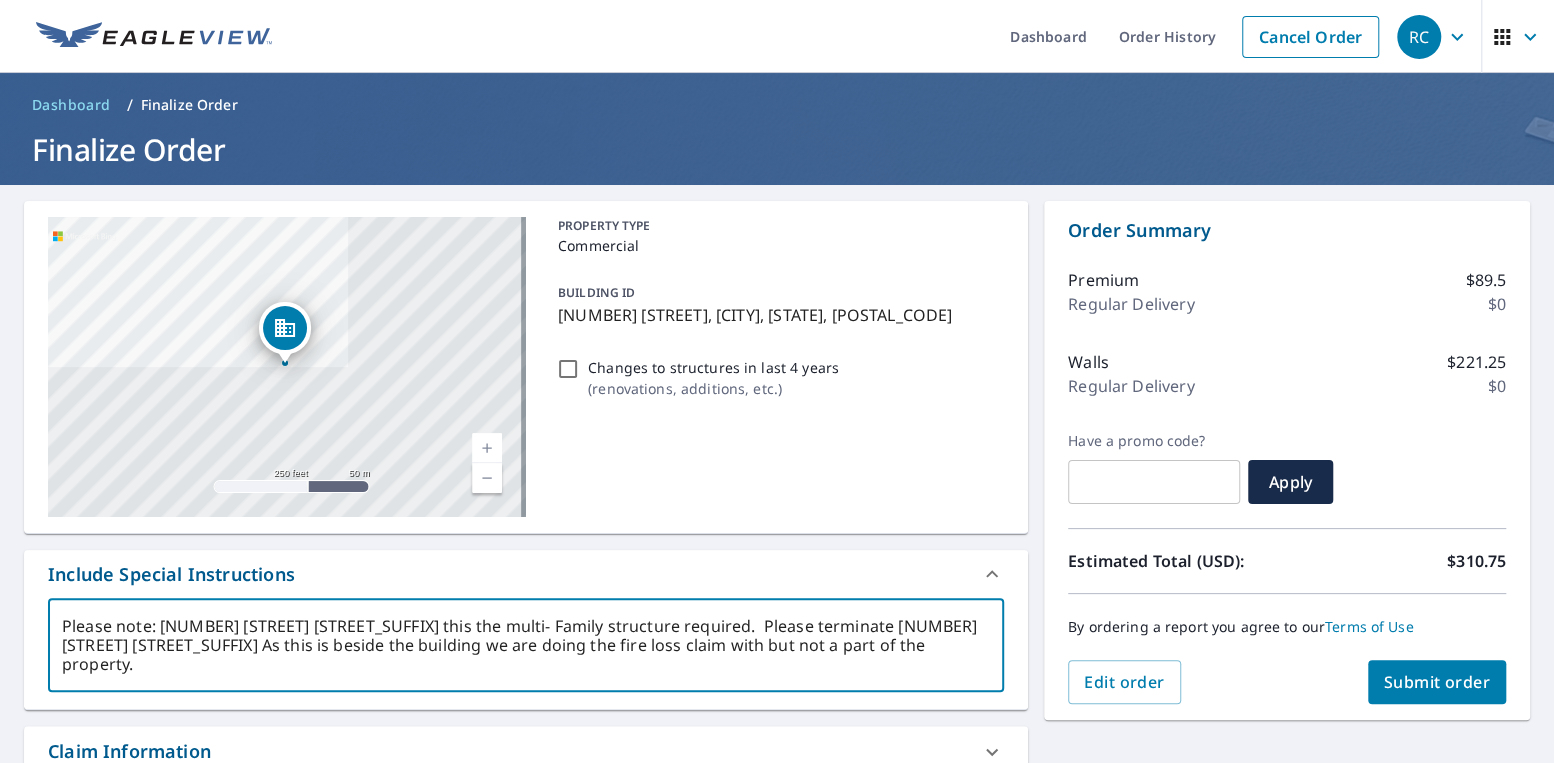 click on "Please note: [NUMBER] [STREET] [STREET_SUFFIX] this the multi- Family structure required.  Please terminate [NUMBER] [STREET] [STREET_SUFFIX] As this is beside the building we are doing the fire loss claim with but not a part of the property." at bounding box center (526, 645) 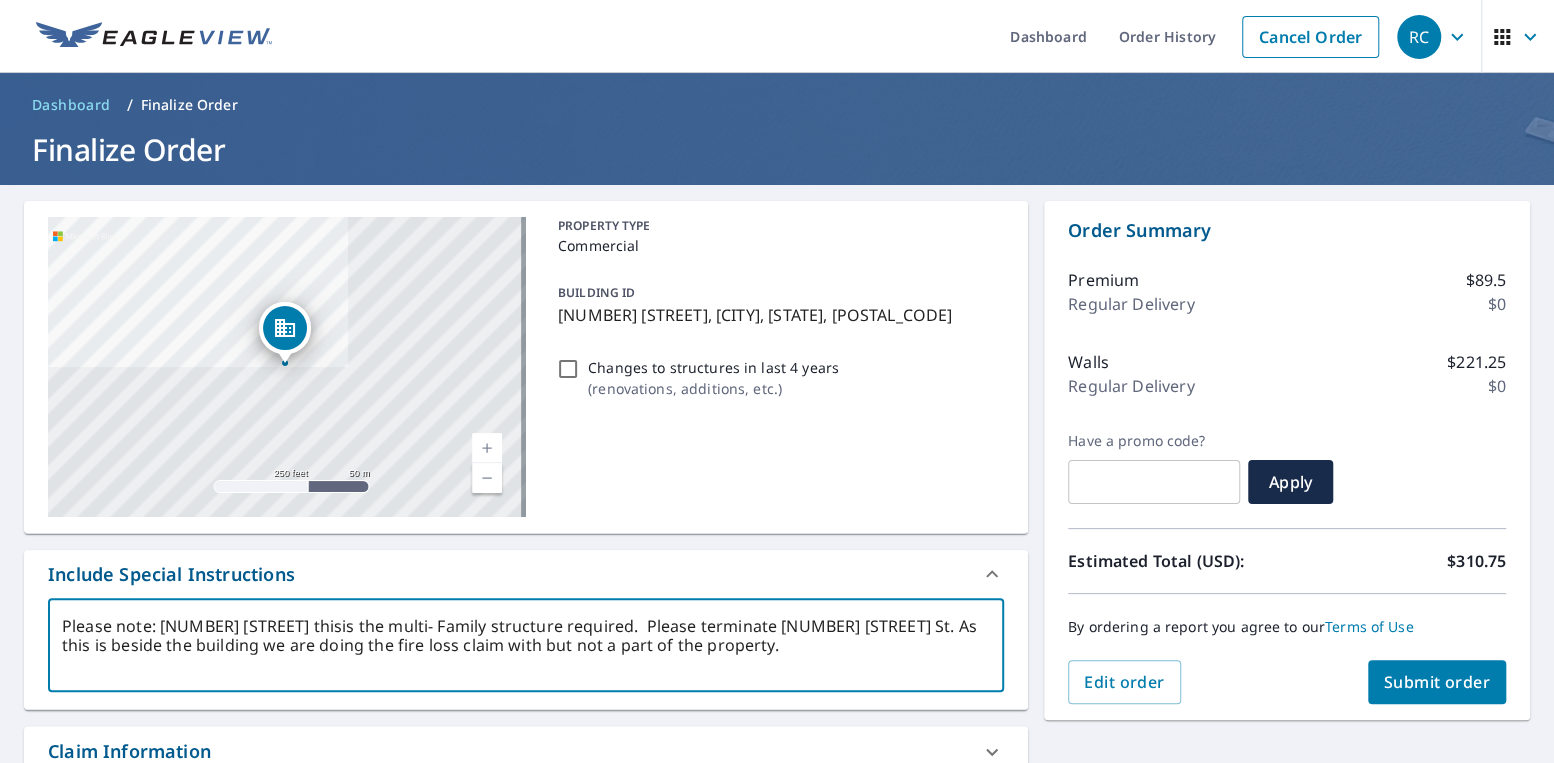 click on "Please note: [NUMBER] [STREET] thisis the multi- Family structure required.  Please terminate [NUMBER] [STREET] St. As this is beside the building we are doing the fire loss claim with but not a part of the property." at bounding box center [526, 645] 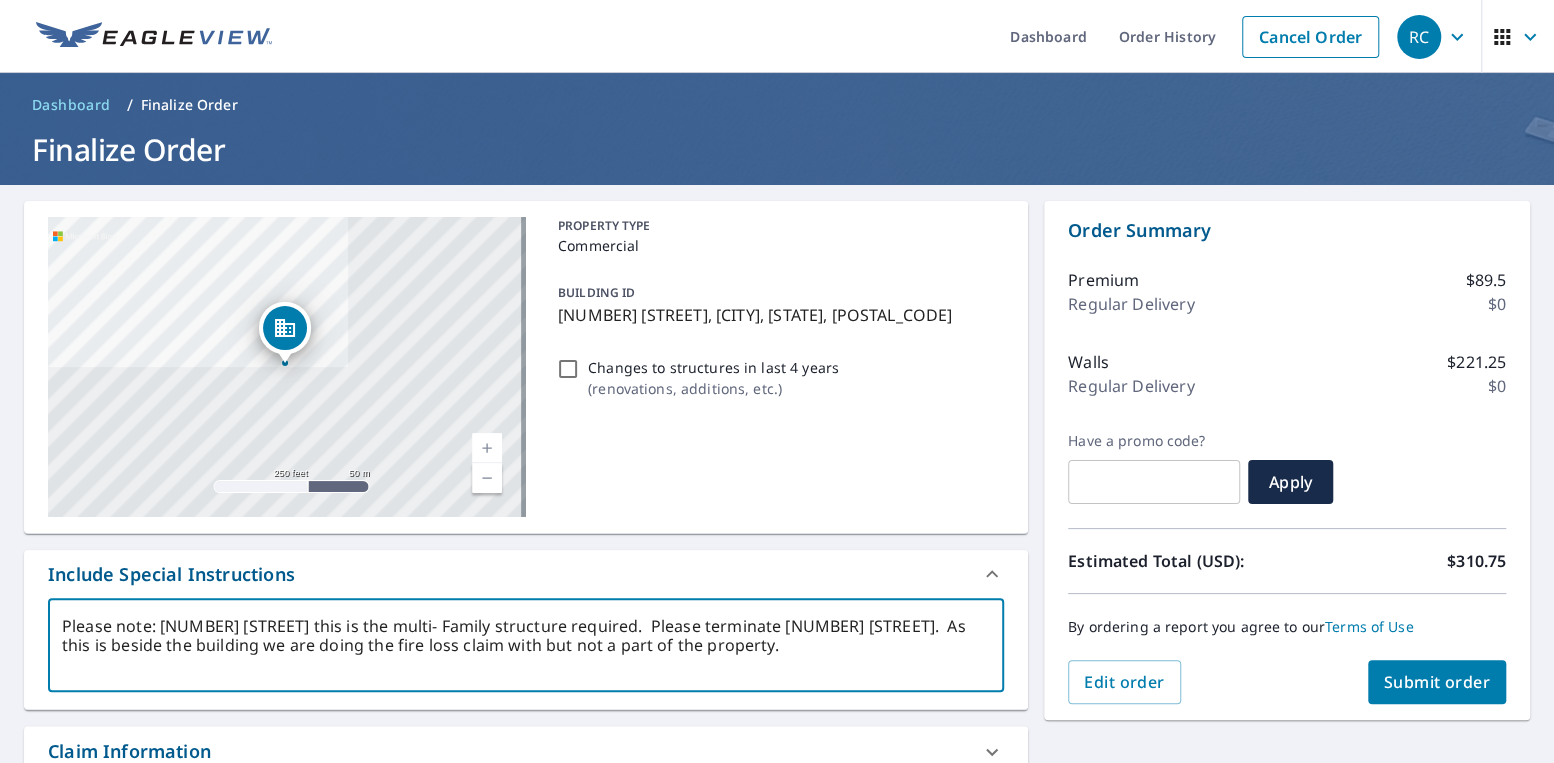 click on "Please note: [NUMBER] [STREET] this is the multi- Family structure required.  Please terminate [NUMBER] [STREET].  As this is beside the building we are doing the fire loss claim with but not a part of the property." at bounding box center [526, 645] 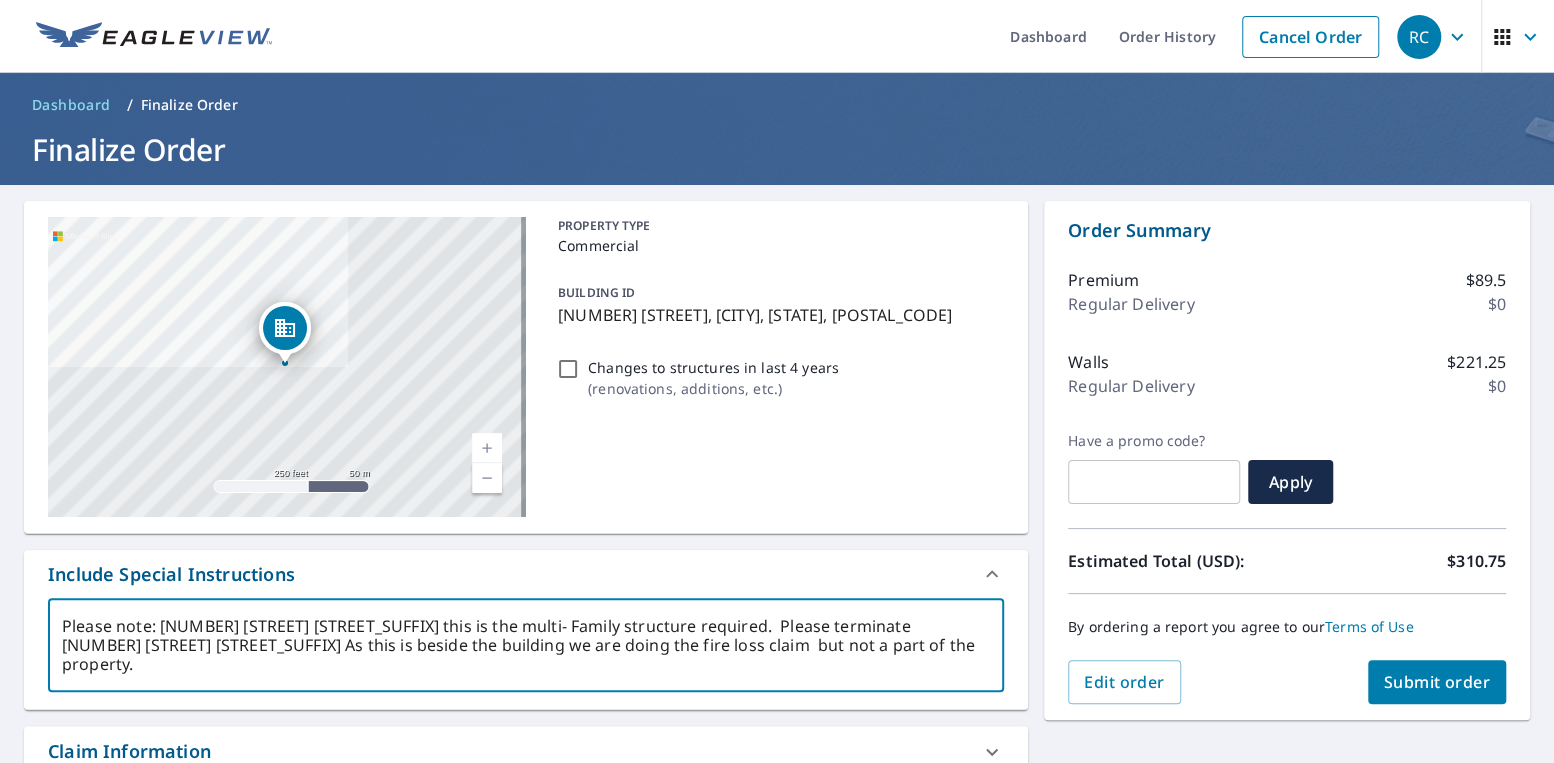 click on "Please note: [NUMBER] [STREET] [STREET_SUFFIX] this is the multi- Family structure required.  Please terminate [NUMBER] [STREET] [STREET_SUFFIX] As this is beside the building we are doing the fire loss claim  but not a part of the property." at bounding box center (526, 645) 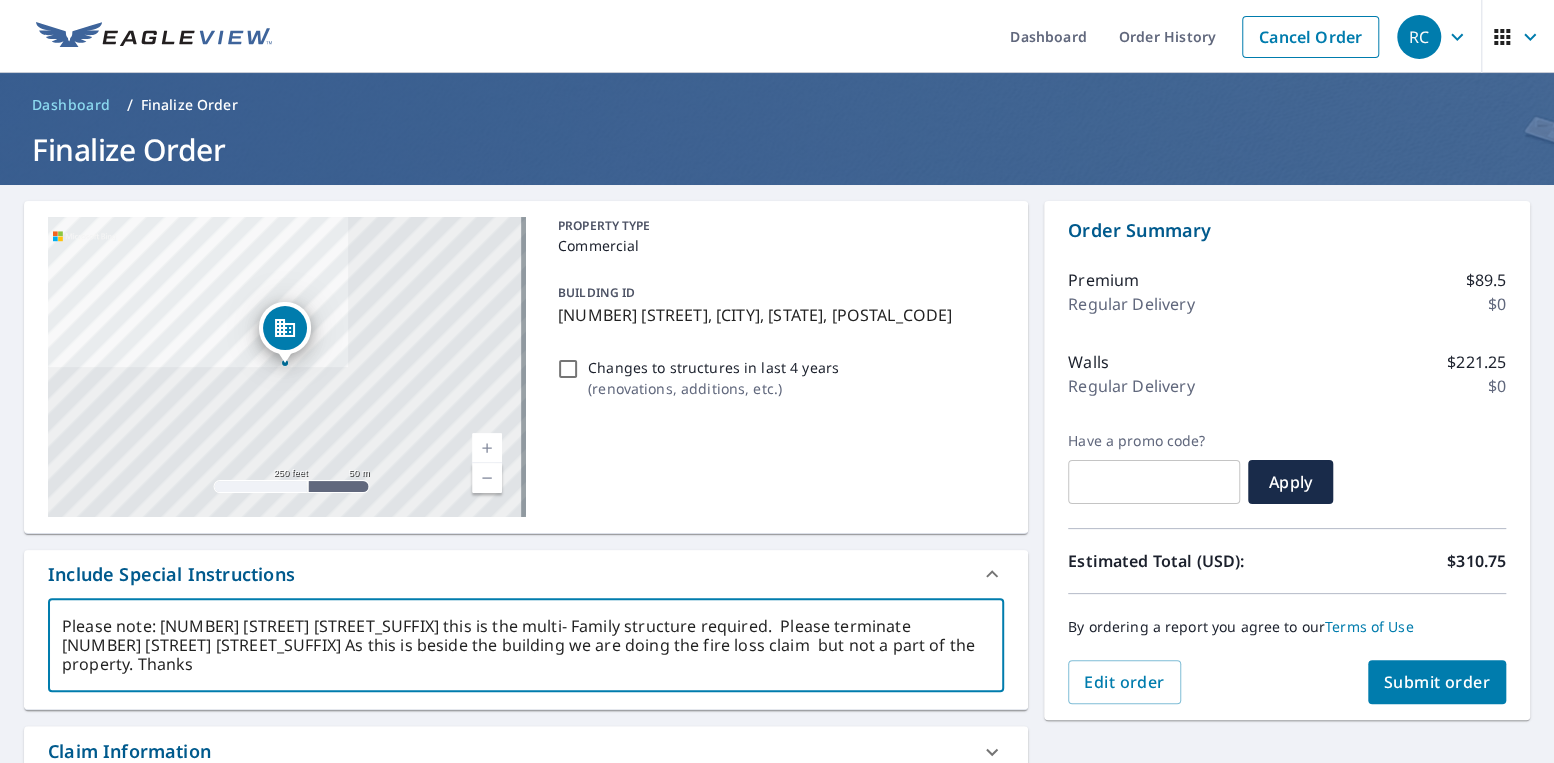 click on "Please note: [NUMBER] [STREET] [STREET_SUFFIX] this is the multi- Family structure required.  Please terminate [NUMBER] [STREET] [STREET_SUFFIX] As this is beside the building we are doing the fire loss claim  but not a part of the property. Thanks" at bounding box center (526, 645) 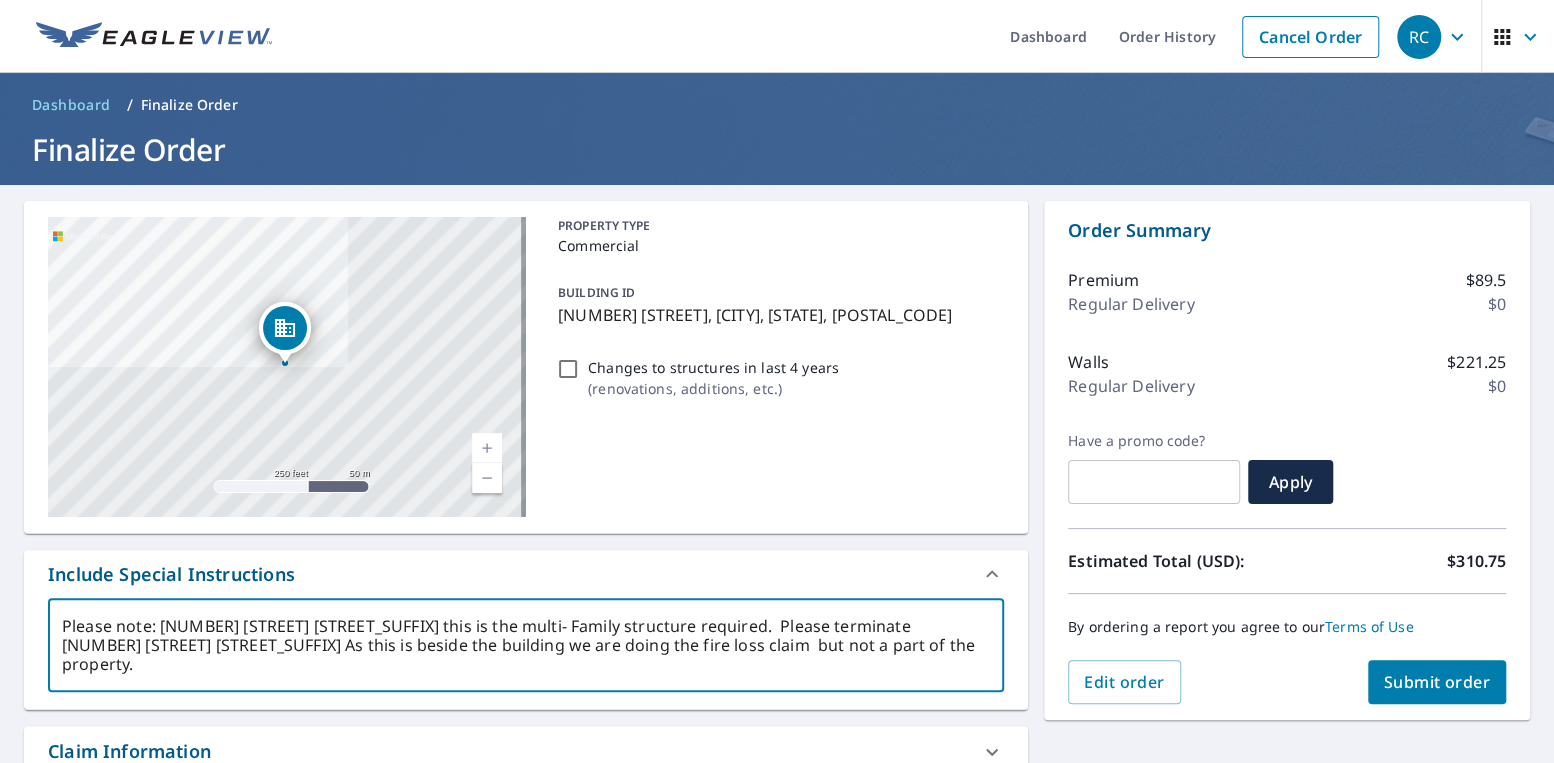 scroll, scrollTop: 1, scrollLeft: 0, axis: vertical 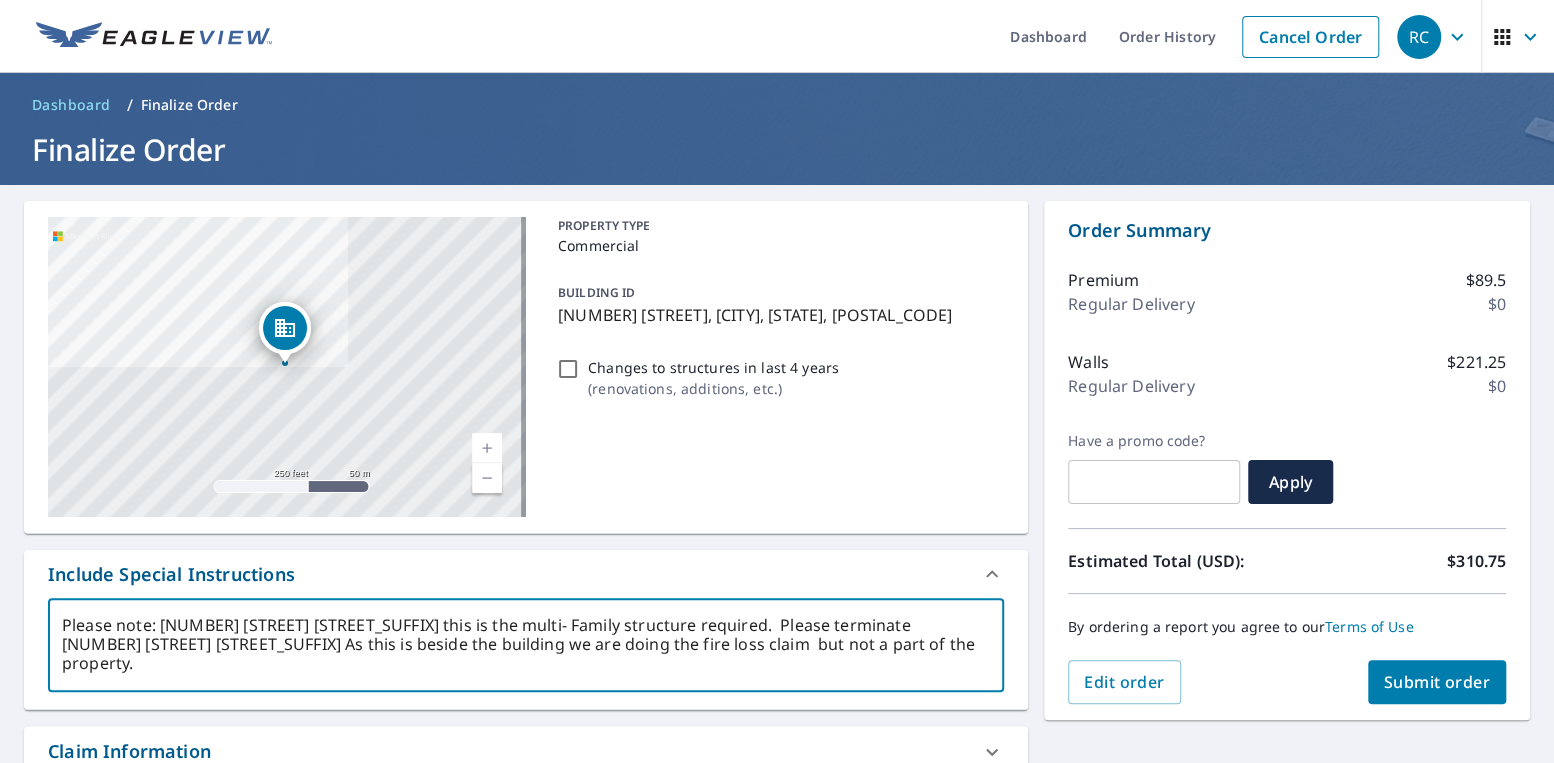 click on "Please note: [NUMBER] [STREET] [STREET_SUFFIX] this is the multi- Family structure required.  Please terminate [NUMBER] [STREET] [STREET_SUFFIX] As this is beside the building we are doing the fire loss claim  but not a part of the property.
Thanks" at bounding box center [526, 645] 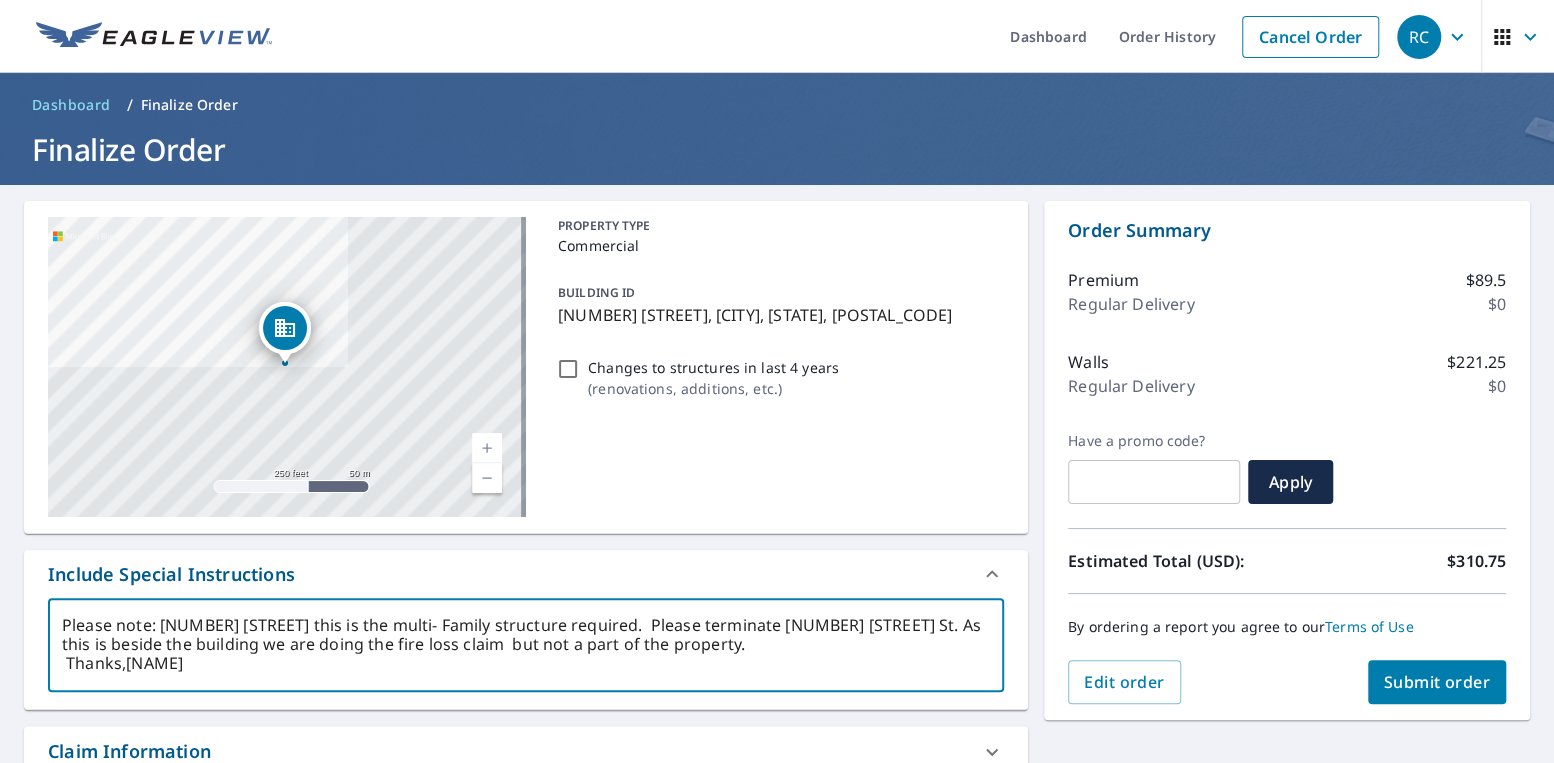 click on "Please note: [NUMBER] [STREET] this is the multi- Family structure required.  Please terminate [NUMBER] [STREET] St. As this is beside the building we are doing the fire loss claim  but not a part of the property.
Thanks,[NAME]" at bounding box center (526, 645) 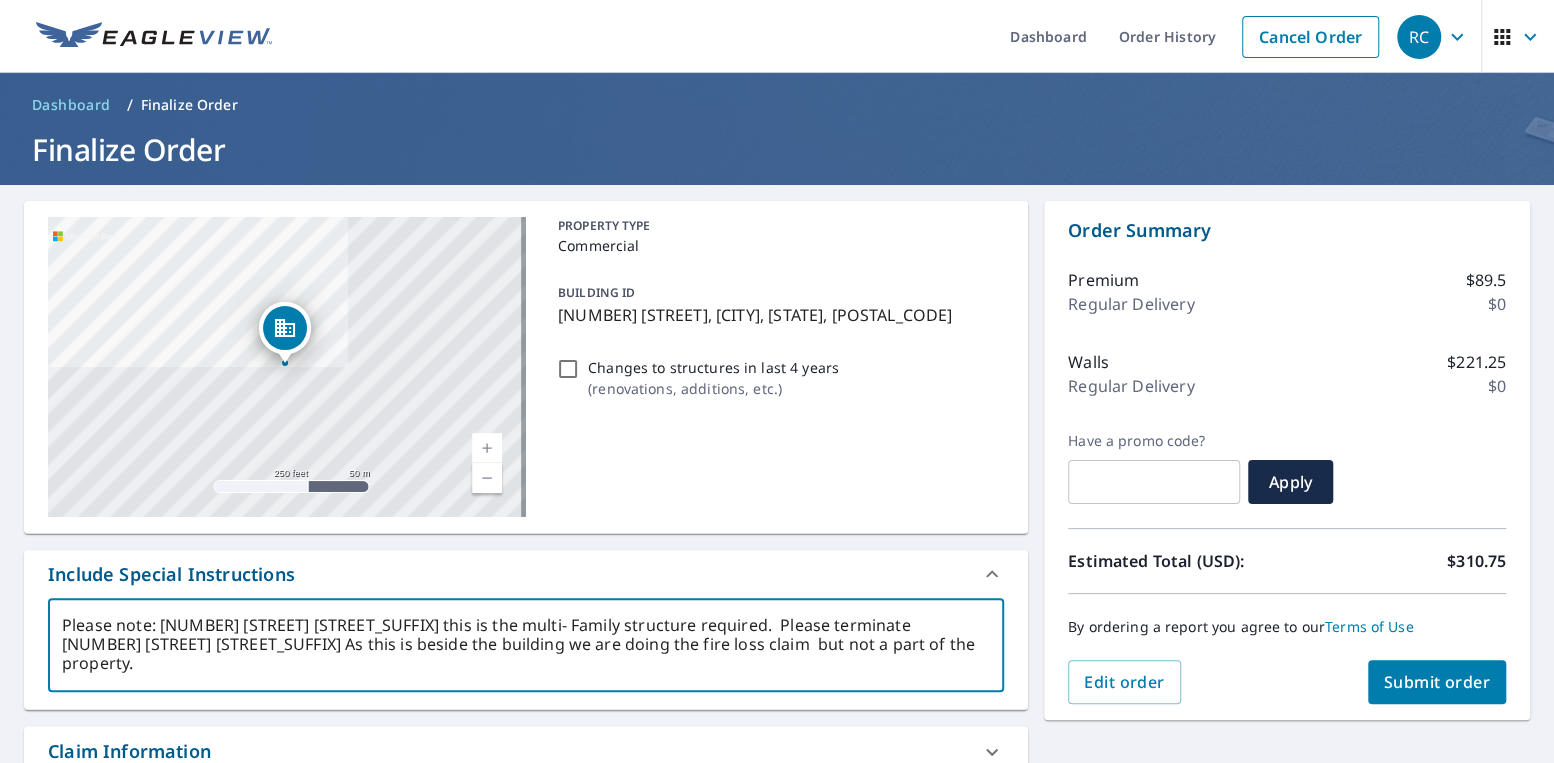 click on "Please note: [NUMBER] [STREET] [STREET_SUFFIX] this is the multi- Family structure required.  Please terminate [NUMBER] [STREET] [STREET_SUFFIX] As this is beside the building we are doing the fire loss claim  but not a part of the property.
Thanks, [NAME]" at bounding box center [526, 645] 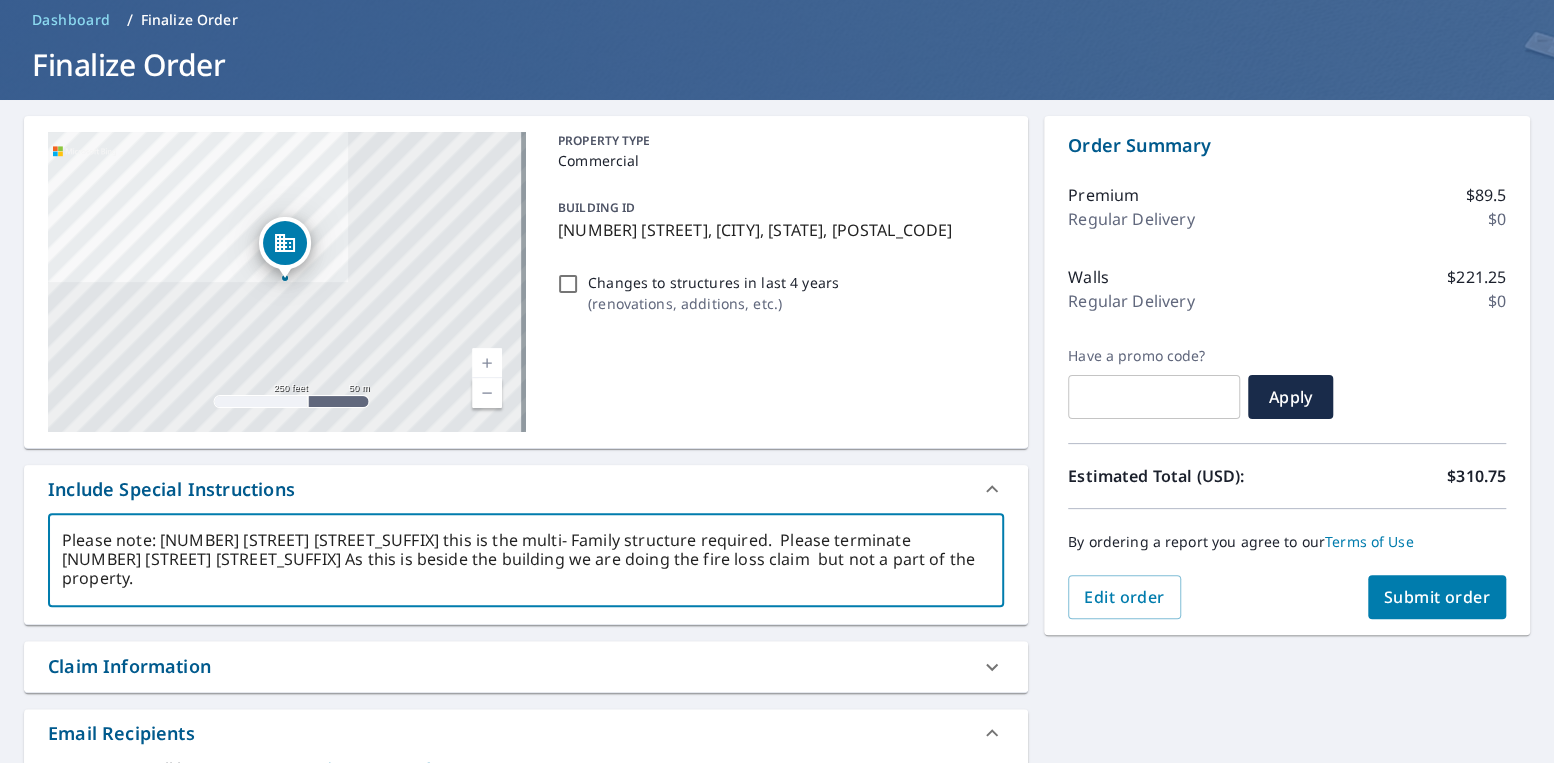 scroll, scrollTop: 200, scrollLeft: 0, axis: vertical 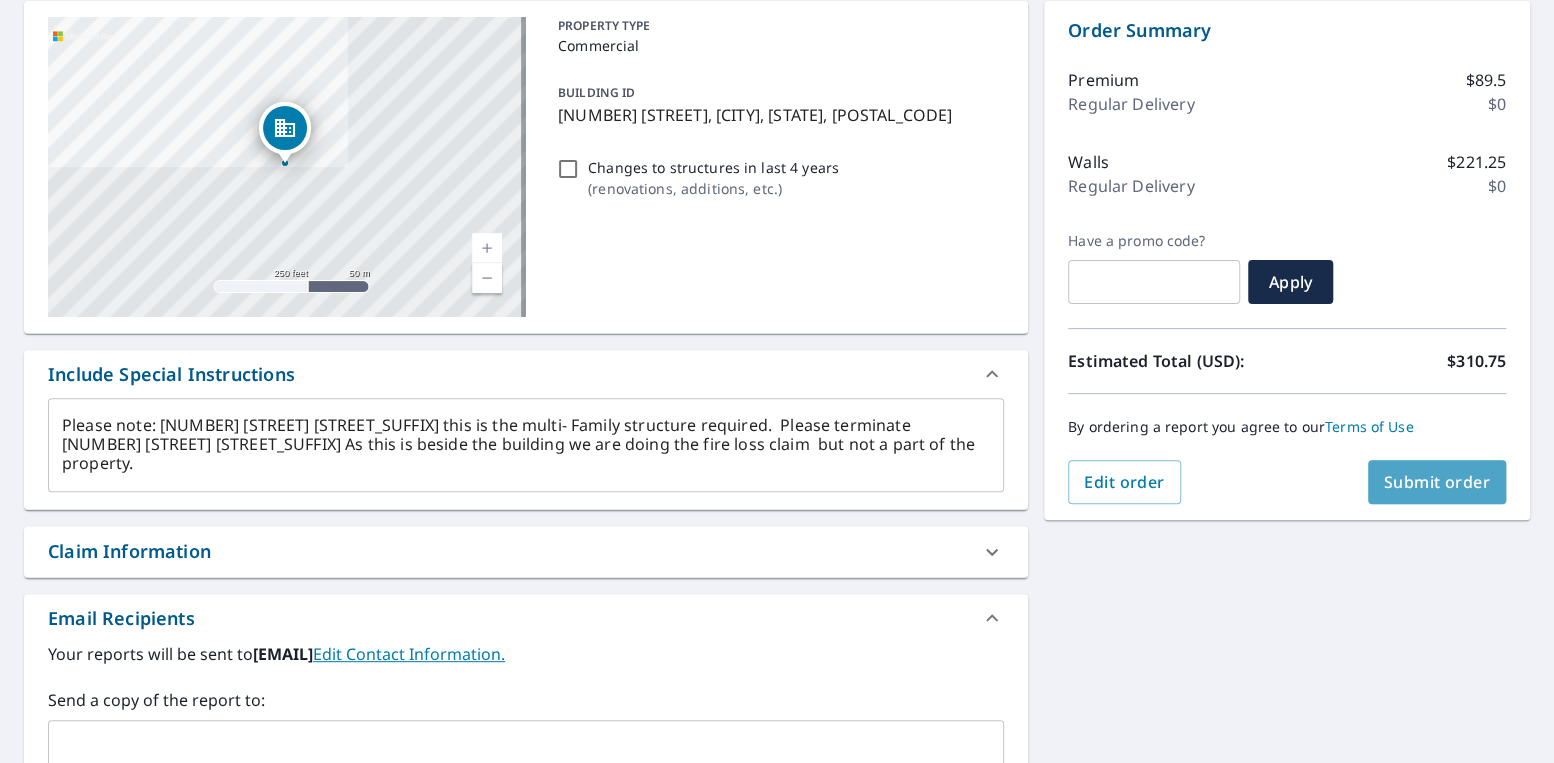 click on "Submit order" at bounding box center (1437, 482) 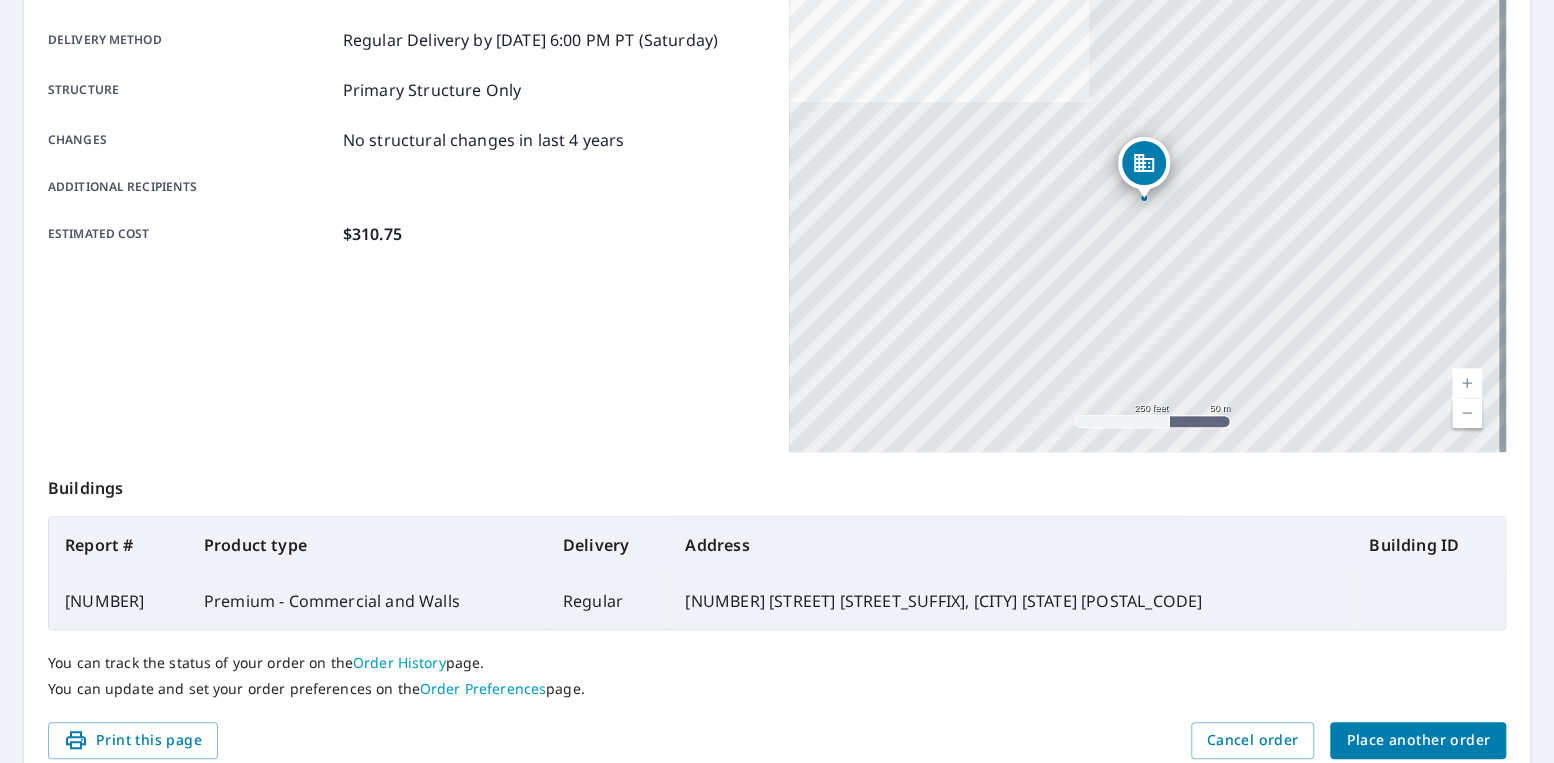scroll, scrollTop: 213, scrollLeft: 0, axis: vertical 